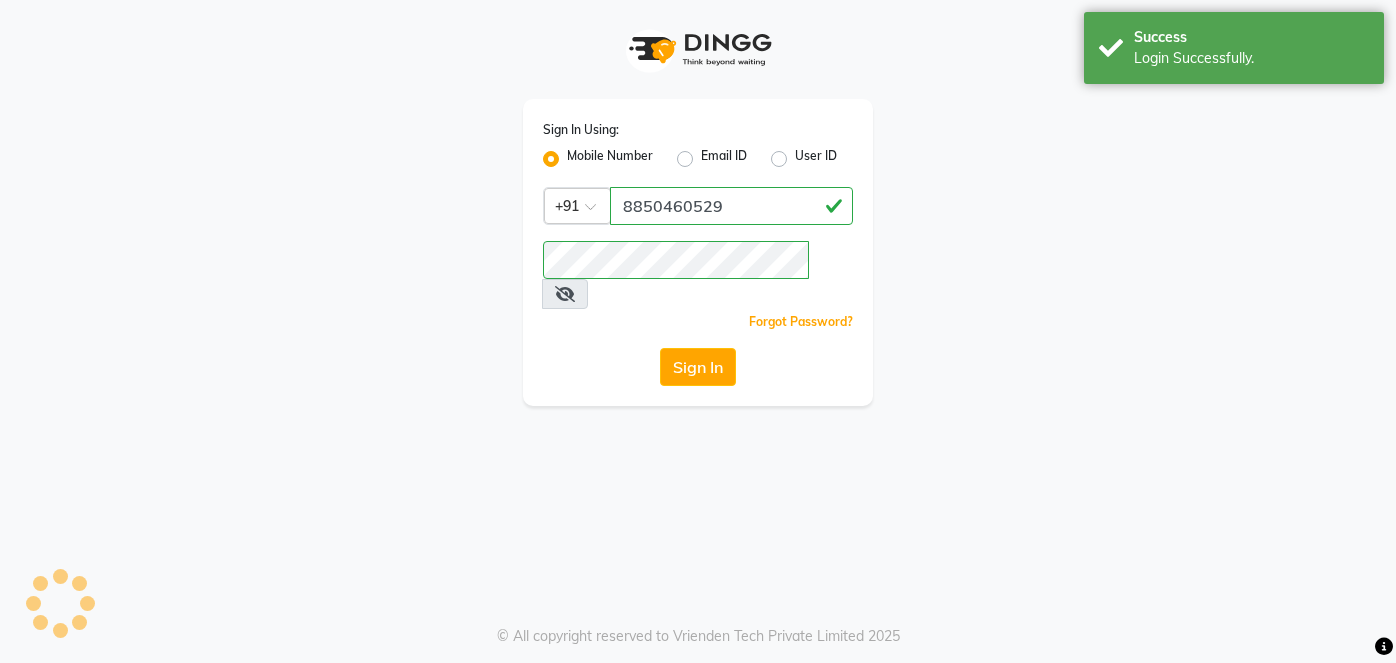 scroll, scrollTop: 0, scrollLeft: 0, axis: both 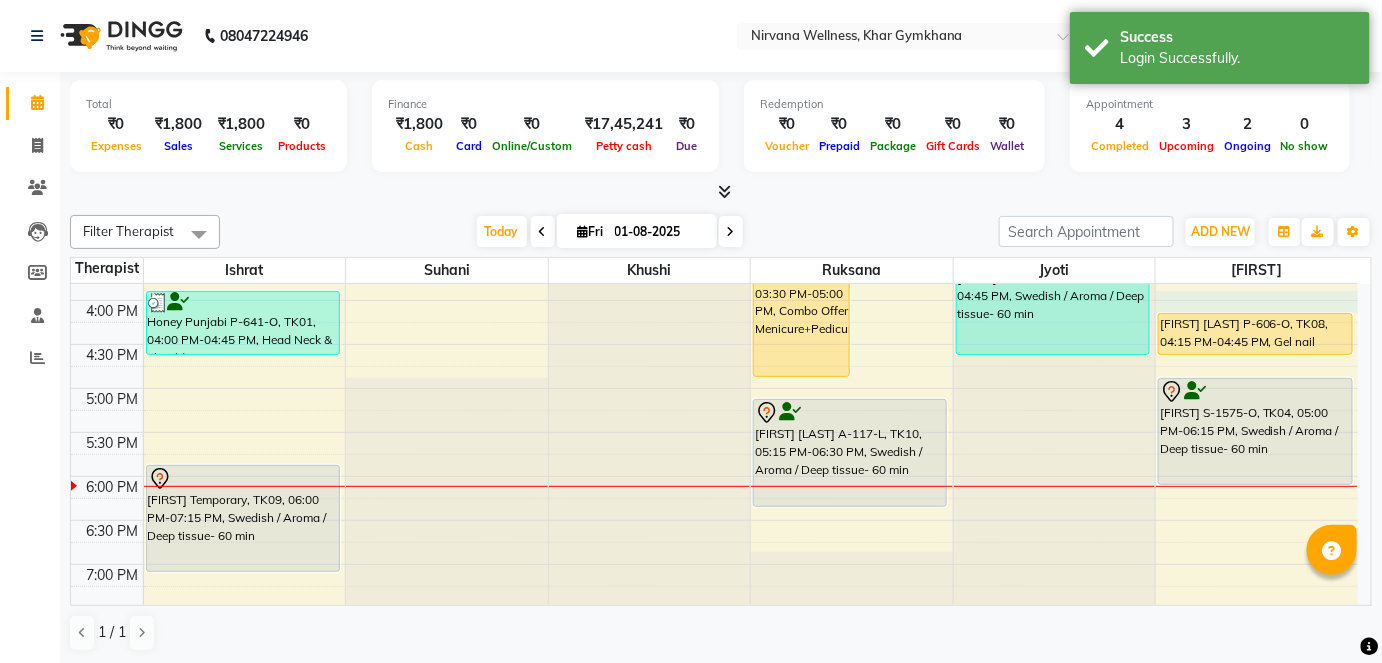 click on "7:00 AM 7:30 AM 8:00 AM 8:30 AM 9:00 AM 9:30 AM 10:00 AM 10:30 AM 11:00 AM 11:30 AM 12:00 PM 12:30 PM 1:00 PM 1:30 PM 2:00 PM 2:30 PM 3:00 PM 3:30 PM 4:00 PM 4:30 PM 5:00 PM 5:30 PM 6:00 PM 6:30 PM 7:00 PM 7:30 PM 8:00 PM 8:30 PM 9:00 PM 9:30 PM 10:00 PM 10:30 PM     [FIRST] G-705-O, TK05, 12:00 PM-12:45 PM, Back Massage     [FIRST] [LAST] P-641-O, TK01, 04:00 PM-04:45 PM, Head Neck & Shoulder             [FIRST] Temporary, TK09, 06:00 PM-07:15 PM, Swedish / Aroma / Deep tissue- 60 min    [FIRST] [LAST] P-606-O, TK08, 03:30 PM-05:00 PM, Combo Offer Menicure+Pedicure  Meni nolifar              [FIRST] [LAST] A-117-L, TK10, 05:15 PM-06:30 PM, Swedish / Aroma / Deep tissue- 60 min     [FIRST] G-480-O, TK02, 03:30 PM-04:45 PM, Swedish / Aroma / Deep tissue- 60 min     [FIRST] M-675-O, TK07, 01:30 PM-02:45 PM, Swedish / Aroma / Deep tissue- 60 min    [FIRST] [LAST] P-606-O, TK08, 04:15 PM-04:45 PM, Gel nail polish H/F             [FIRST] S-1575-O, TK04, 05:00 PM-06:15 PM, Swedish / Aroma / Deep tissue- 60 min" at bounding box center [714, 212] 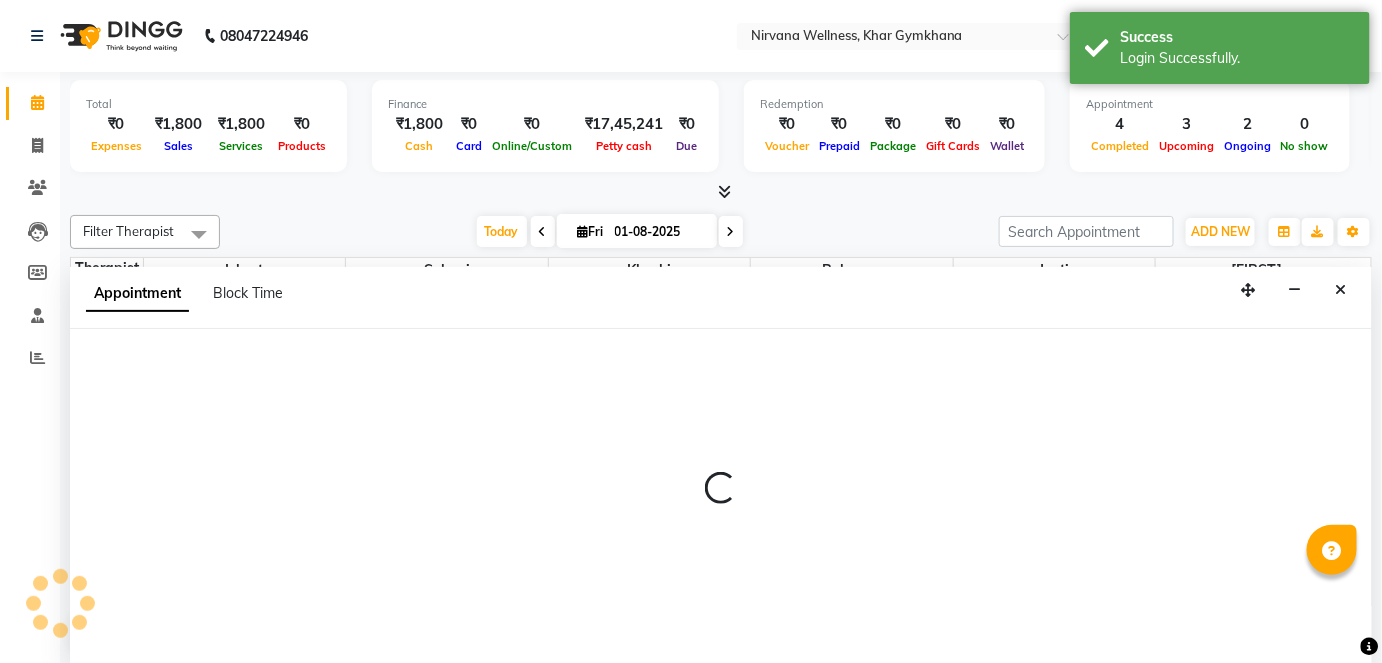 scroll, scrollTop: 0, scrollLeft: 0, axis: both 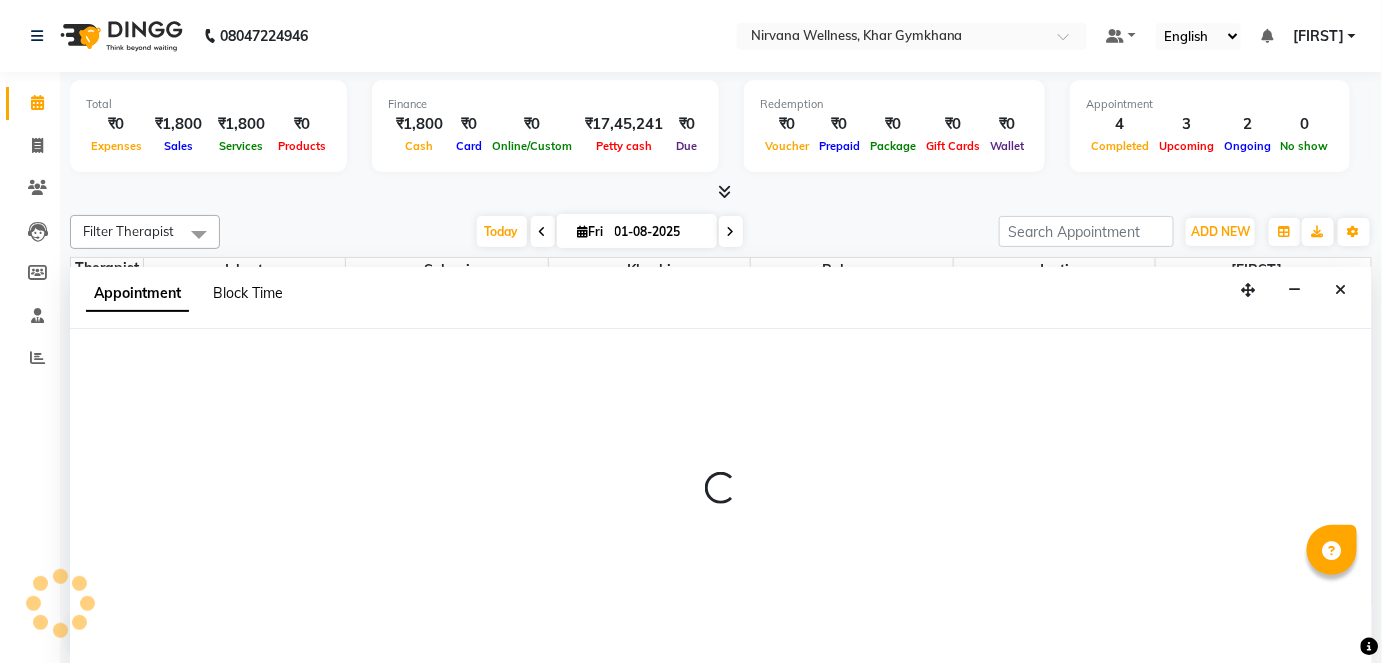select on "79305" 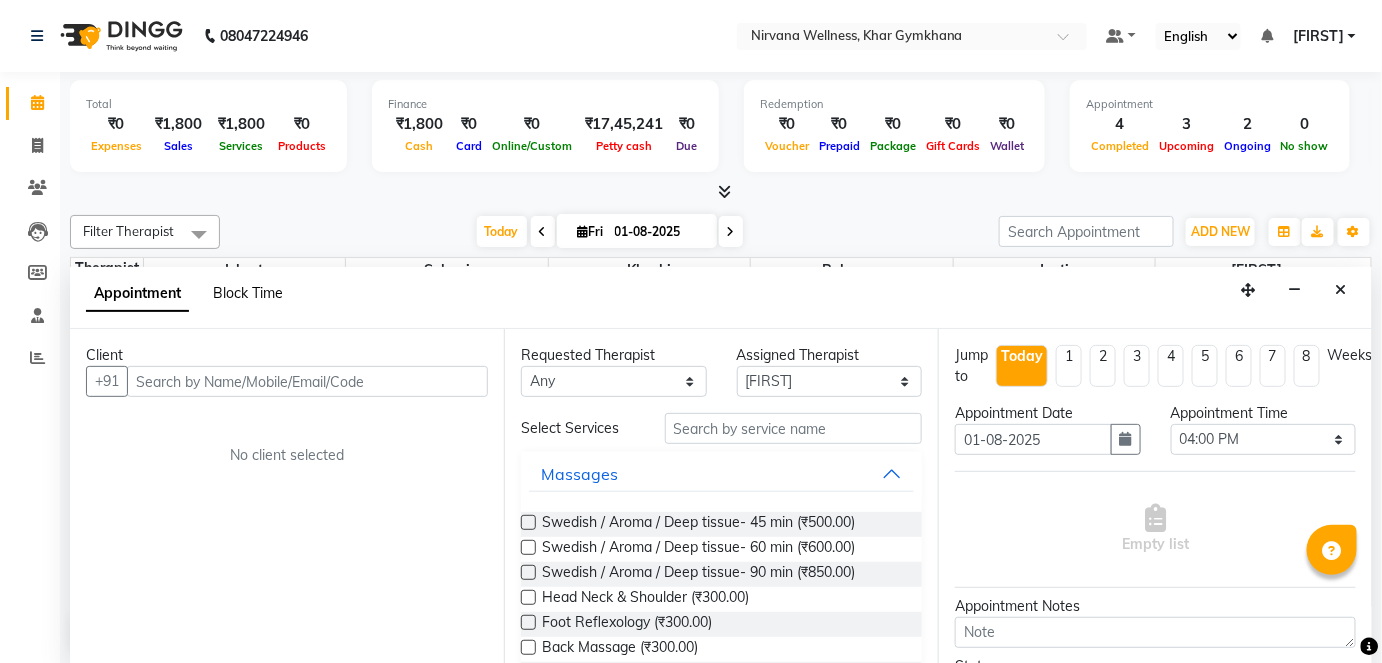 click on "Block Time" at bounding box center (248, 293) 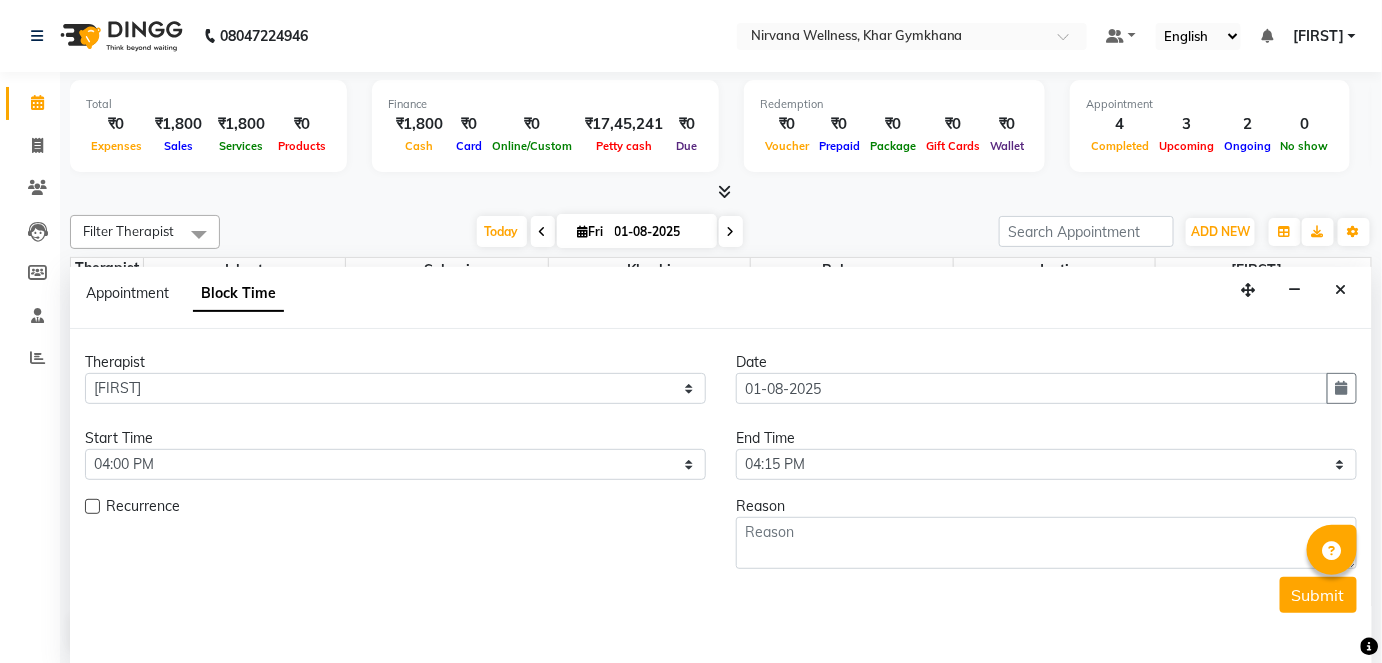 scroll, scrollTop: 957, scrollLeft: 0, axis: vertical 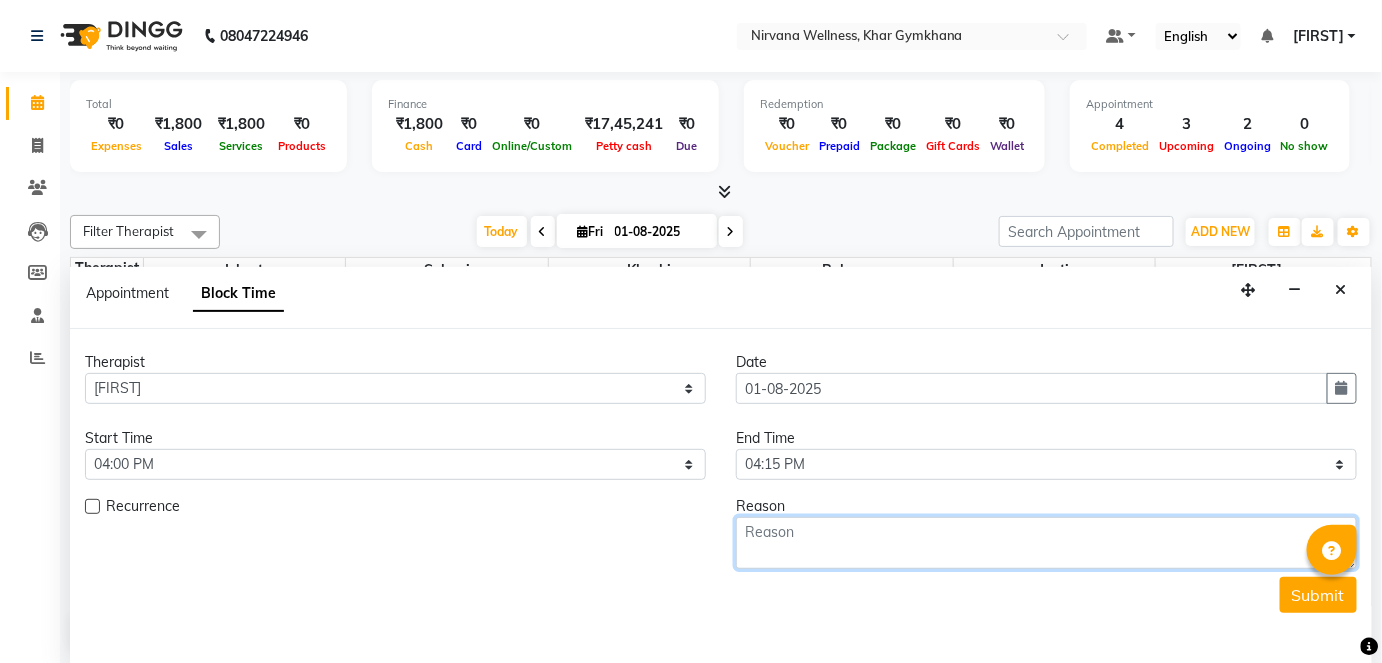 click at bounding box center [1046, 543] 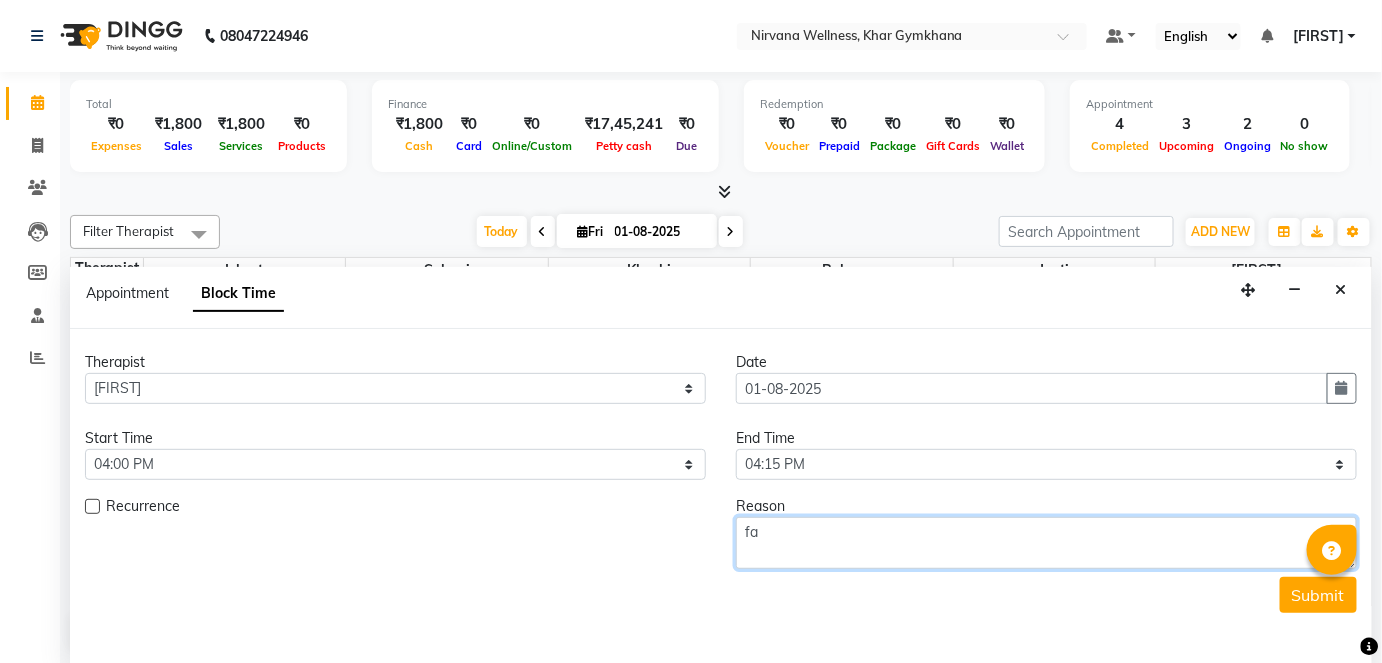 type on "f" 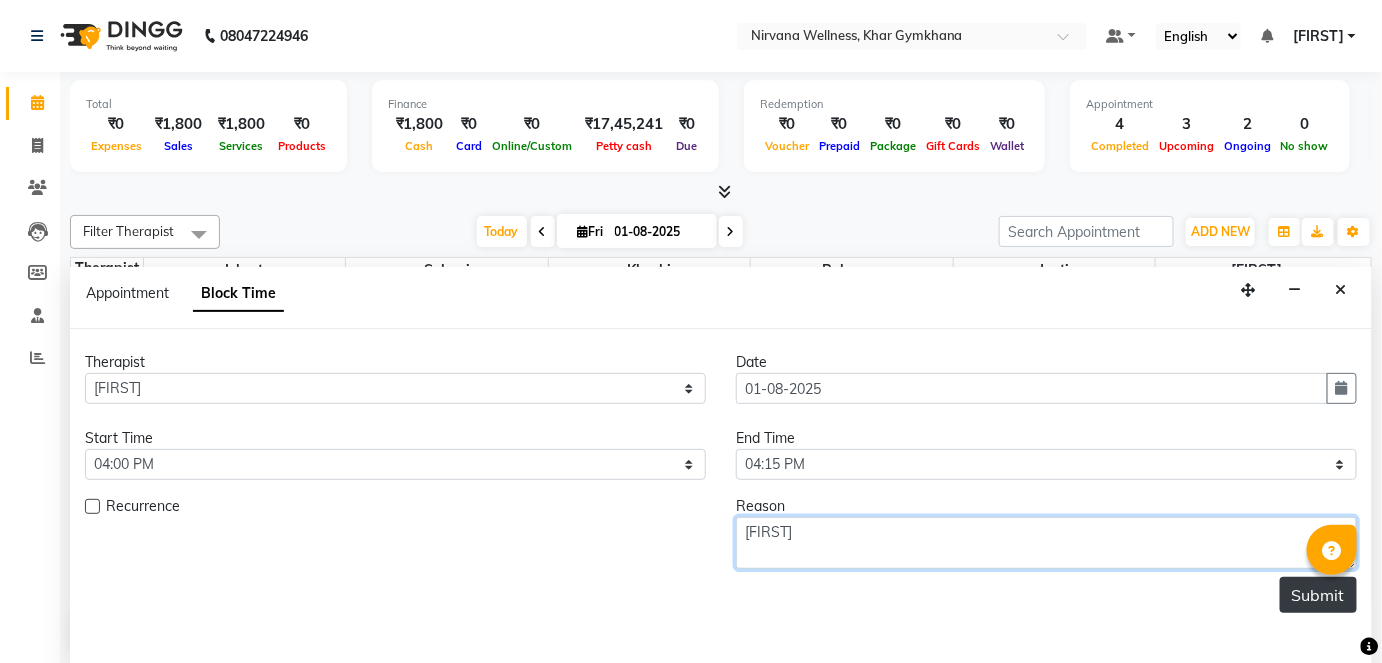 type on "[FIRST]" 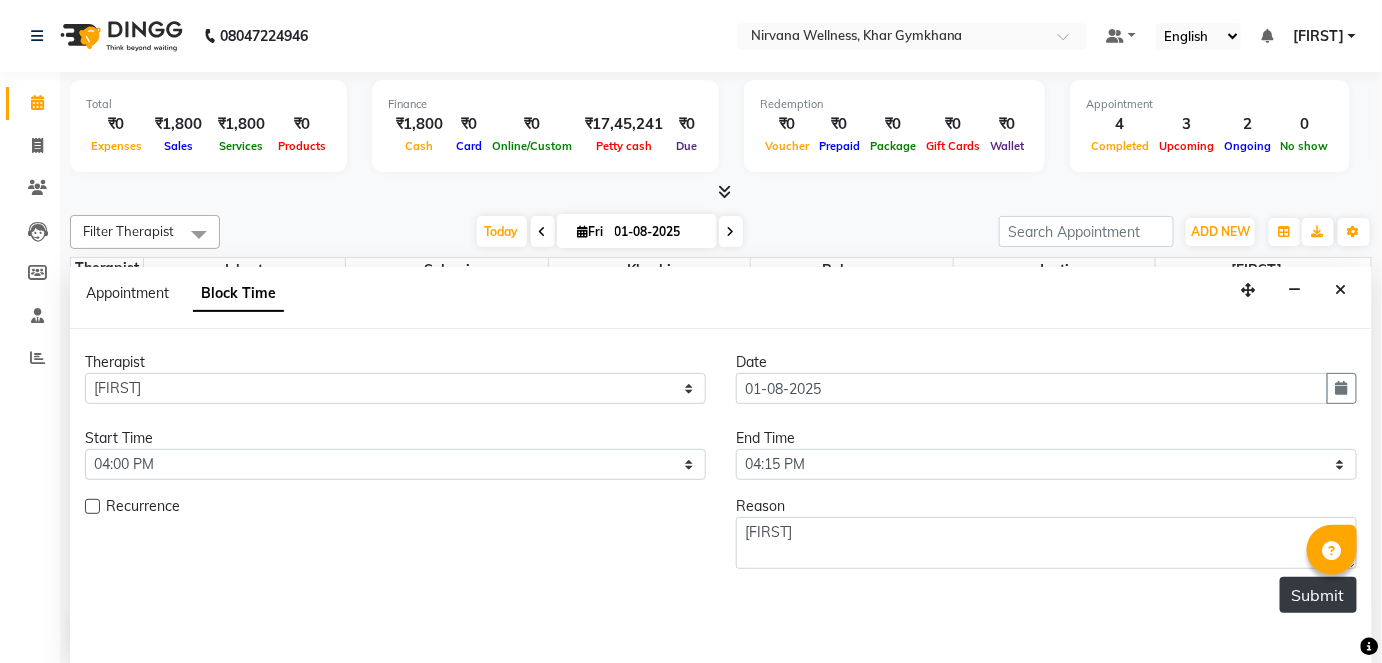 click on "Submit" at bounding box center [1318, 595] 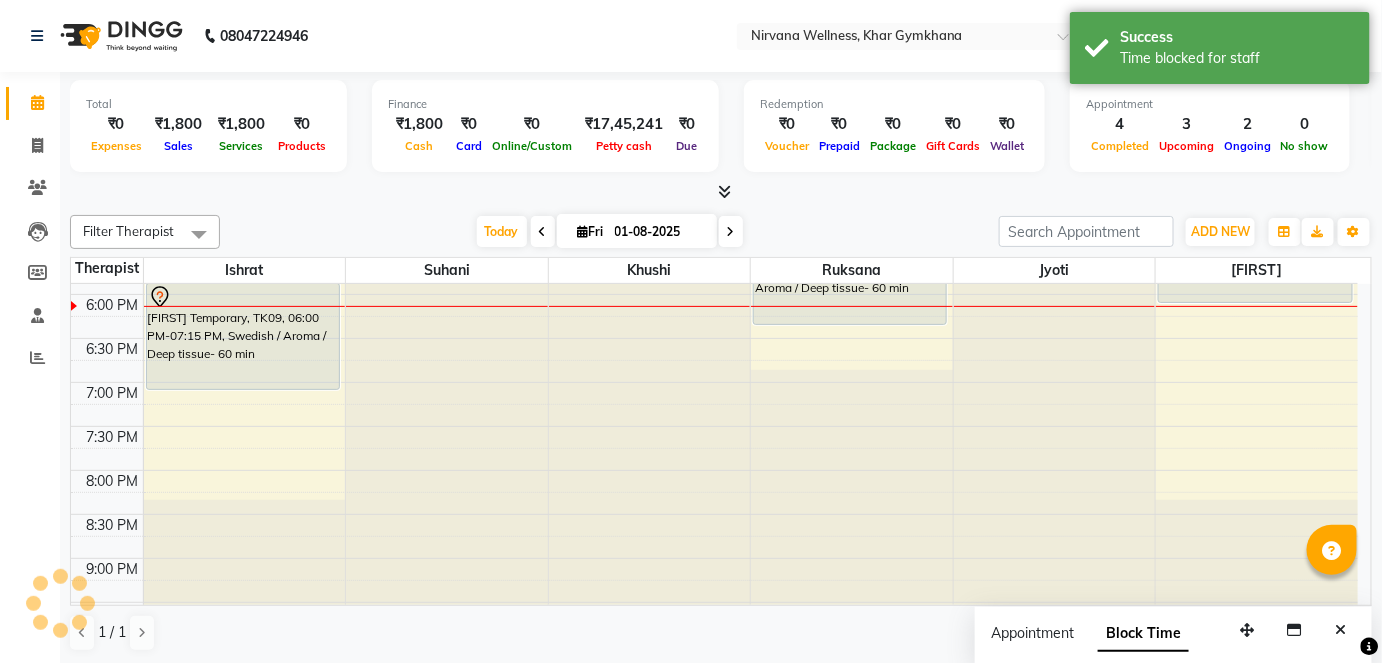 scroll, scrollTop: 0, scrollLeft: 0, axis: both 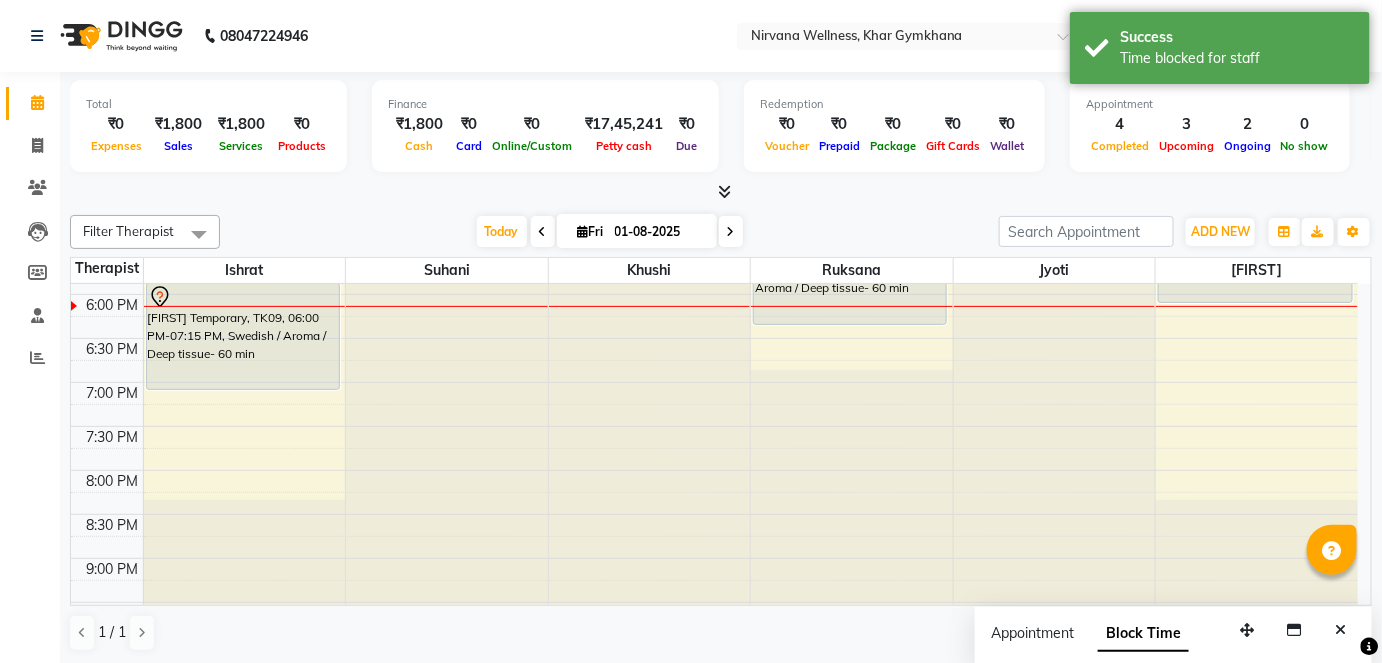 click at bounding box center (731, 231) 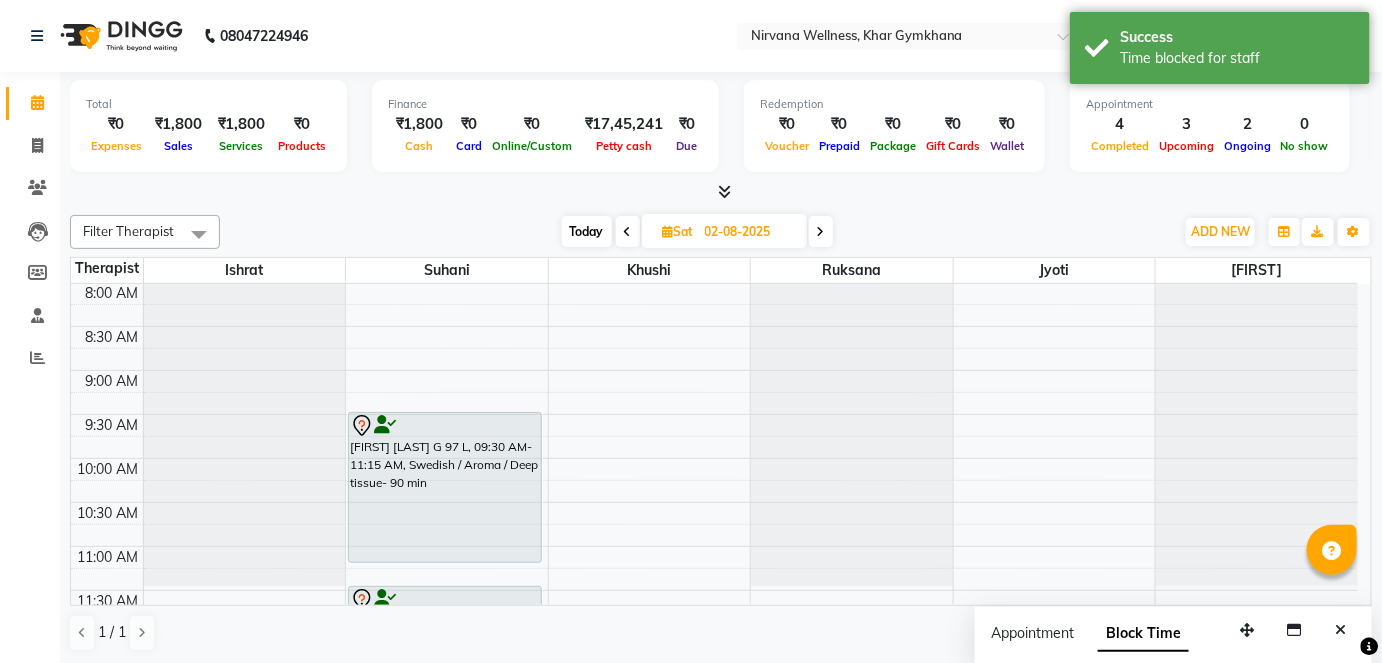 scroll, scrollTop: 229, scrollLeft: 0, axis: vertical 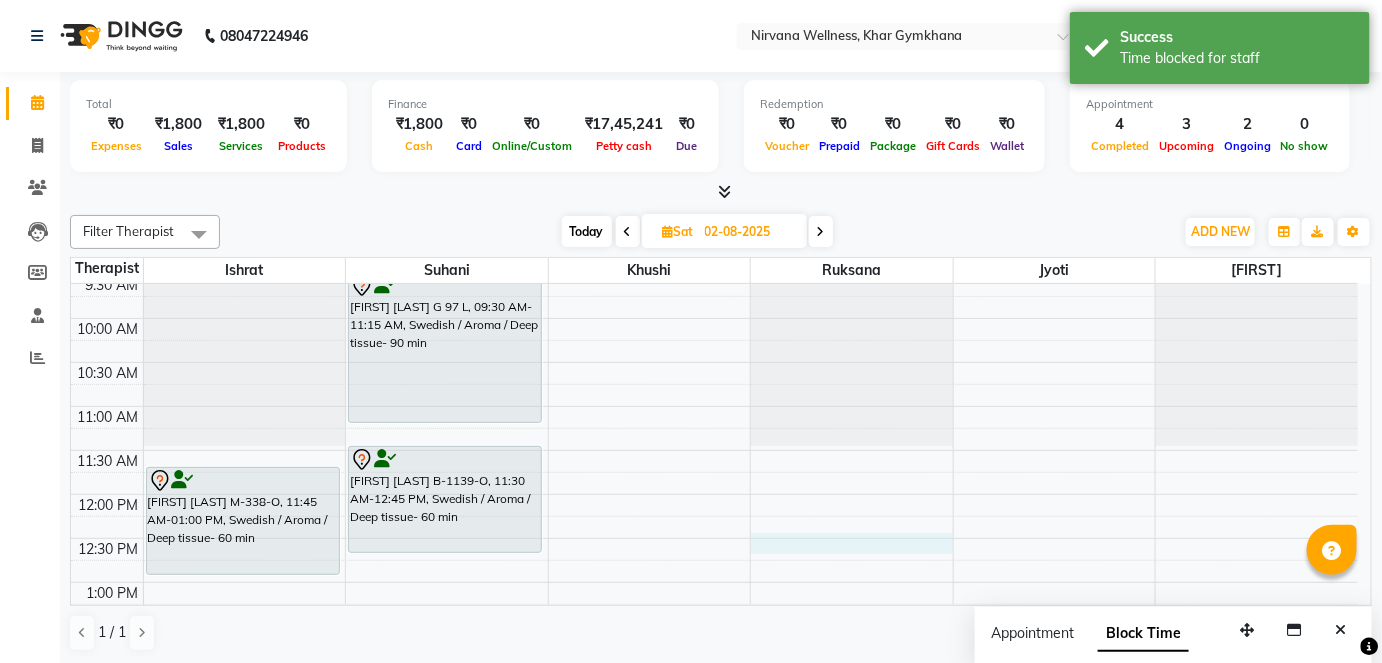 click on "7:00 AM 7:30 AM 8:00 AM 8:30 AM 9:00 AM 9:30 AM 10:00 AM 10:30 AM 11:00 AM 11:30 AM 12:00 PM 12:30 PM 1:00 PM 1:30 PM 2:00 PM 2:30 PM 3:00 PM 3:30 PM 4:00 PM 4:30 PM 5:00 PM 5:30 PM 6:00 PM 6:30 PM 7:00 PM 7:30 PM 8:00 PM 8:30 PM 9:00 PM 9:30 PM 10:00 PM 10:30 PM             [FIRST] [LAST] M-338-O, 11:45 AM-01:00 PM, Swedish / Aroma / Deep tissue- 60 min             [FIRST] A-58-L, 07:30 PM-08:15 PM, Head Neck & Shoulder             [FIRST] [LAST] G 97 L, 09:30 AM-11:15 AM, Swedish / Aroma / Deep tissue- 90 min             [FIRST] [LAST] B-1139-O, 11:30 AM-12:45 PM, Swedish / Aroma / Deep tissue- 60 min             [FIRST] [LAST] M-817-O, 04:00 PM-05:00 PM, Swedish / Aroma / Deep tissue- 60 min             [FIRST] [LAST] M-817-O, 04:00 PM-05:15 PM, Swedish / Aroma / Deep tissue- 60 min             [FIRST] [LAST] M-817-O, 04:00 PM-05:15 PM, Swedish / Aroma / Deep tissue- 60 min             [FIRST] L-289-O, 05:00 PM-06:15 PM, Swedish / Aroma / Deep tissue- 60 min" at bounding box center [714, 758] 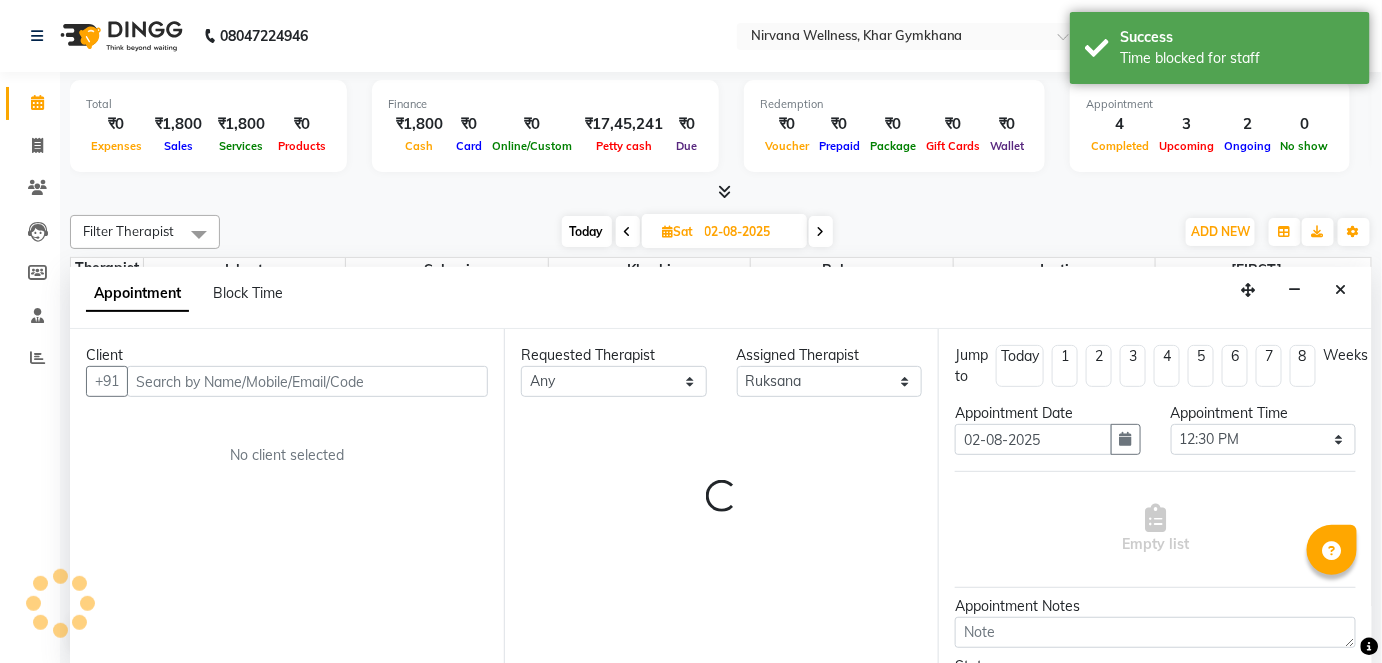 scroll, scrollTop: 0, scrollLeft: 0, axis: both 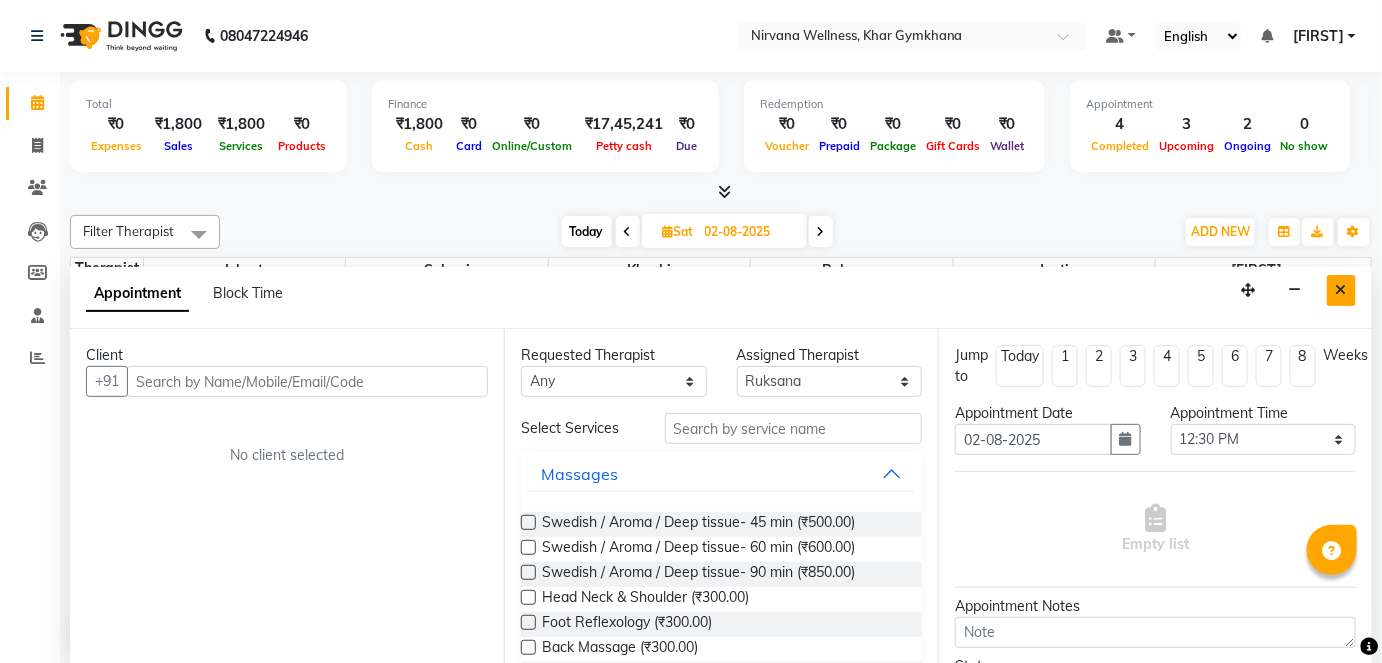 click at bounding box center (1341, 290) 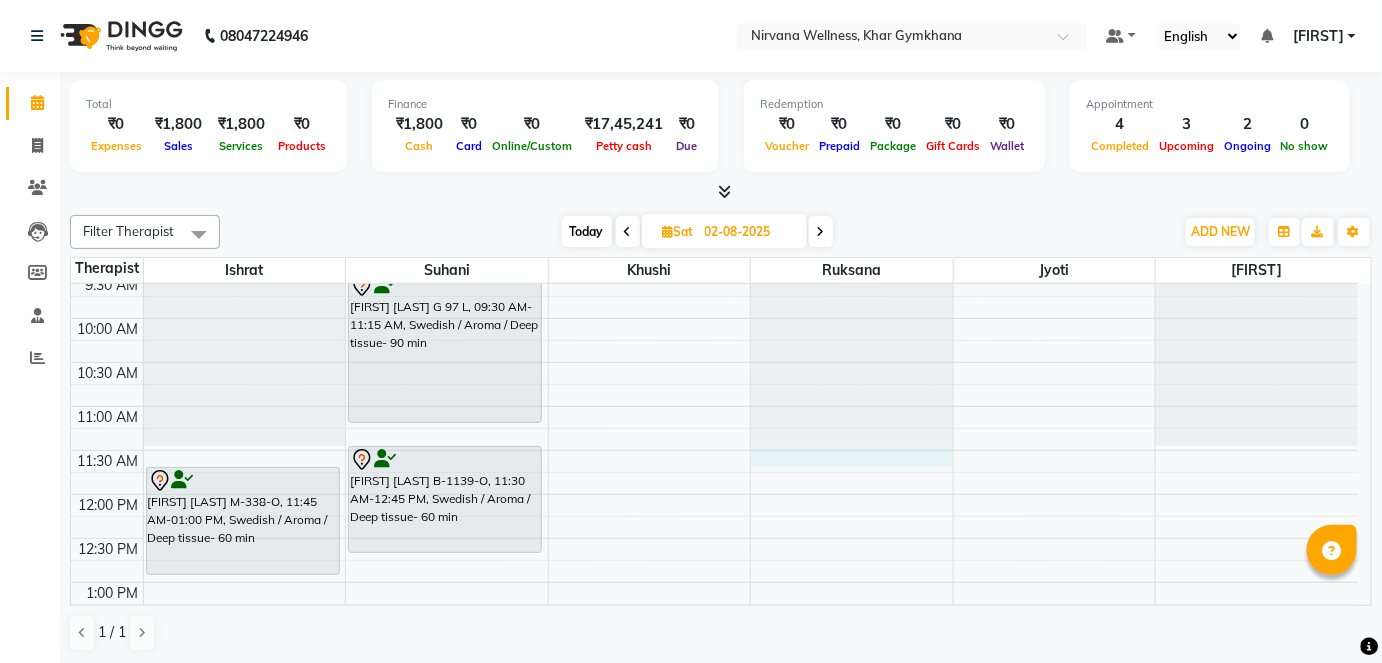 click on "7:00 AM 7:30 AM 8:00 AM 8:30 AM 9:00 AM 9:30 AM 10:00 AM 10:30 AM 11:00 AM 11:30 AM 12:00 PM 12:30 PM 1:00 PM 1:30 PM 2:00 PM 2:30 PM 3:00 PM 3:30 PM 4:00 PM 4:30 PM 5:00 PM 5:30 PM 6:00 PM 6:30 PM 7:00 PM 7:30 PM 8:00 PM 8:30 PM 9:00 PM 9:30 PM 10:00 PM 10:30 PM             [FIRST] [LAST] M-338-O, 11:45 AM-01:00 PM, Swedish / Aroma / Deep tissue- 60 min             [FIRST] A-58-L, 07:30 PM-08:15 PM, Head Neck & Shoulder             [FIRST] [LAST] G 97 L, 09:30 AM-11:15 AM, Swedish / Aroma / Deep tissue- 90 min             [FIRST] [LAST] B-1139-O, 11:30 AM-12:45 PM, Swedish / Aroma / Deep tissue- 60 min             [FIRST] [LAST] M-817-O, 04:00 PM-05:00 PM, Swedish / Aroma / Deep tissue- 60 min             [FIRST] [LAST] M-817-O, 04:00 PM-05:15 PM, Swedish / Aroma / Deep tissue- 60 min             [FIRST] [LAST] M-817-O, 04:00 PM-05:15 PM, Swedish / Aroma / Deep tissue- 60 min             [FIRST] L-289-O, 05:00 PM-06:15 PM, Swedish / Aroma / Deep tissue- 60 min" at bounding box center (714, 758) 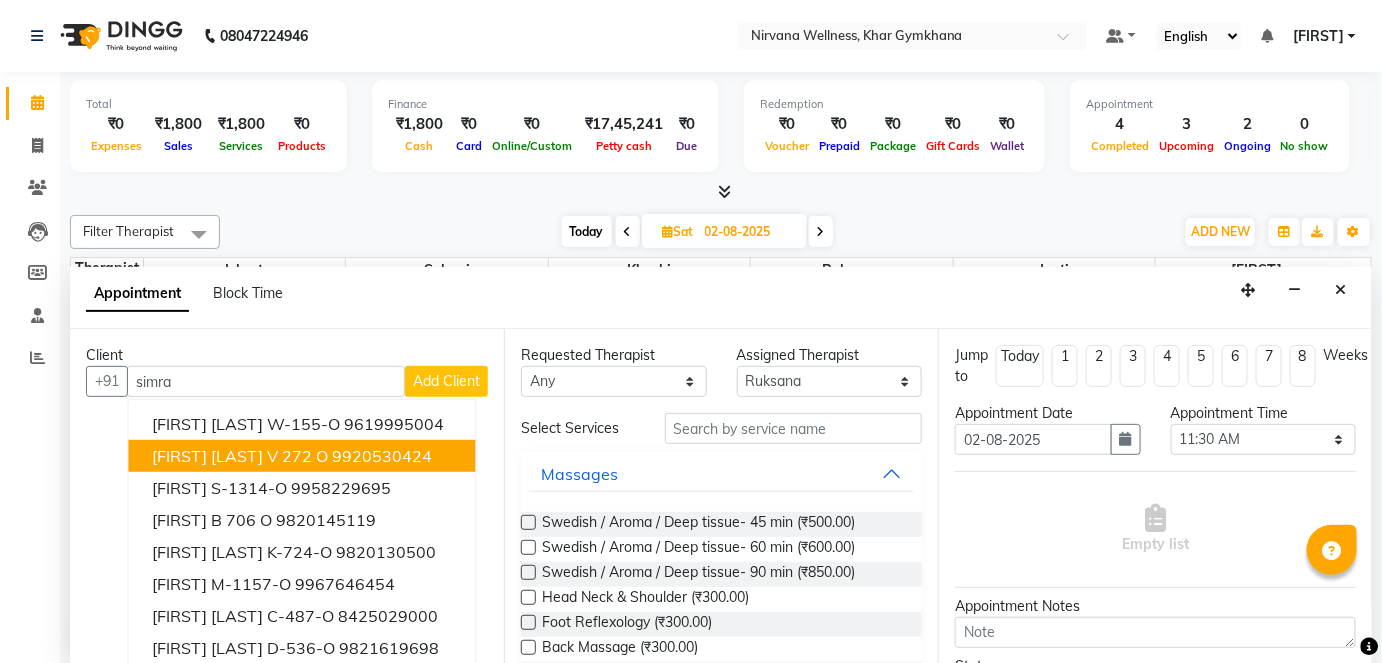 click on "9920530424" at bounding box center (382, 456) 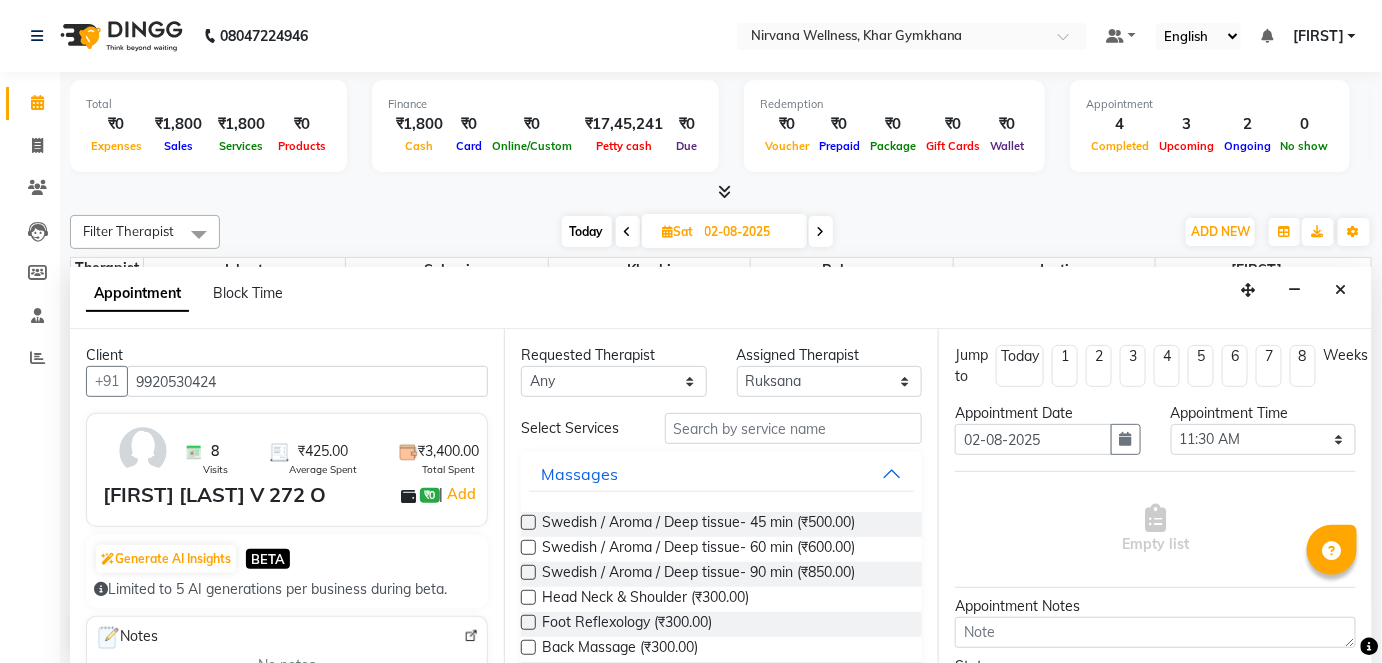 type on "9920530424" 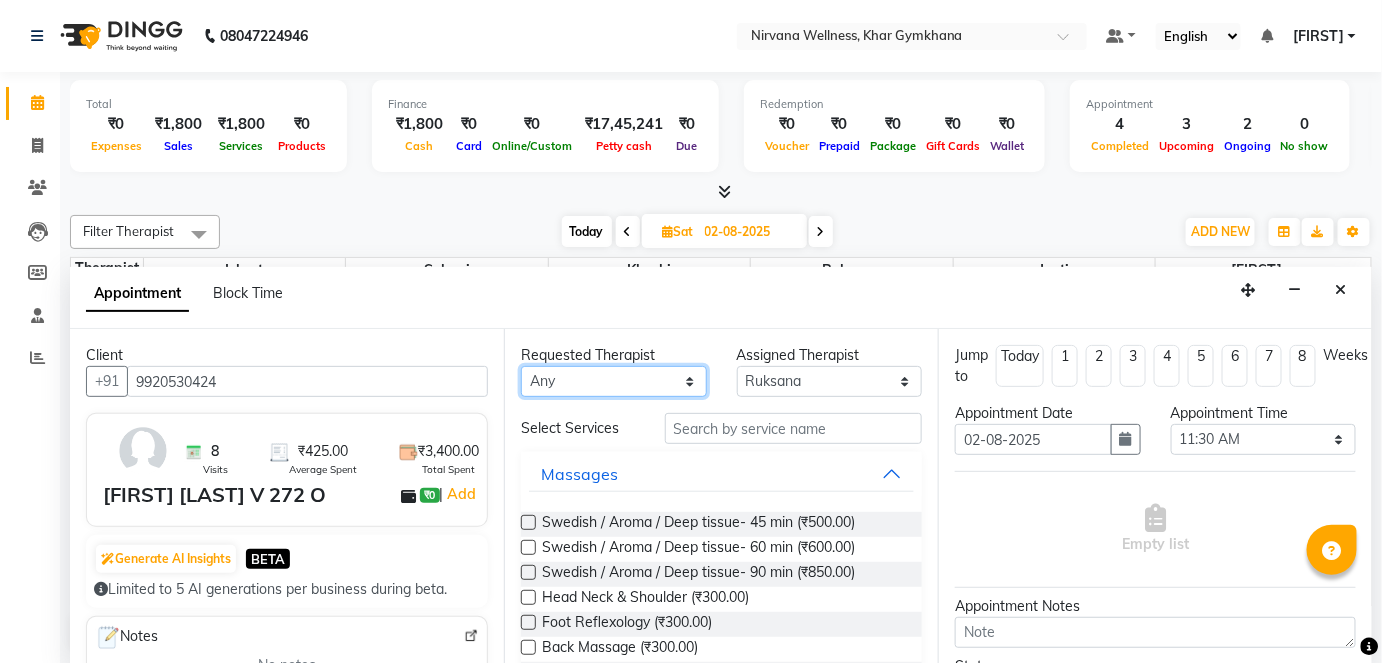 click on "Any [FIRST] [FIRST] [FIRST] [FIRST] [FIRST] [FIRST]" at bounding box center (614, 381) 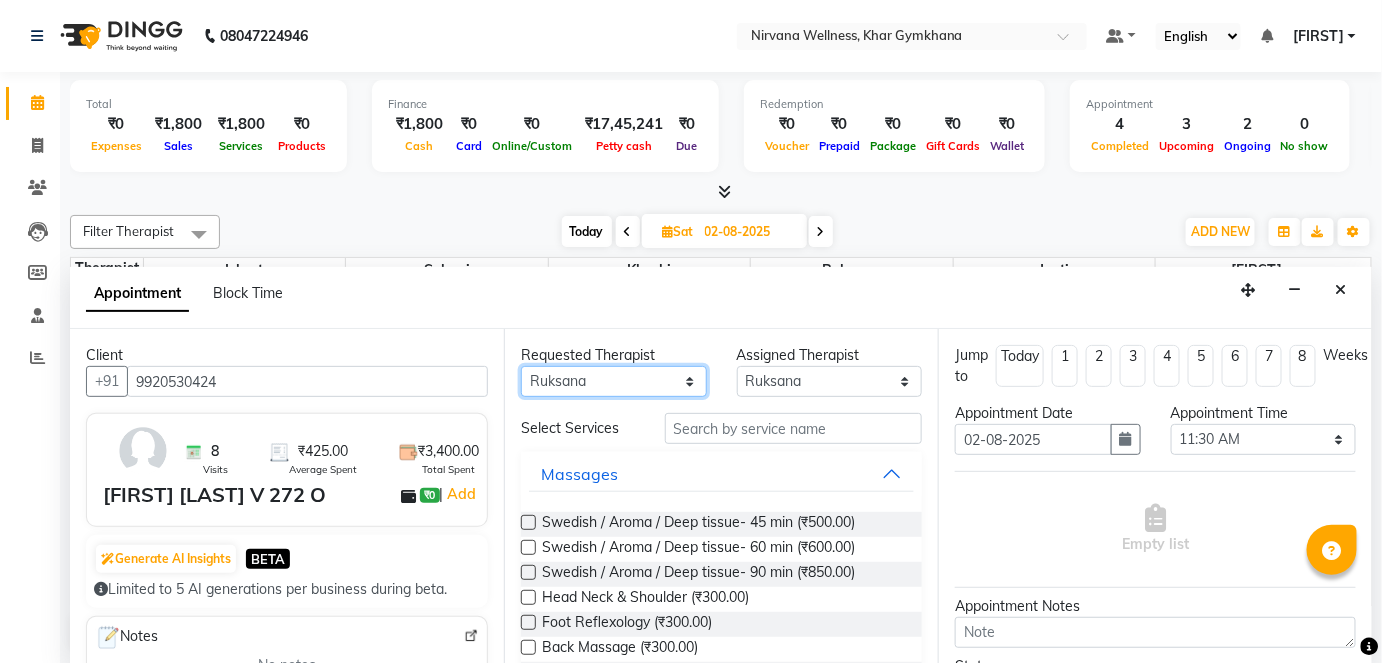 click on "Any [FIRST] [FIRST] [FIRST] [FIRST] [FIRST] [FIRST]" at bounding box center (614, 381) 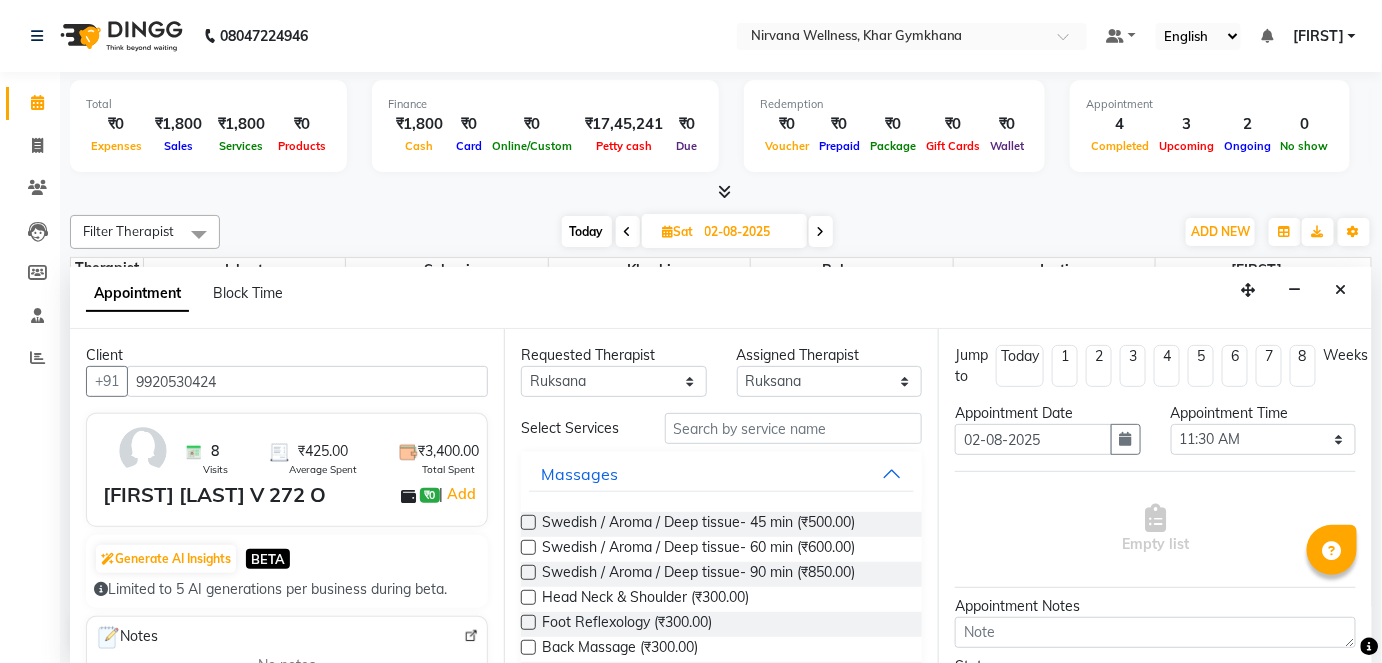 drag, startPoint x: 725, startPoint y: 547, endPoint x: 922, endPoint y: 567, distance: 198.01262 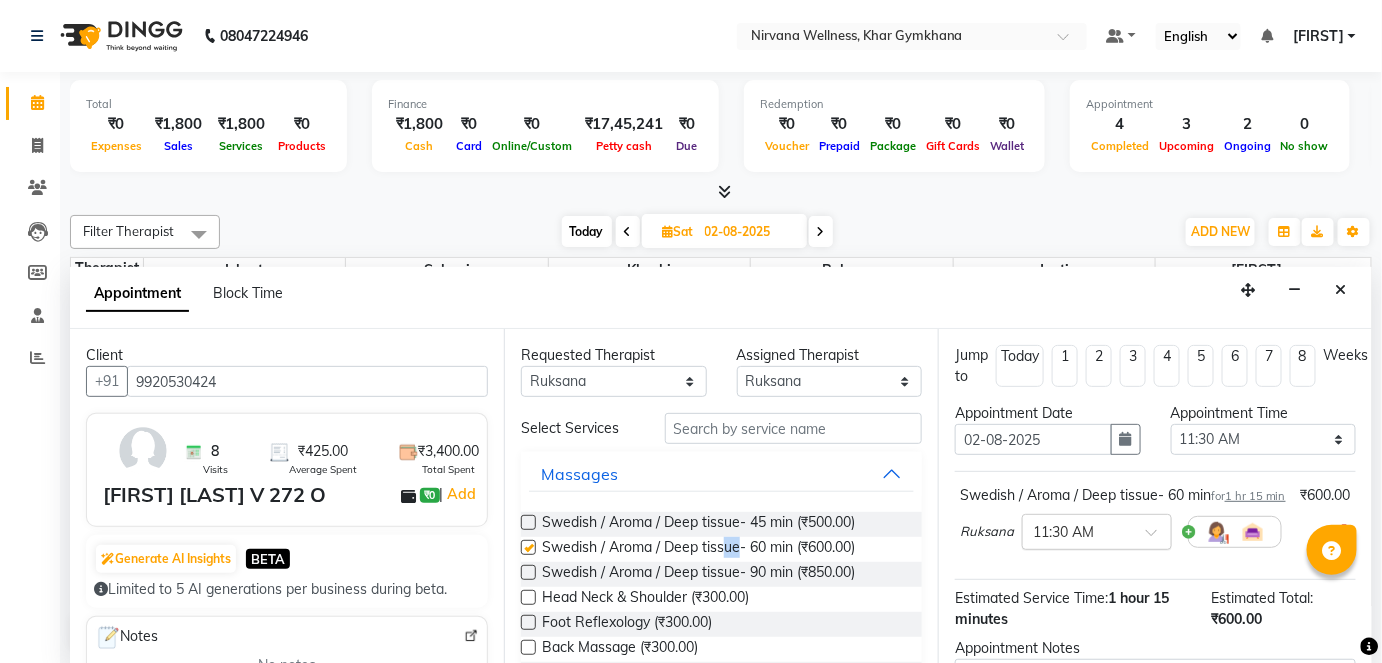 checkbox on "false" 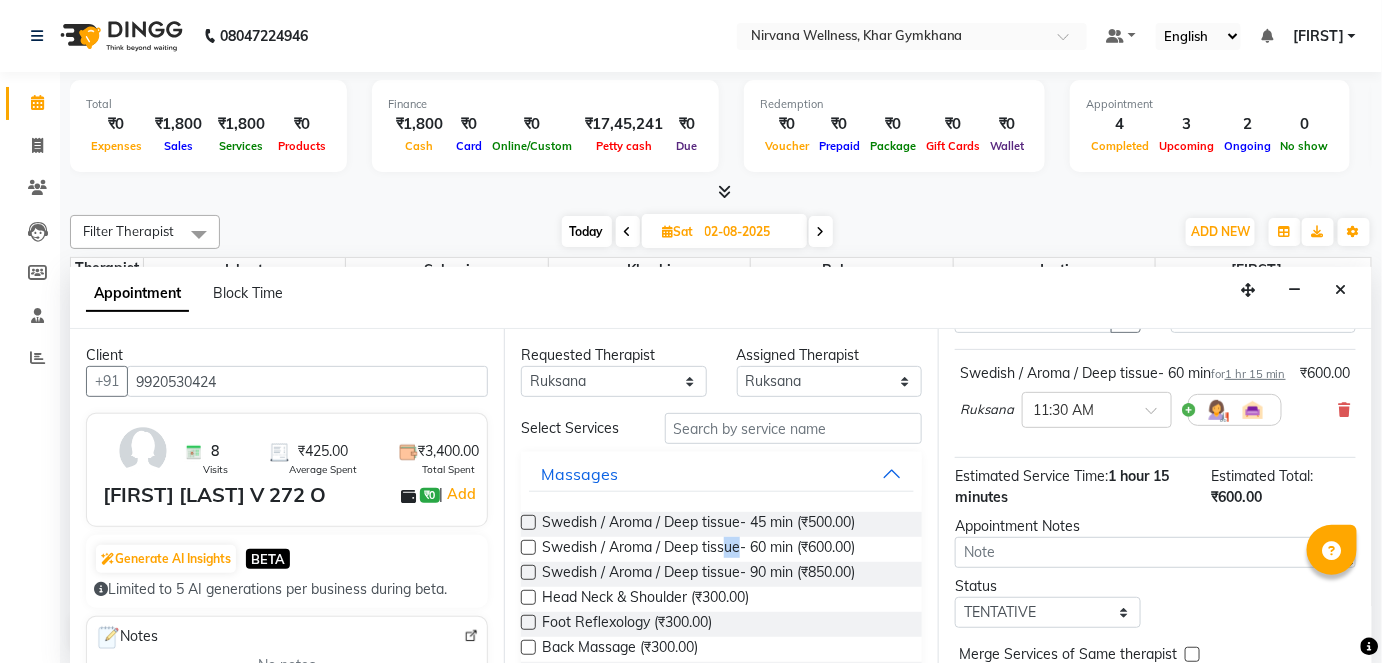 scroll, scrollTop: 231, scrollLeft: 0, axis: vertical 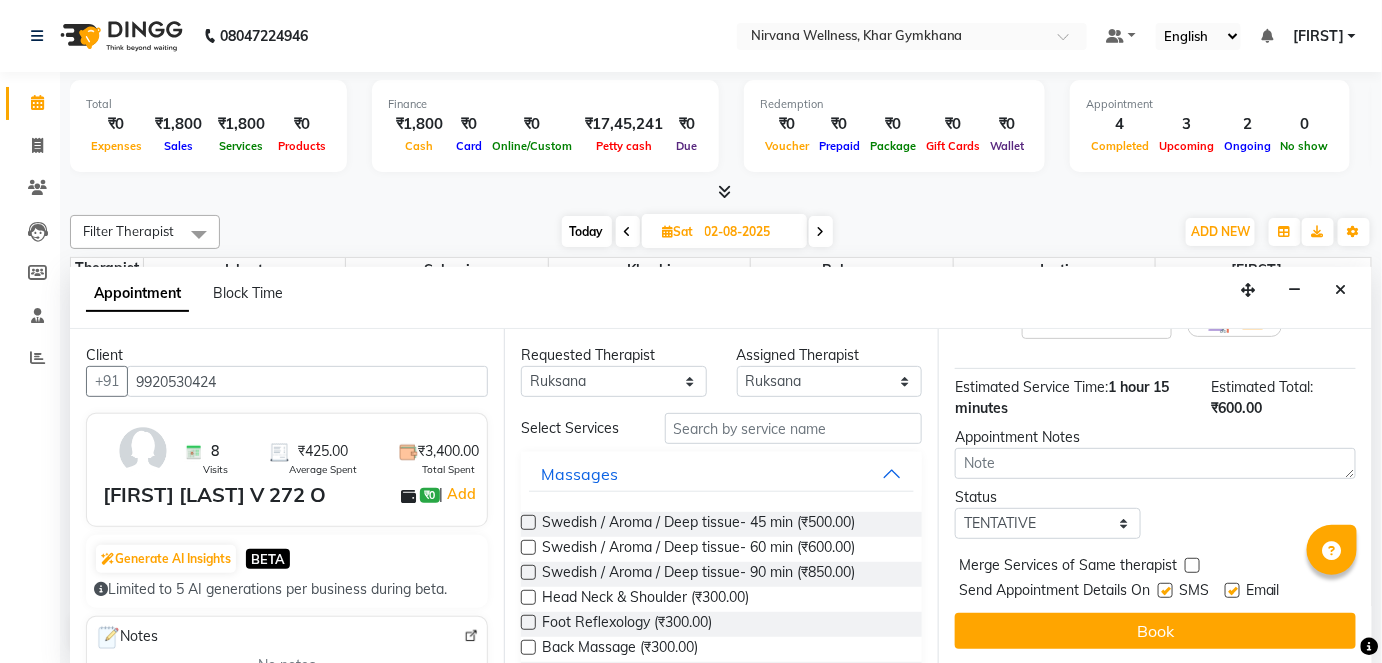 click on "Jump to Today 1 2 3 4 5 6 7 8 Weeks Appointment Date 02-08-2025 Appointment Time Select 08:00 AM 08:15 AM 08:30 AM 08:45 AM 09:00 AM 09:15 AM 09:30 AM 09:45 AM 10:00 AM 10:15 AM 10:30 AM 10:45 AM 11:00 AM 11:15 AM 11:30 AM 11:45 AM 12:00 PM 12:15 PM 12:30 PM 12:45 PM 01:00 PM 01:15 PM 01:30 PM 01:45 PM 02:00 PM 02:15 PM 02:30 PM 02:45 PM 03:00 PM 03:15 PM 03:30 PM 03:45 PM 04:00 PM 04:15 PM 04:30 PM 04:45 PM 05:00 PM 05:15 PM 05:30 PM 05:45 PM 06:00 PM 06:15 PM 06:30 PM 06:45 PM 07:00 PM 07:15 PM 07:30 PM 07:45 PM 08:00 PM 08:15 PM 08:30 PM 08:45 PM 09:00 PM 09:15 PM 09:30 PM 09:45 PM 10:00 PM Swedish / Aroma / Deep tissue- 60 min   for  1 hr 15 min ₹600.00 [LAST]  × 11:30 AM Estimated Service Time:  1 hour 15 minutes Estimated Total:  ₹600.00 Appointment Notes Status Select TENTATIVE CONFIRM UPCOMING Merge Services of Same therapist Send Appointment Details On SMS Email  Book" at bounding box center [1155, 497] 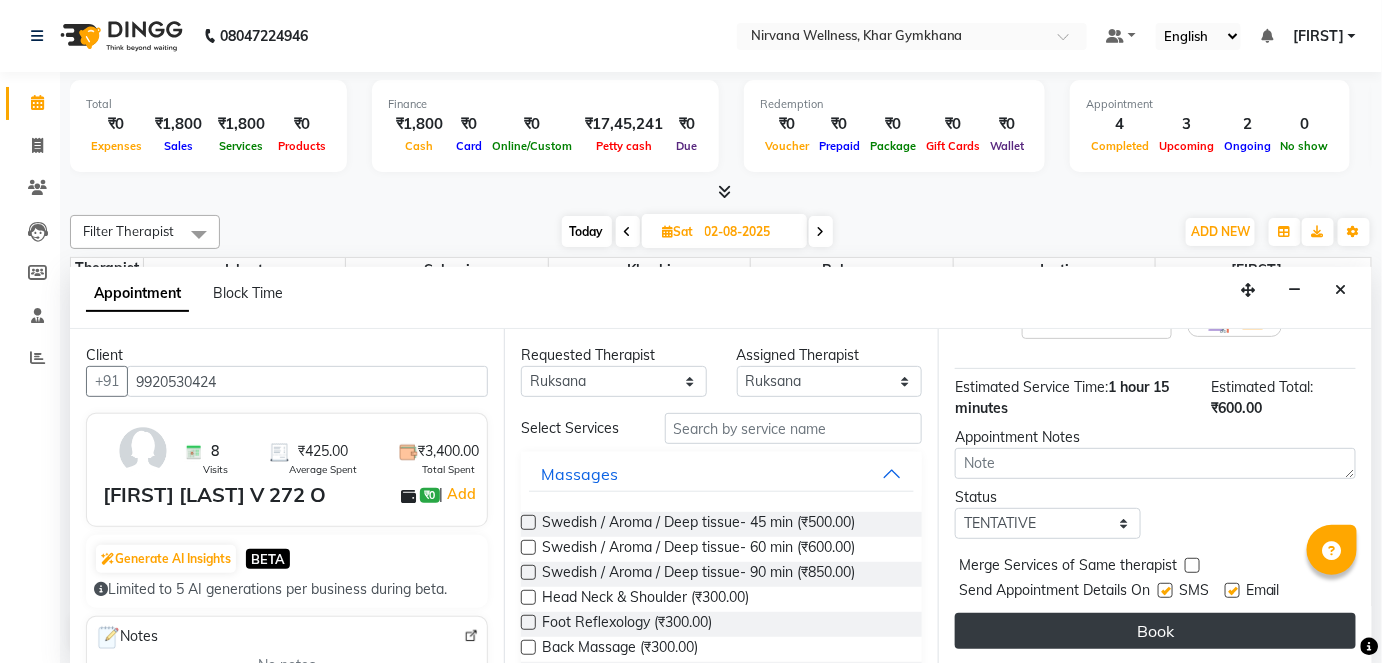 click on "Book" at bounding box center (1155, 631) 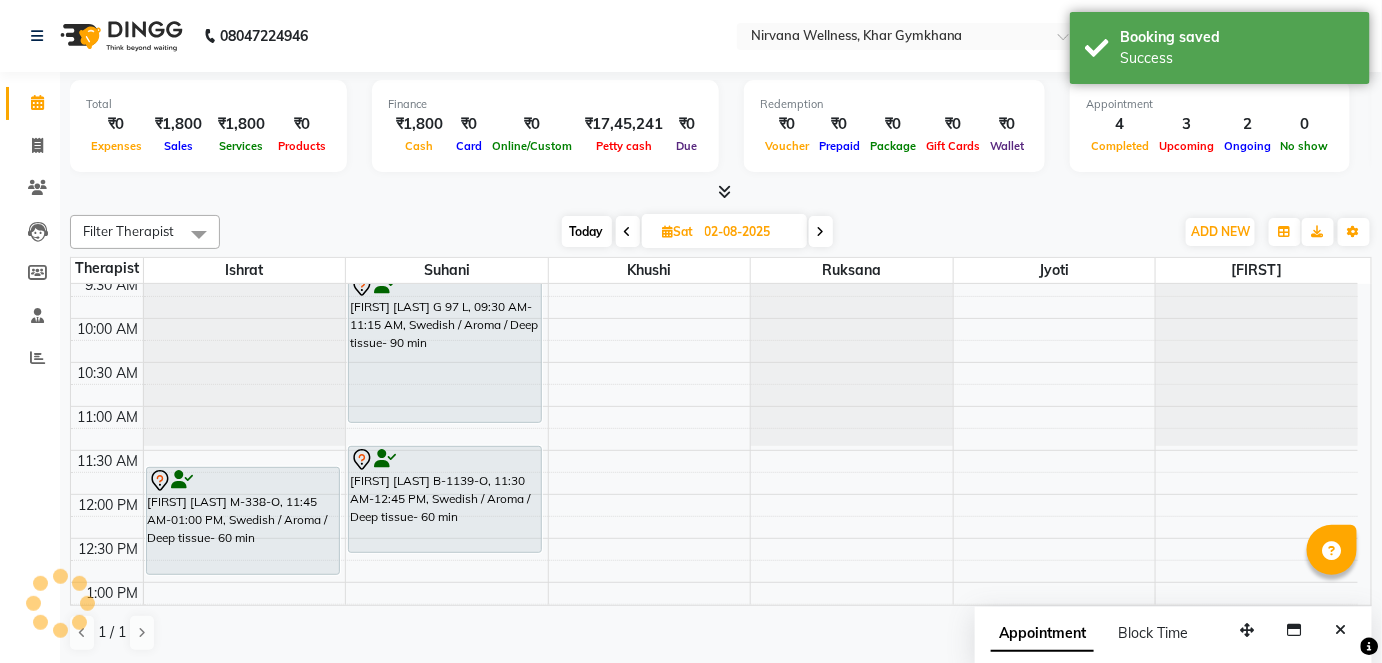 scroll, scrollTop: 0, scrollLeft: 0, axis: both 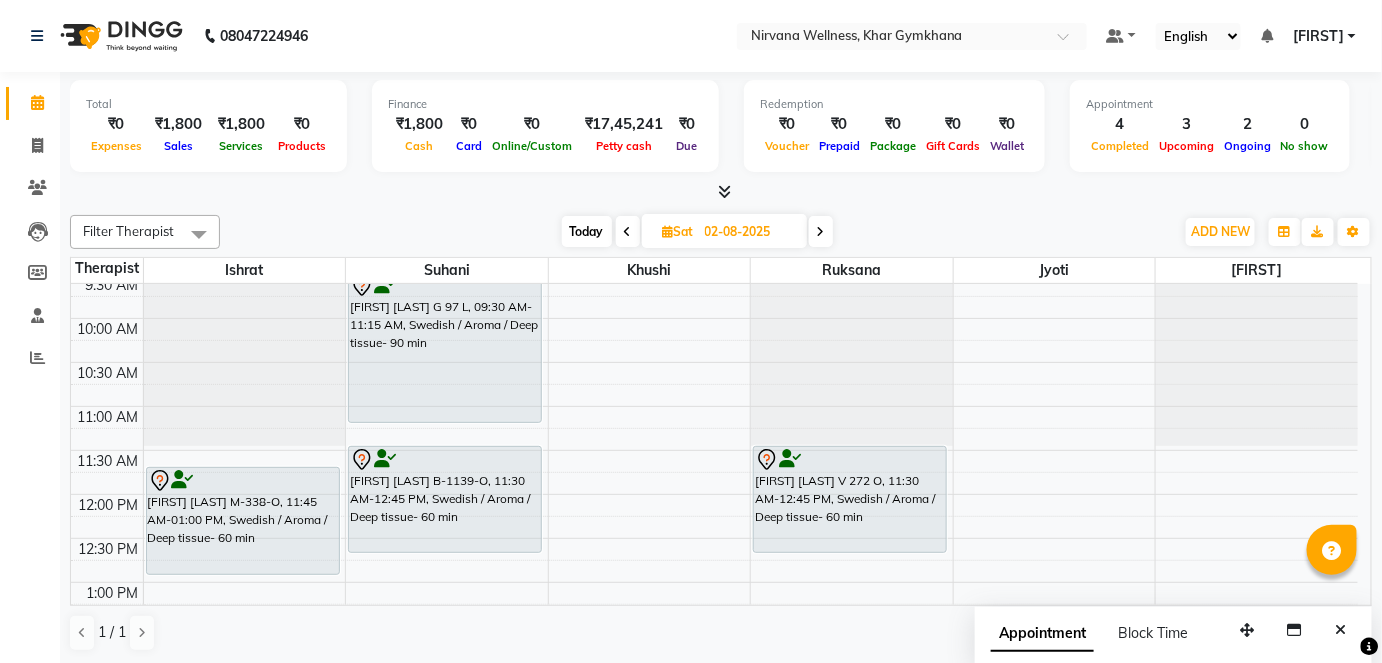 click on "Filter Therapist Select All Ishrat Jyoti Khushi Nilofar Ruksana  Suhani Today  Sat 02-08-2025 Toggle Dropdown Add Appointment Add Invoice Add Attendance Add Client Toggle Dropdown Add Appointment Add Invoice Add Attendance Add Client ADD NEW Toggle Dropdown Add Appointment Add Invoice Add Attendance Add Client Filter Therapist Select All Ishrat Jyoti Khushi Nilofar Ruksana  Suhani Group By  Staff View   Room View  View as Vertical  Vertical - Week View  Horizontal  Horizontal - Week View  List  Toggle Dropdown Calendar Settings Manage Tags   Arrange Therapists   Reset Therapists  Full Screen  Show Available Stylist  Appointment Form Zoom 100% Staff/Room Display Count 6" at bounding box center (721, 232) 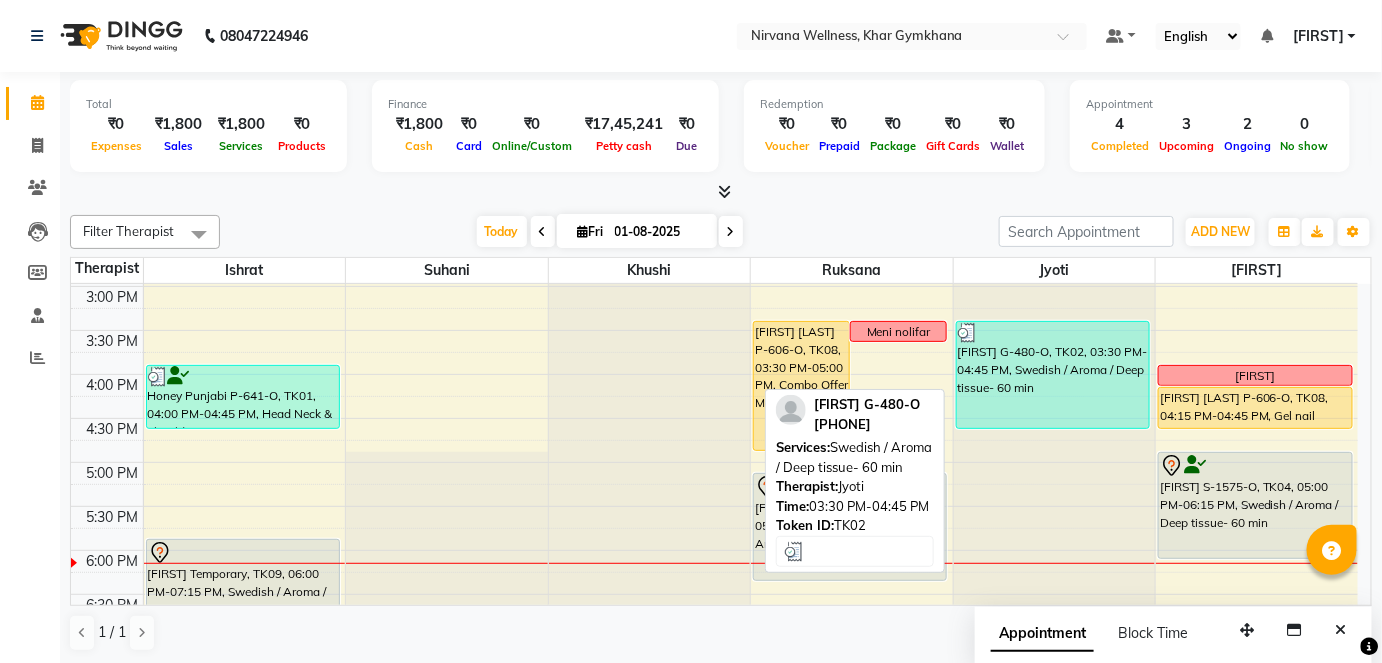 scroll, scrollTop: 704, scrollLeft: 0, axis: vertical 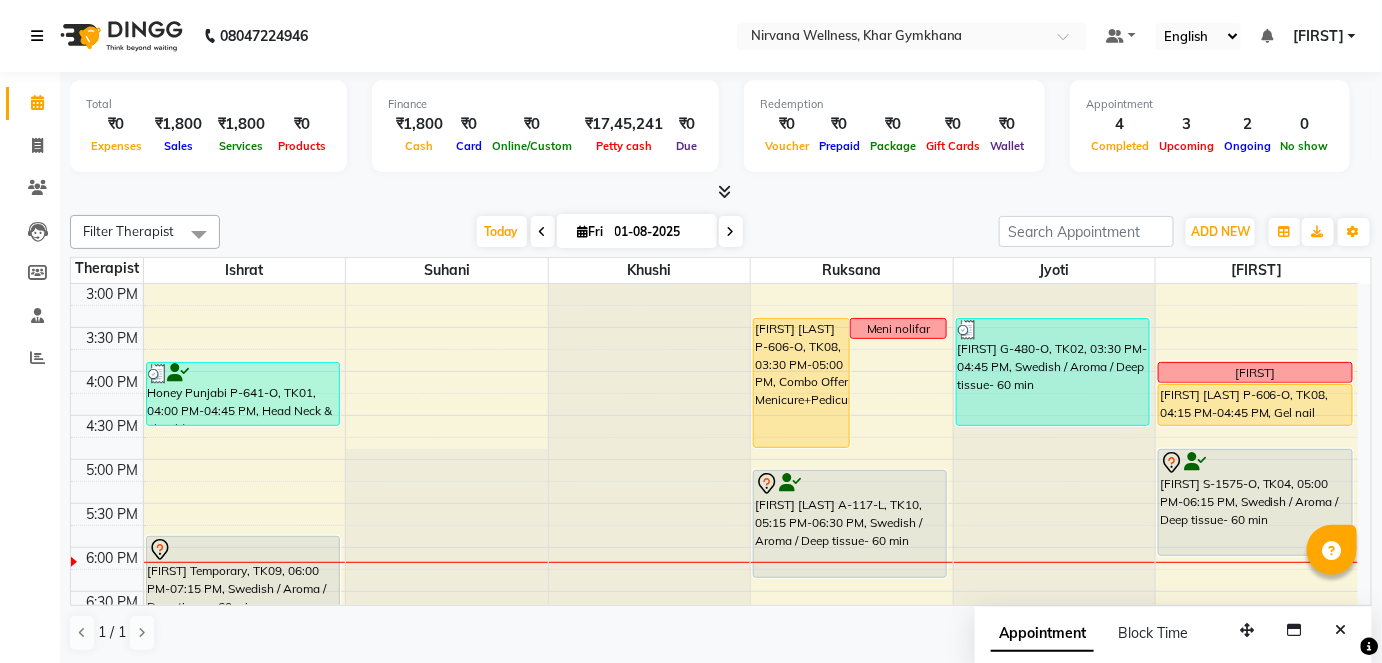drag, startPoint x: 18, startPoint y: 26, endPoint x: 40, endPoint y: 46, distance: 29.732138 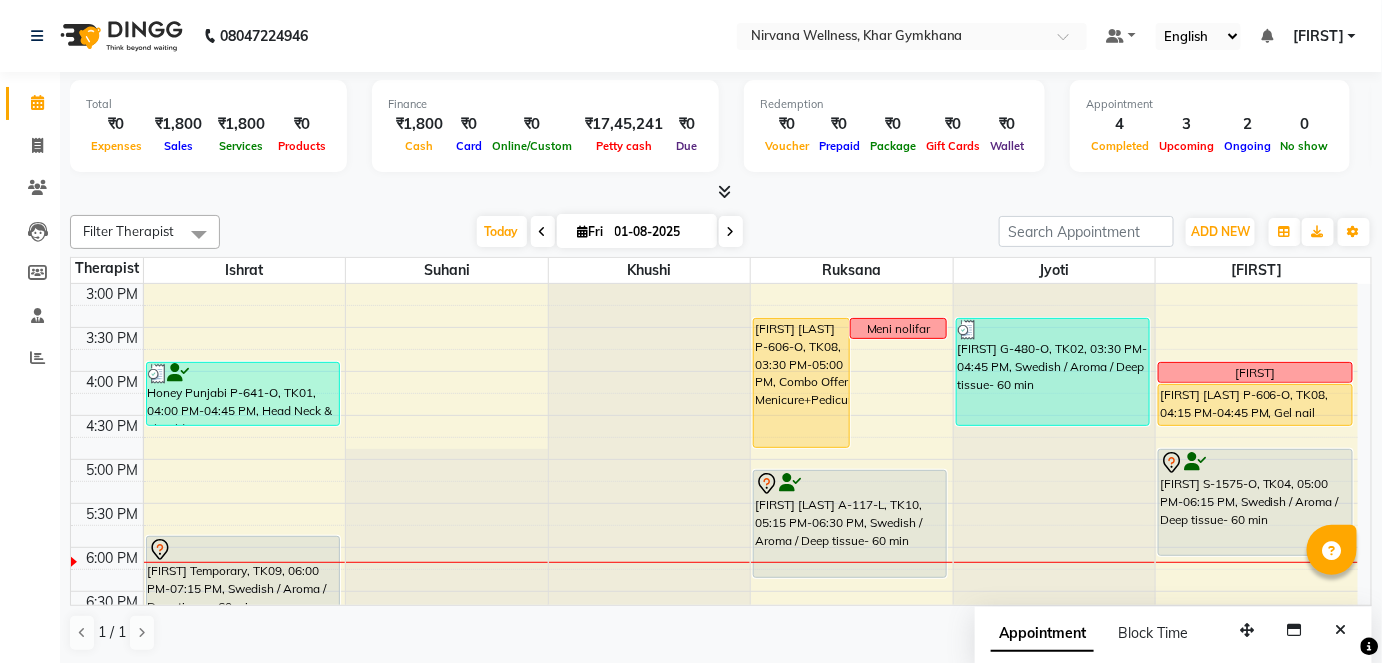 click on "Filter Therapist Select All Ishrat Jyoti Khushi Nilofar Ruksana  Suhani Today  Fri 01-08-2025 Toggle Dropdown Add Appointment Add Invoice Add Attendance Add Client Toggle Dropdown Add Appointment Add Invoice Add Attendance Add Client ADD NEW Toggle Dropdown Add Appointment Add Invoice Add Attendance Add Client Filter Therapist Select All Ishrat Jyoti Khushi Nilofar Ruksana  Suhani Group By  Staff View   Room View  View as Vertical  Vertical - Week View  Horizontal  Horizontal - Week View  List  Toggle Dropdown Calendar Settings Manage Tags   Arrange Therapists   Reset Therapists  Full Screen  Show Available Stylist  Appointment Form Zoom 100% Staff/Room Display Count 6 Therapist Ishrat Suhani Khushi Ruksana  Jyoti Nilofar 7:00 AM 7:30 AM 8:00 AM 8:30 AM 9:00 AM 9:30 AM 10:00 AM 10:30 AM 11:00 AM 11:30 AM 12:00 PM 12:30 PM 1:00 PM 1:30 PM 2:00 PM 2:30 PM 3:00 PM 3:30 PM 4:00 PM 4:30 PM 5:00 PM 5:30 PM 6:00 PM 6:30 PM 7:00 PM 7:30 PM 8:00 PM 8:30 PM 9:00 PM 9:30 PM 10:00 PM 10:30 PM" 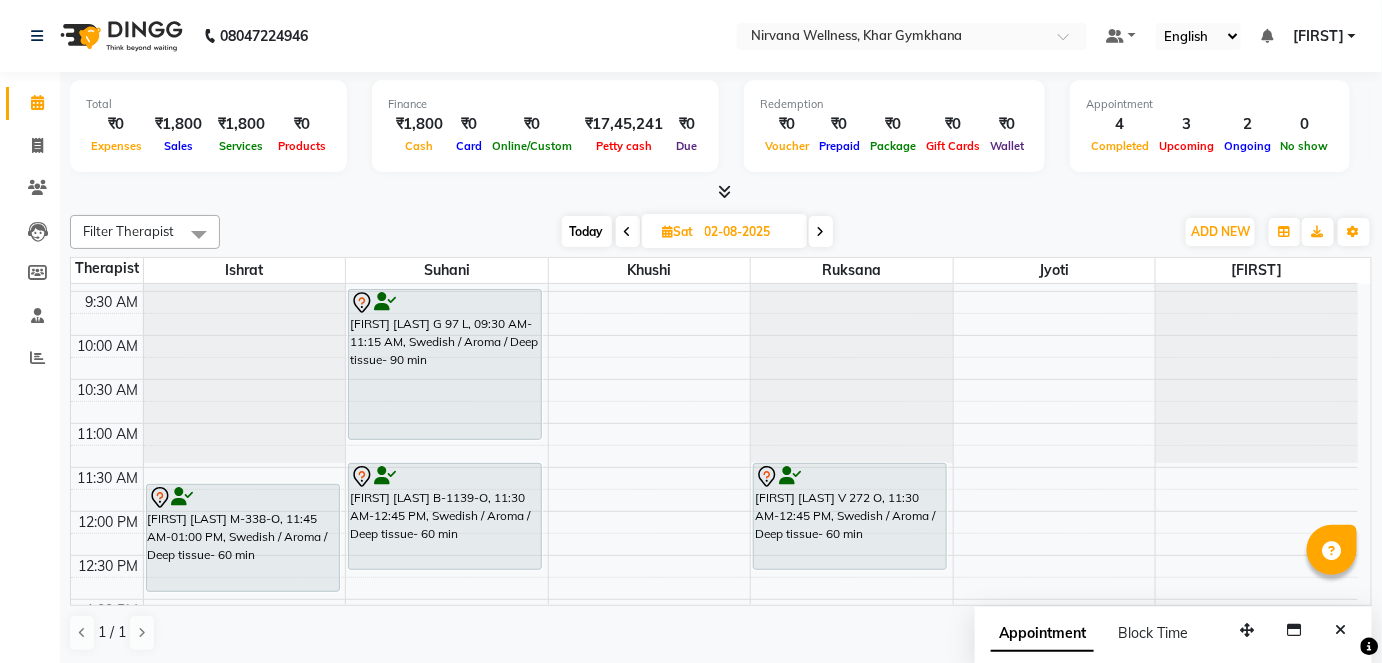 scroll, scrollTop: 181, scrollLeft: 0, axis: vertical 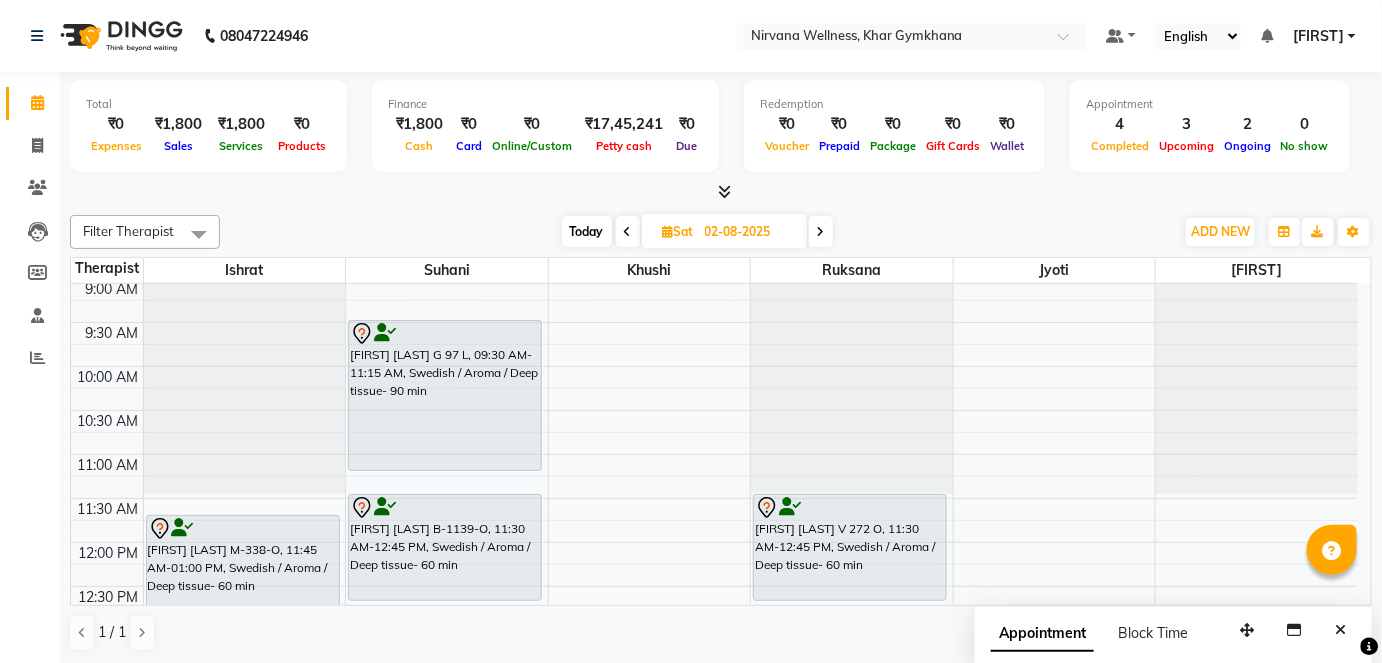 click on "Today  Sat 02-08-2025" at bounding box center [697, 232] 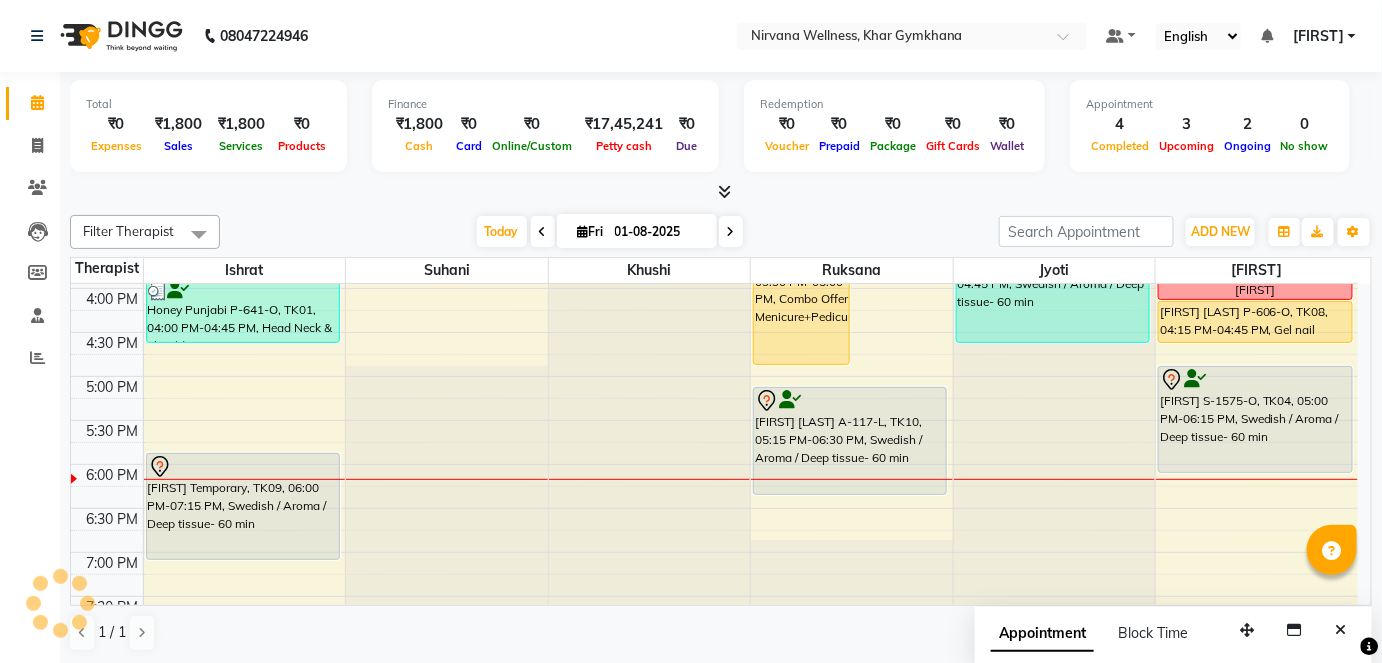 scroll, scrollTop: 818, scrollLeft: 0, axis: vertical 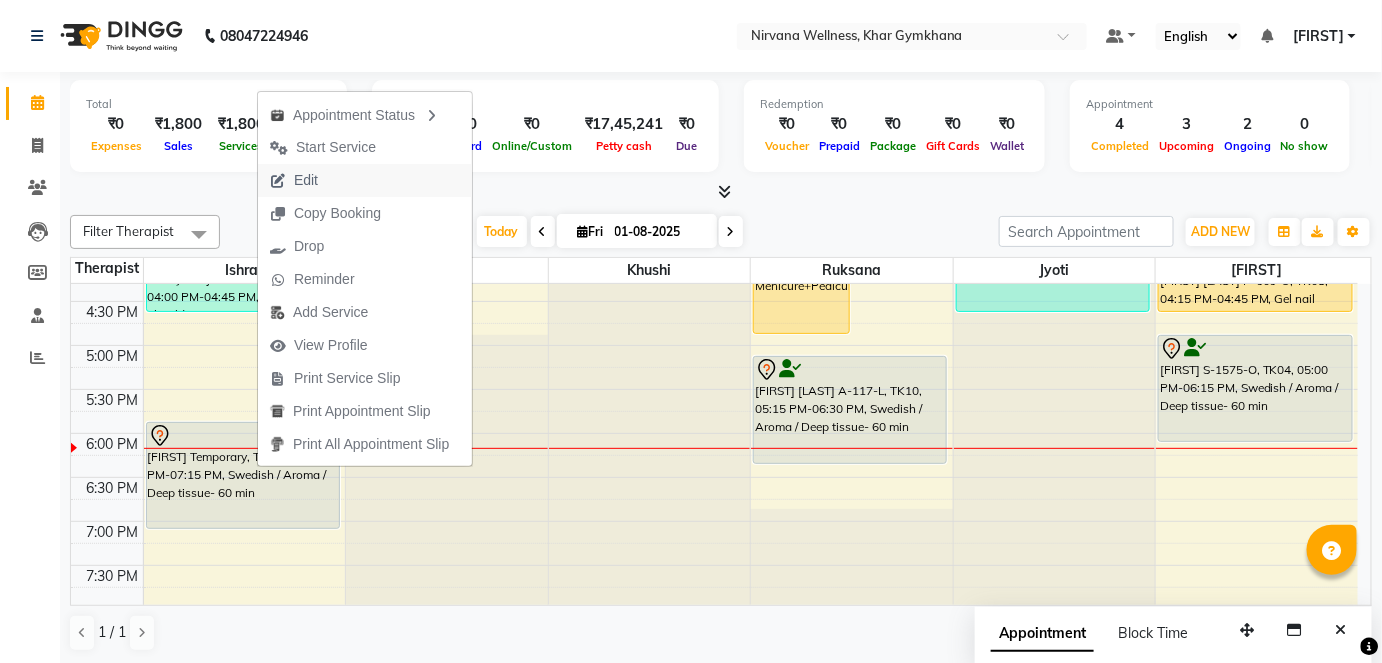 click on "Edit" at bounding box center (306, 180) 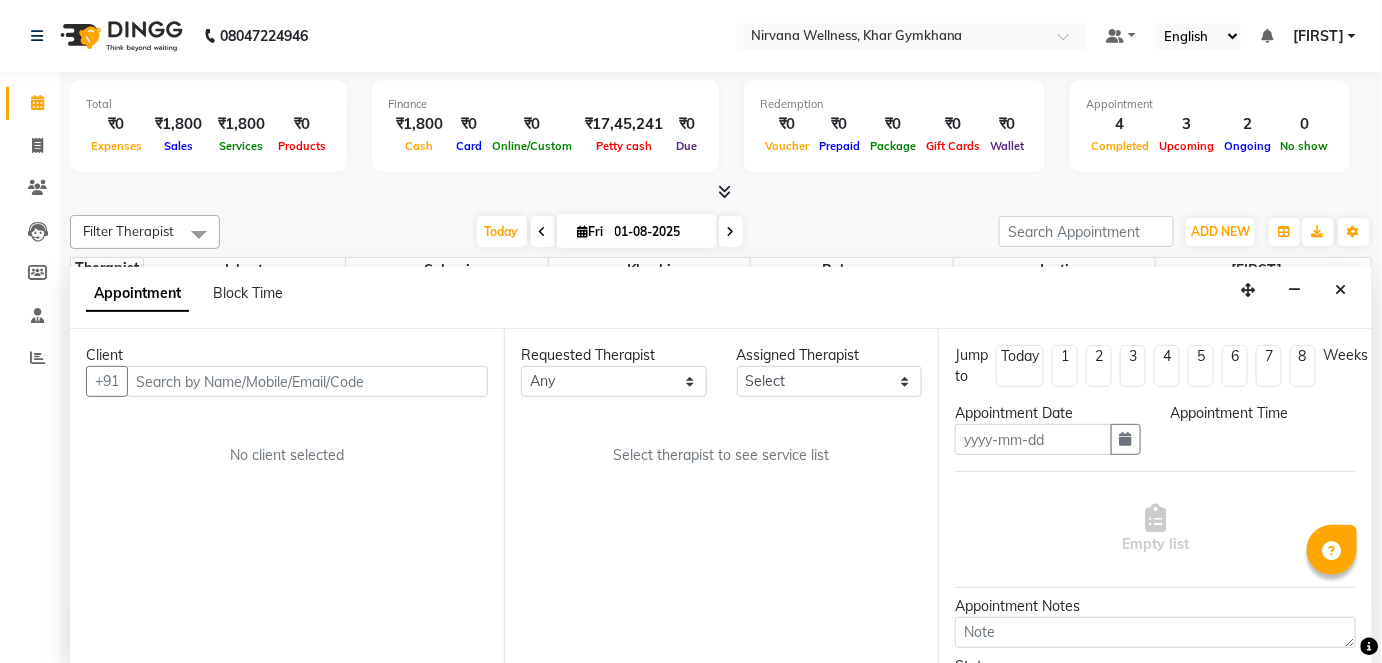type on "01-08-2025" 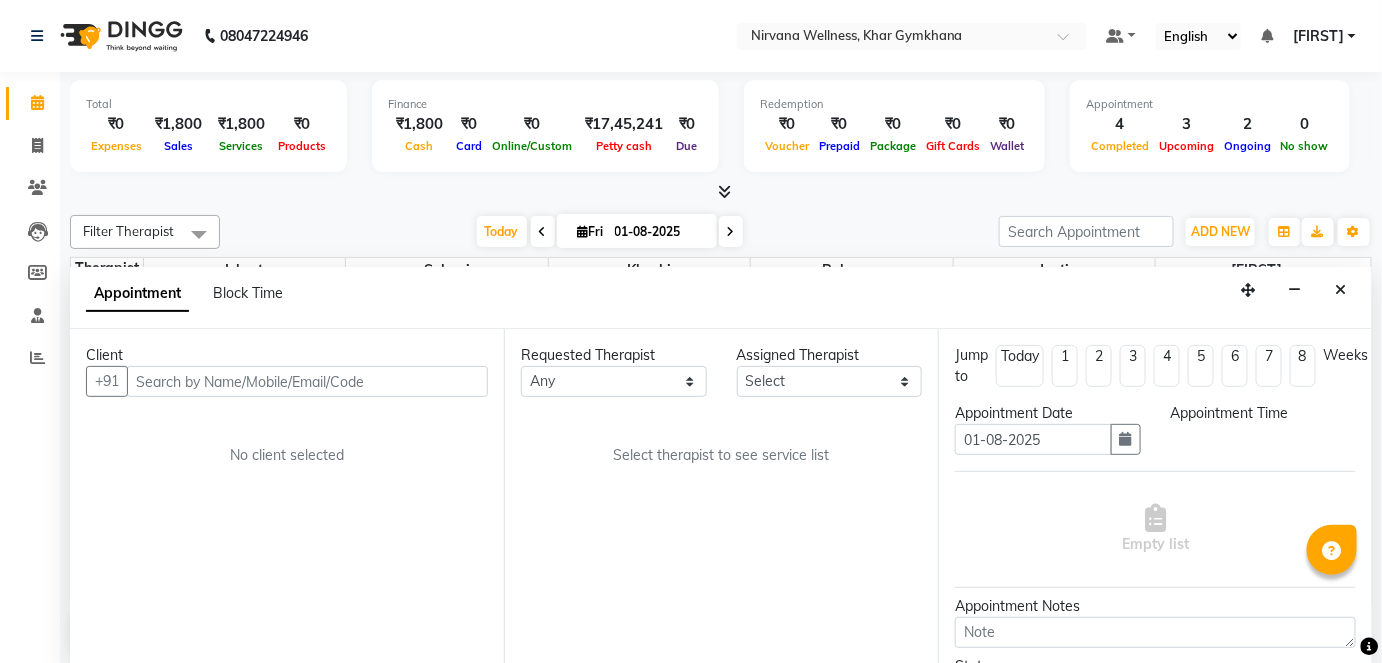 select on "67021" 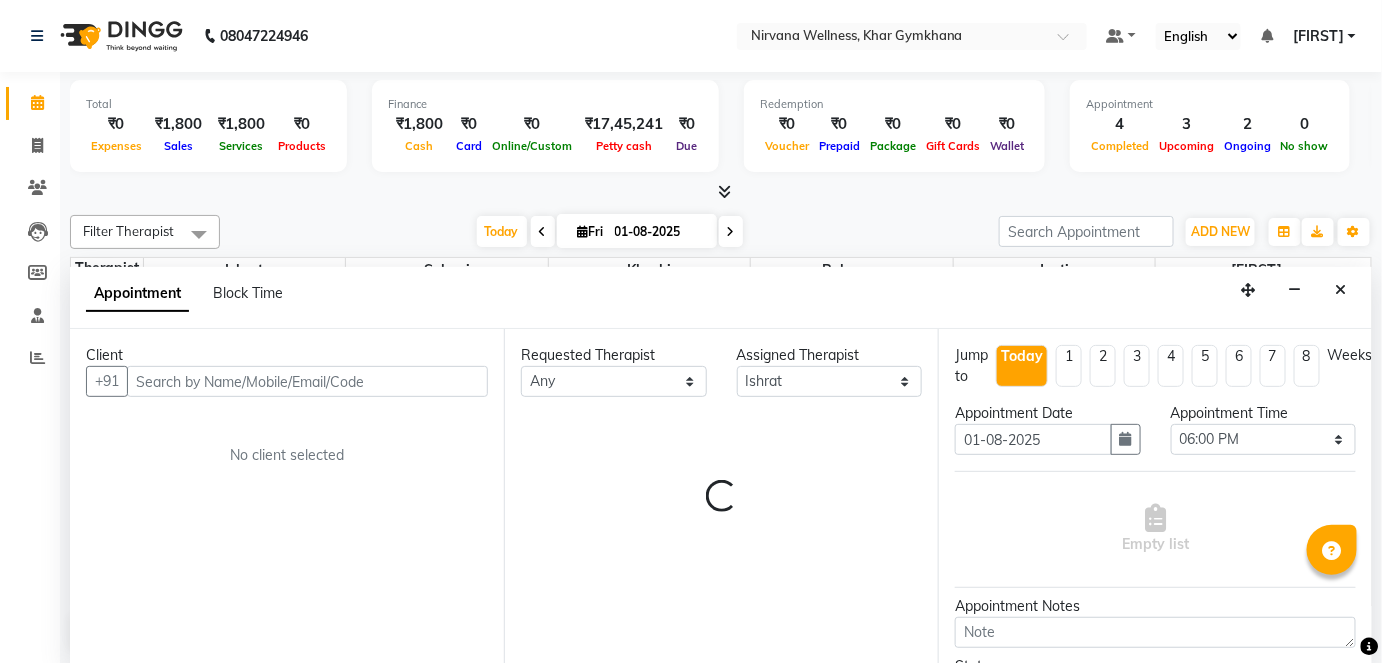 scroll, scrollTop: 957, scrollLeft: 0, axis: vertical 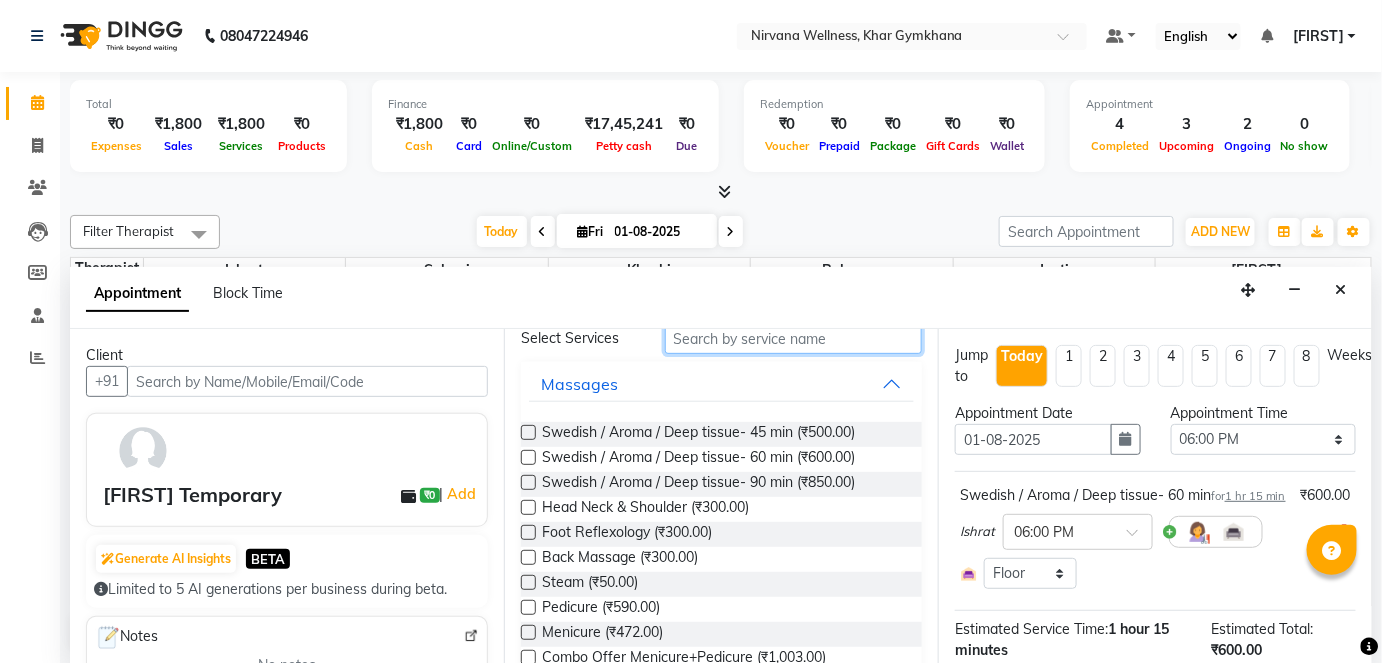 click at bounding box center [793, 338] 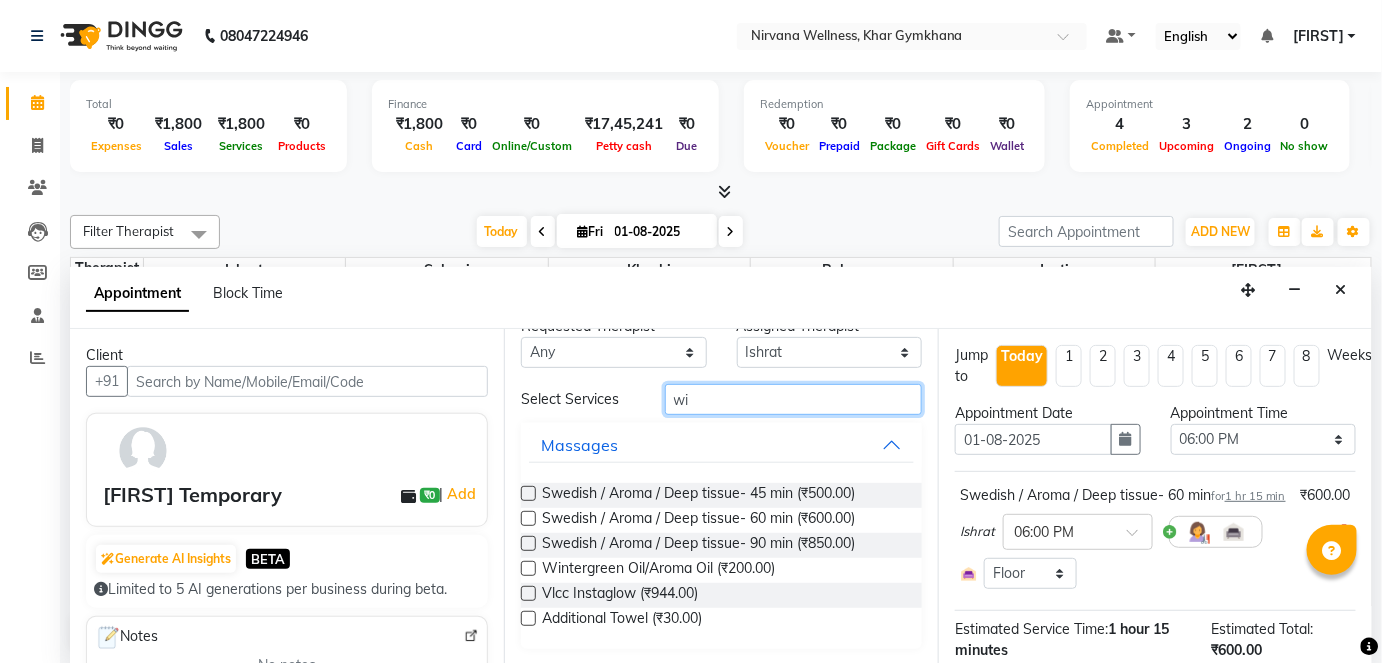 scroll, scrollTop: 0, scrollLeft: 0, axis: both 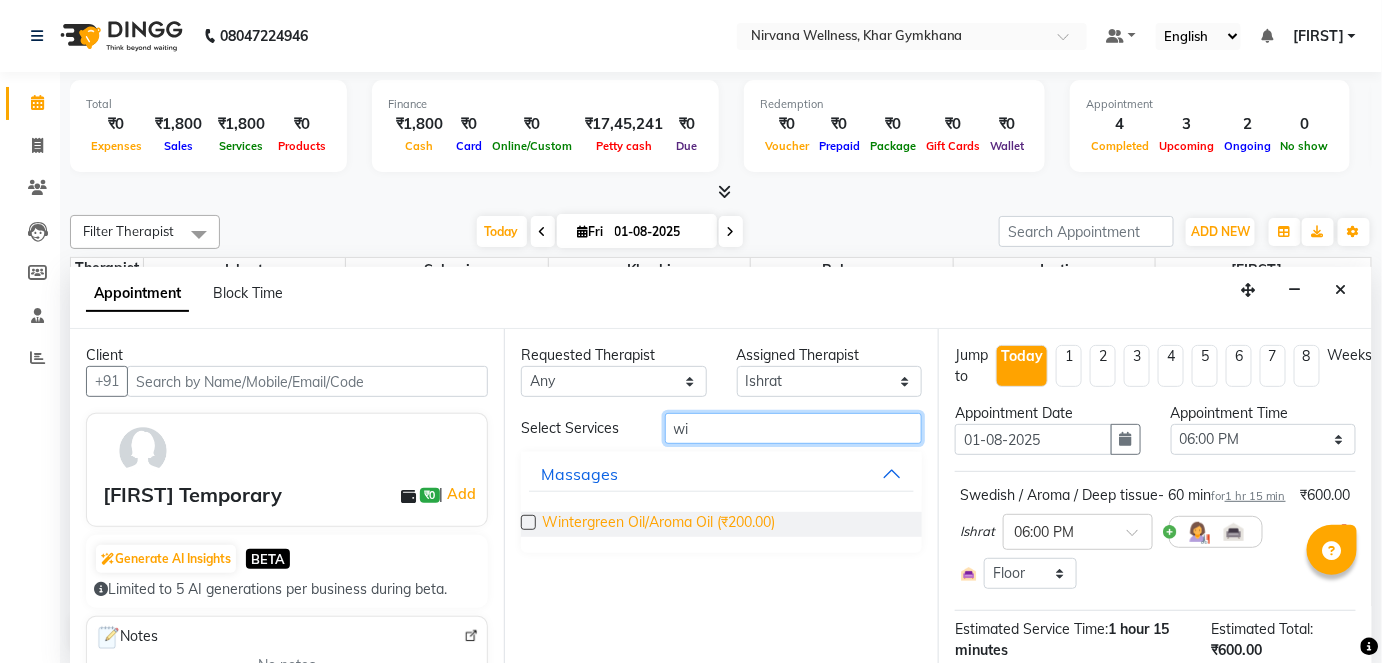 type on "wi" 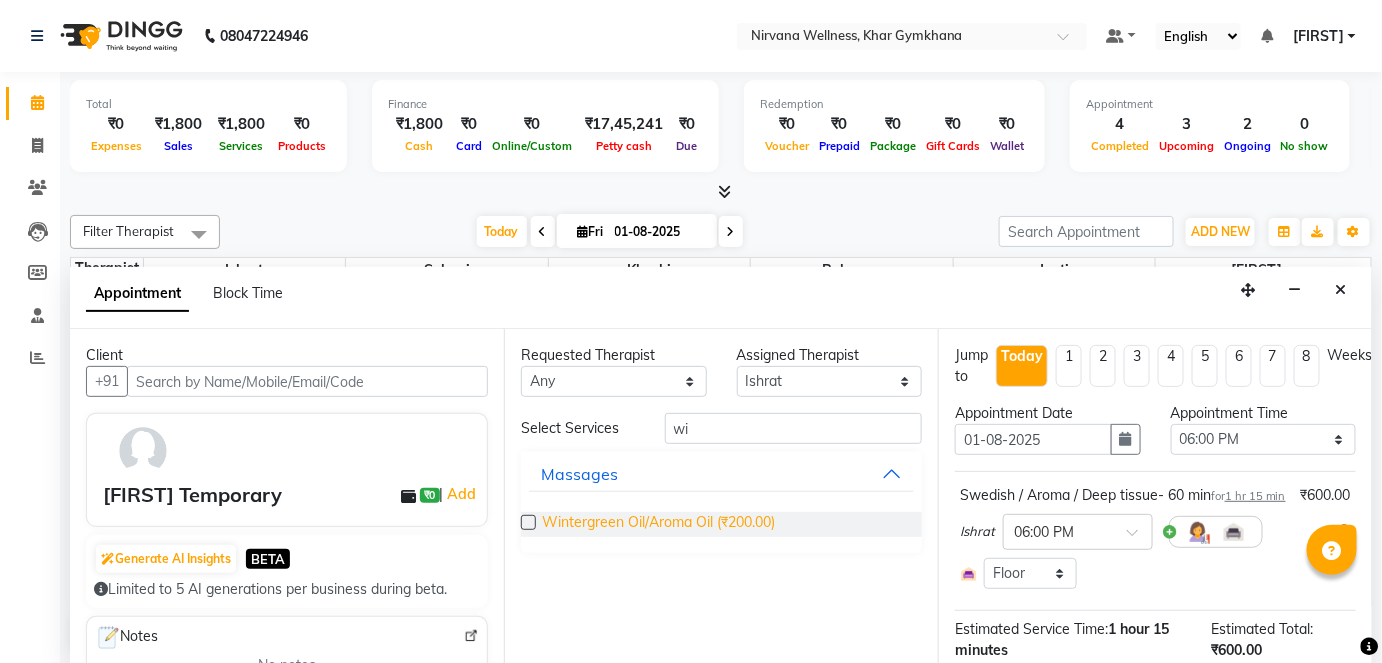 click on "Wintergreen Oil/Aroma Oil (₹200.00)" at bounding box center (658, 524) 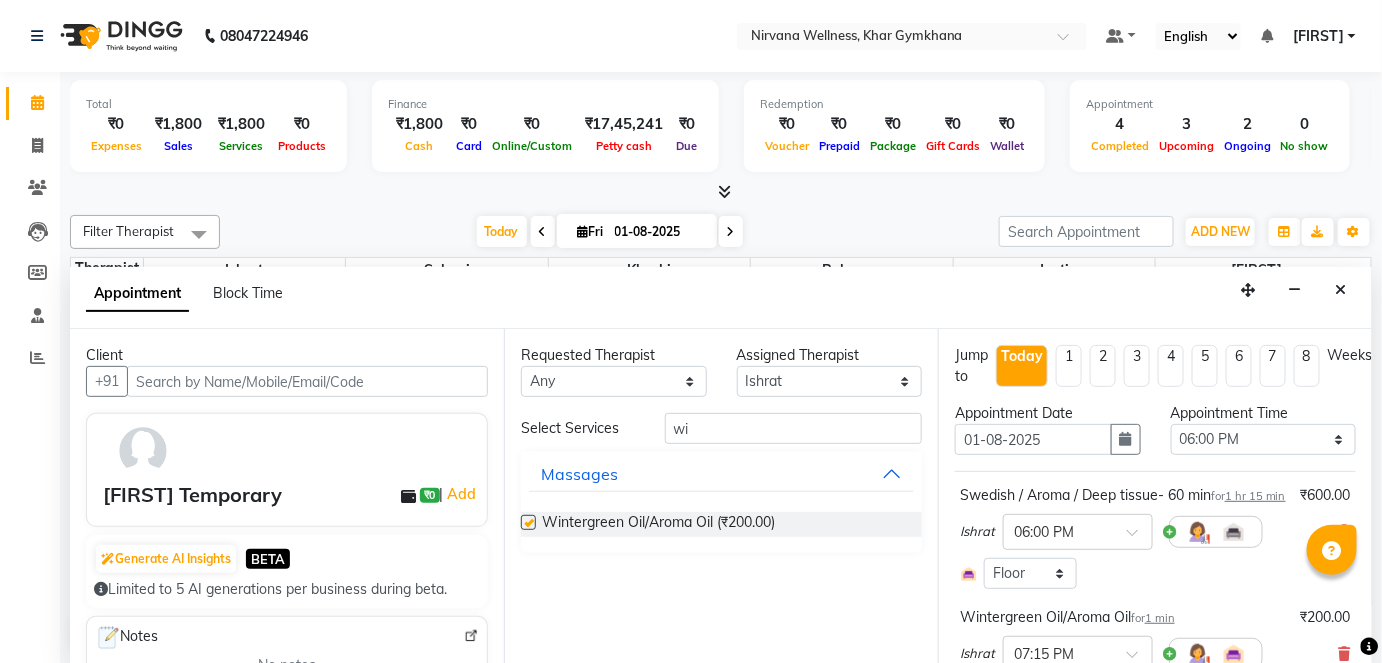 checkbox on "false" 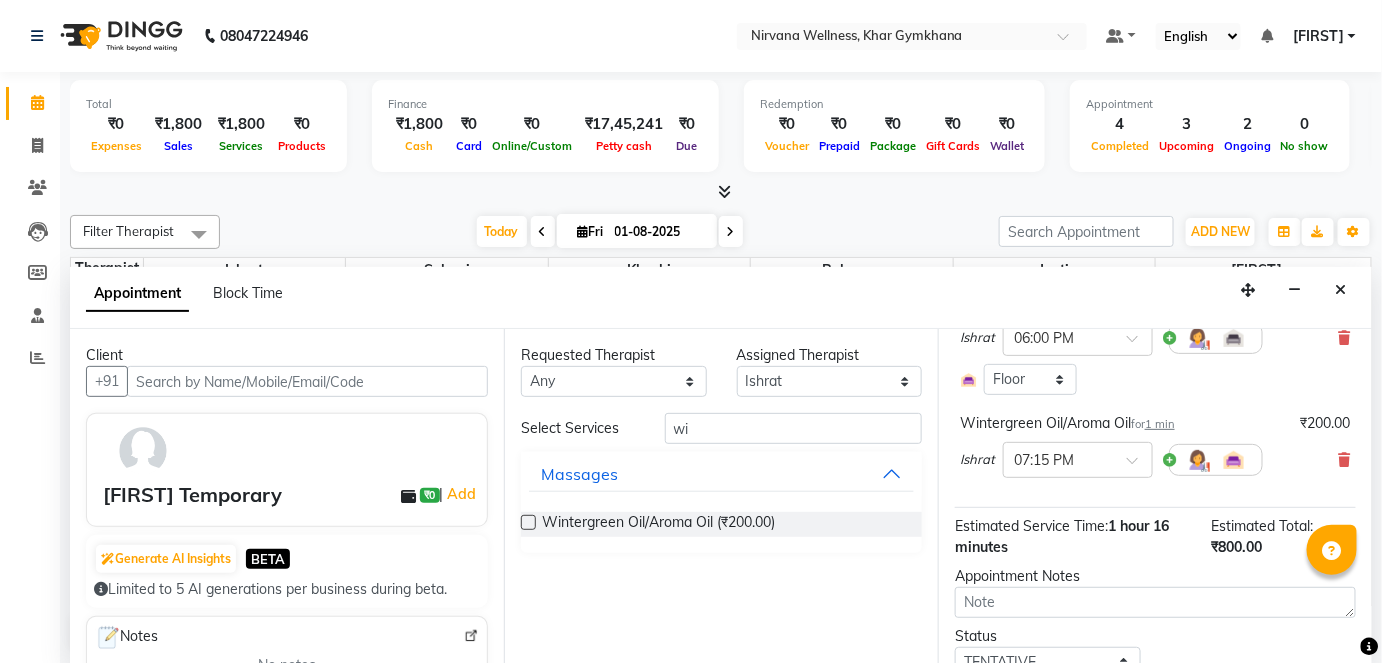 scroll, scrollTop: 272, scrollLeft: 0, axis: vertical 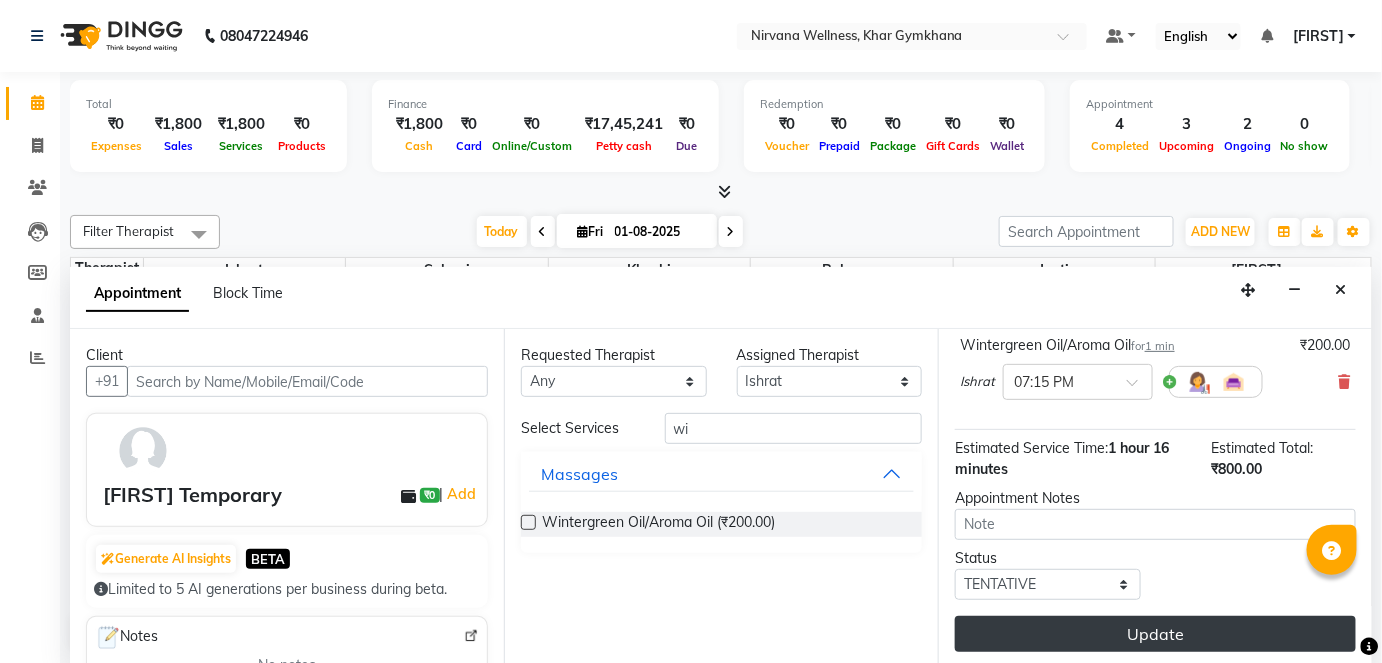 click on "Update" at bounding box center (1155, 634) 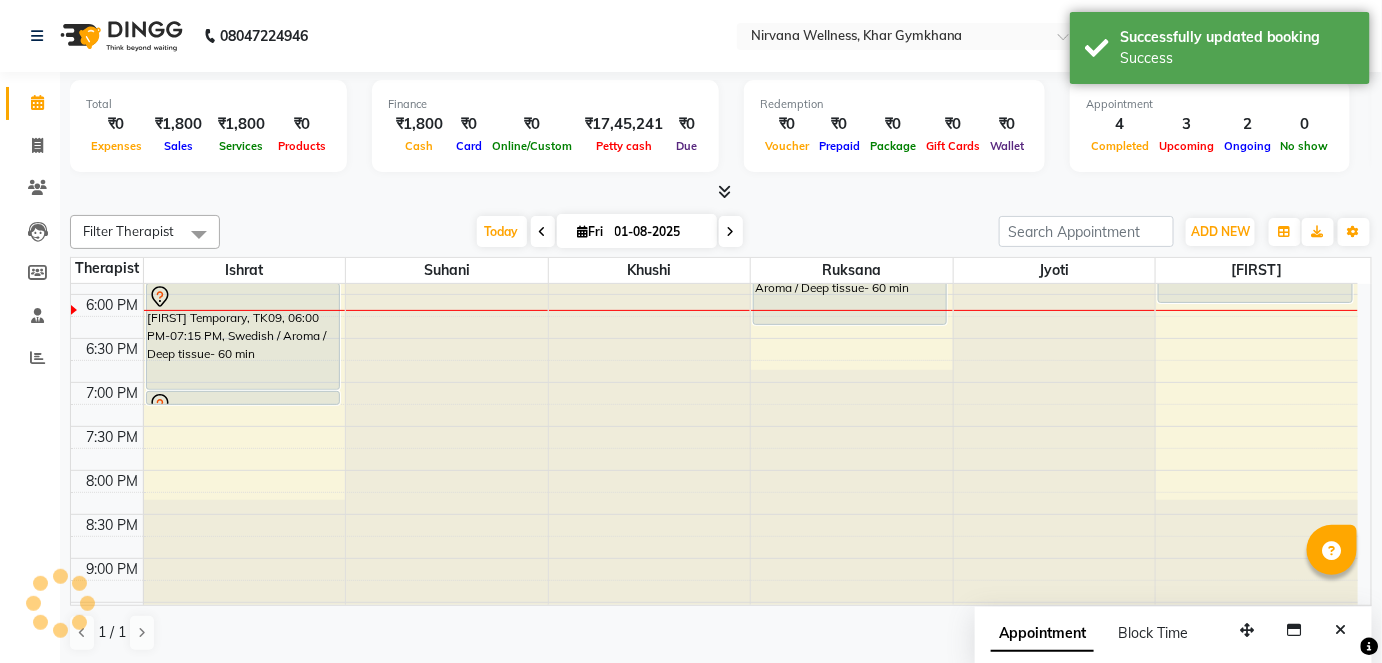 scroll, scrollTop: 0, scrollLeft: 0, axis: both 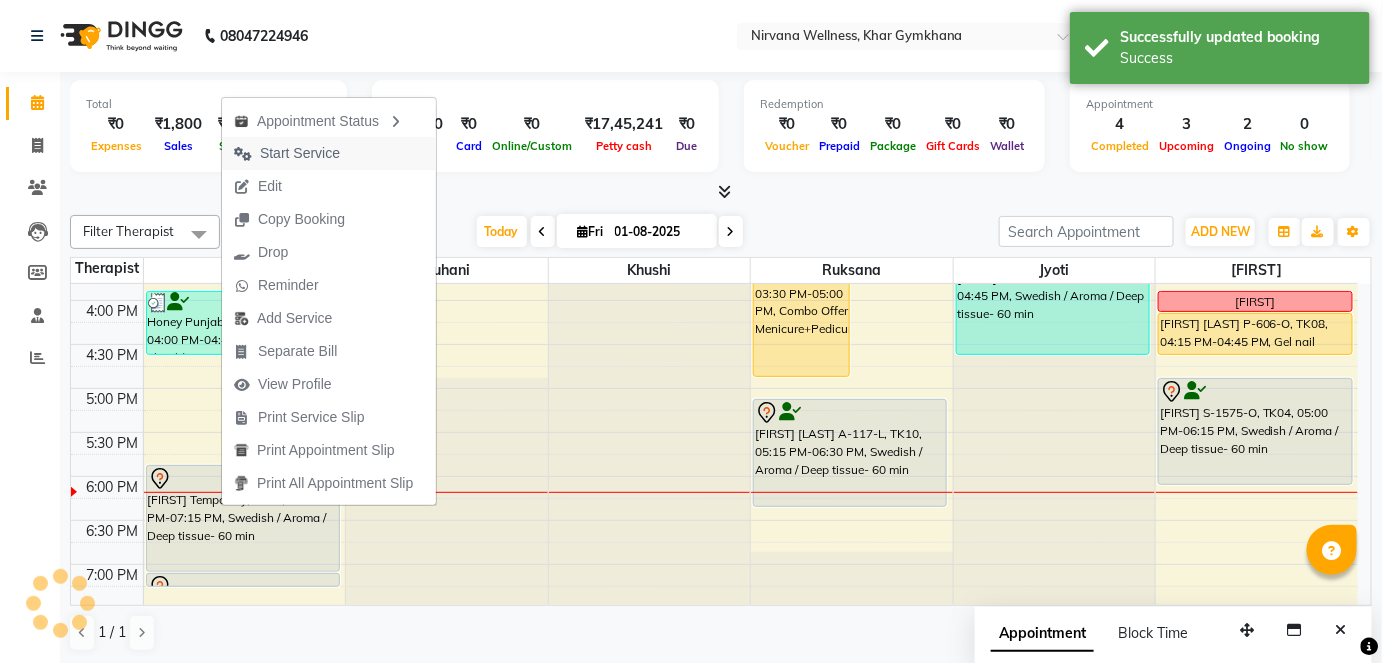 click on "Start Service" at bounding box center (300, 153) 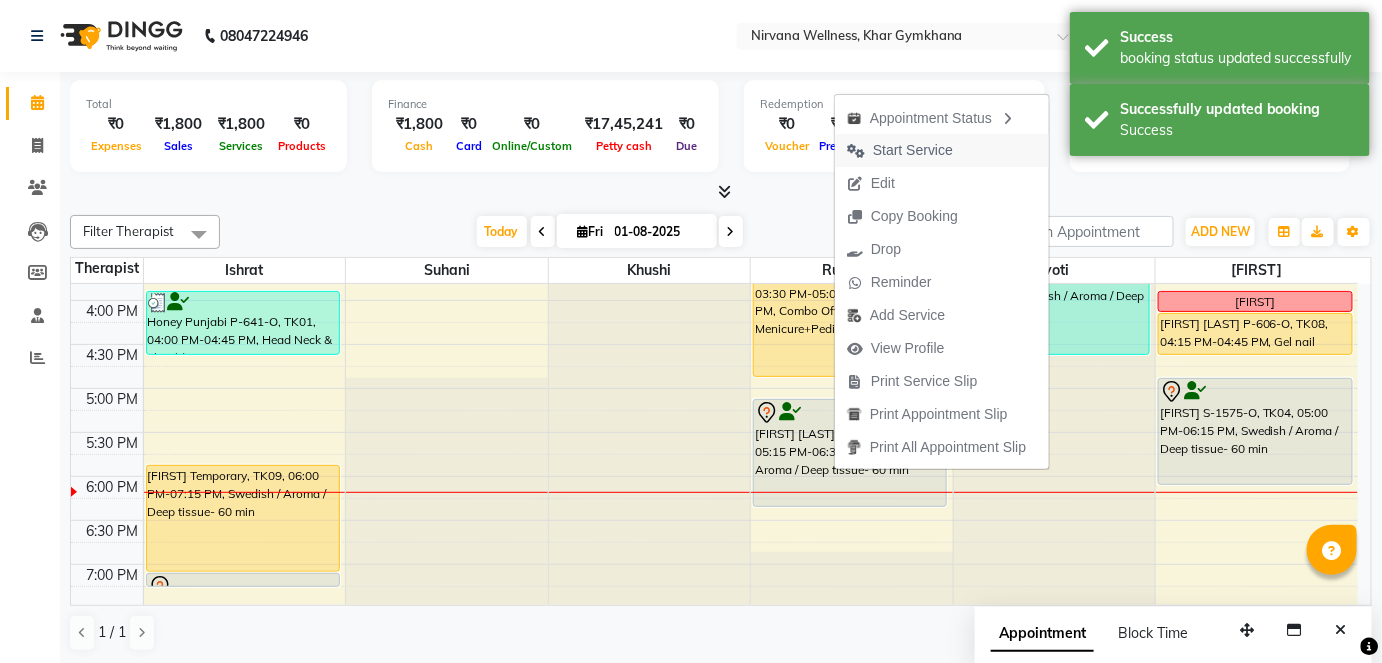 click on "Start Service" at bounding box center (913, 150) 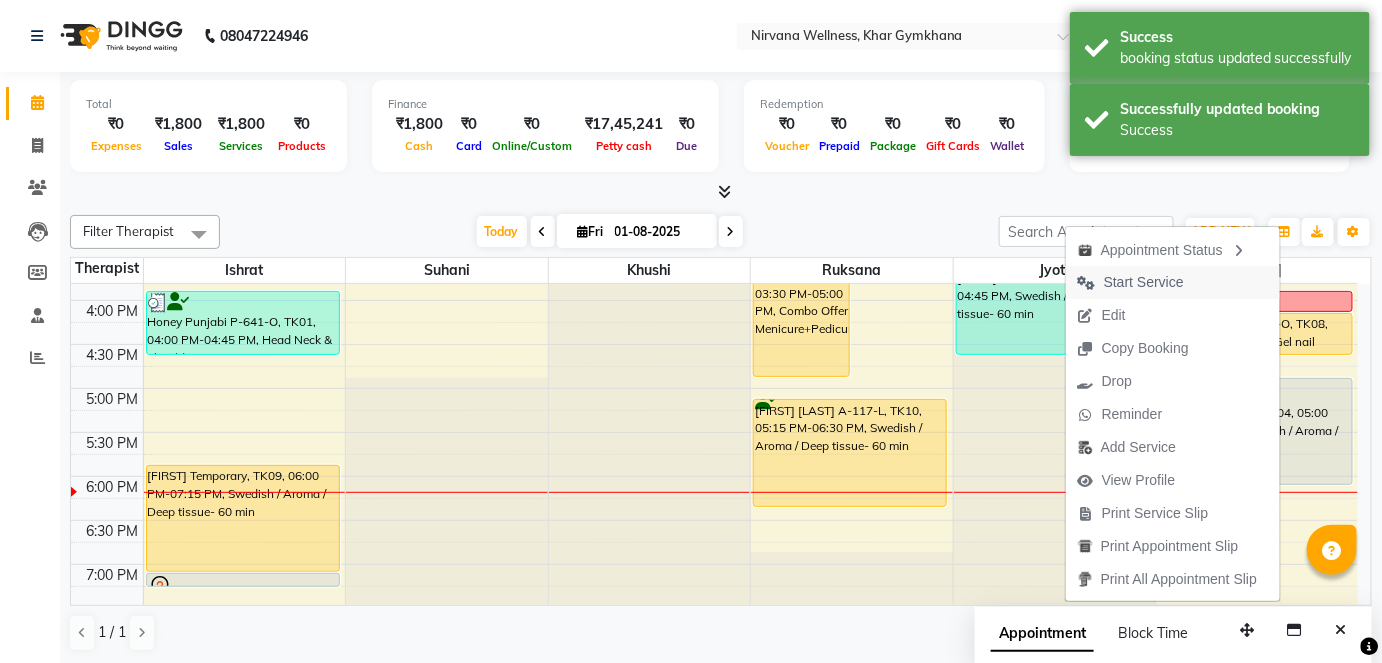 click on "Start Service" at bounding box center [1144, 282] 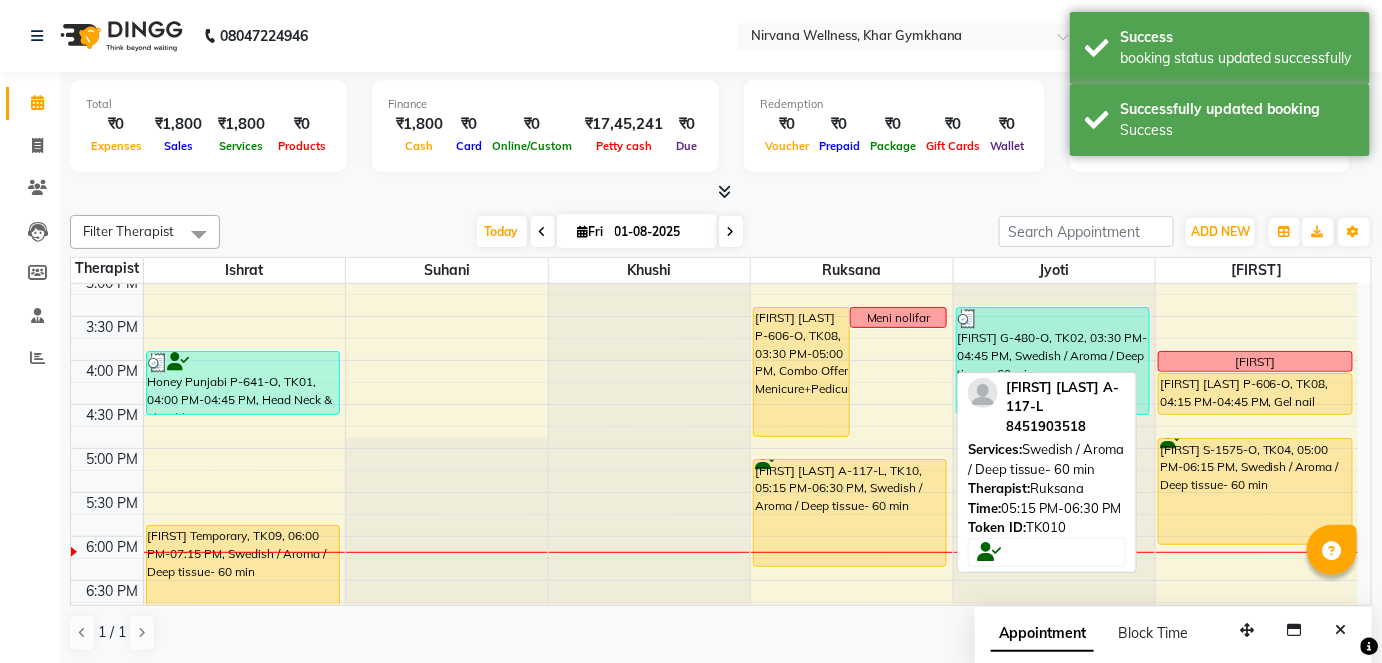 scroll, scrollTop: 684, scrollLeft: 0, axis: vertical 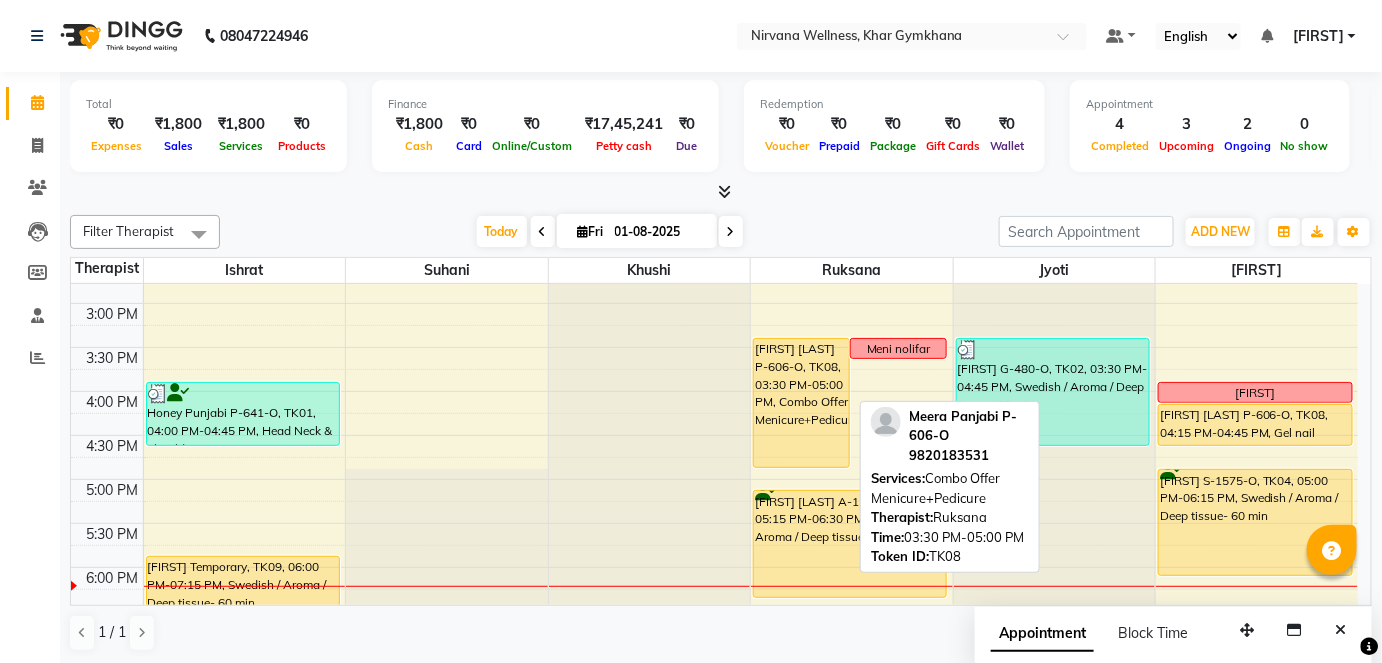 click on "[FIRST] [LAST] P-606-O, TK08, 03:30 PM-05:00 PM, Combo Offer Menicure+Pedicure" at bounding box center (801, 403) 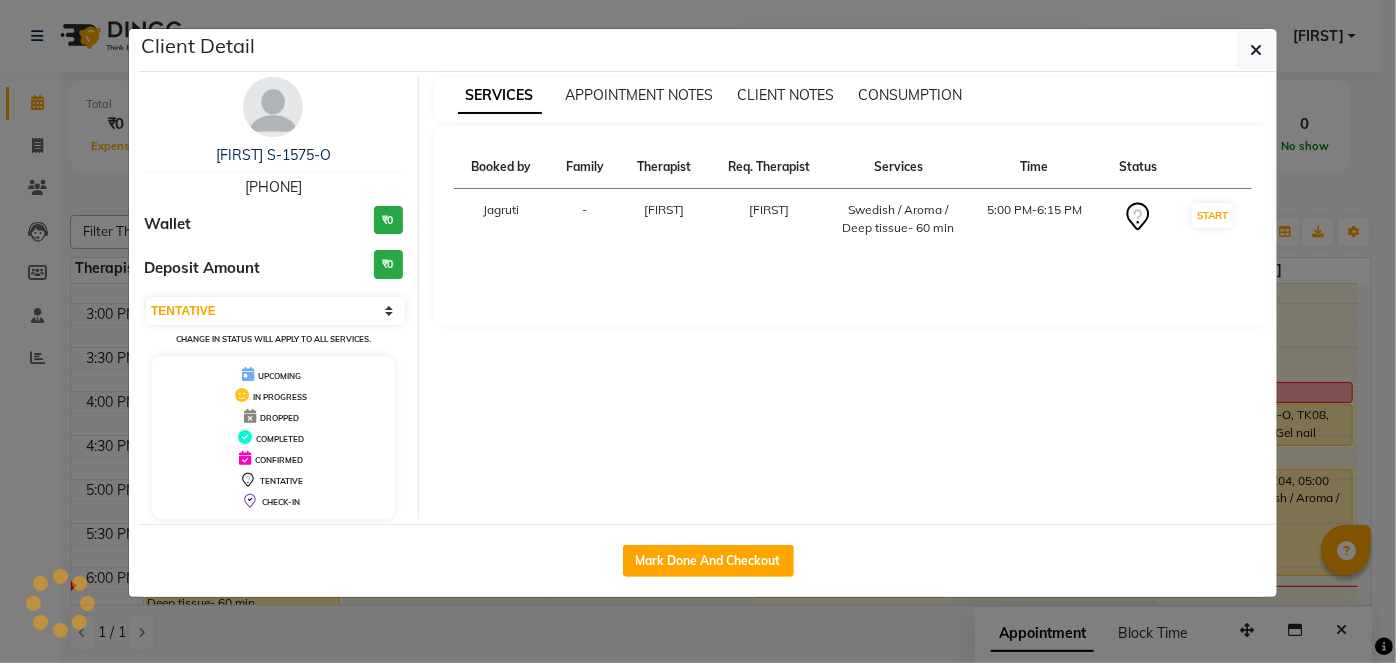 select on "1" 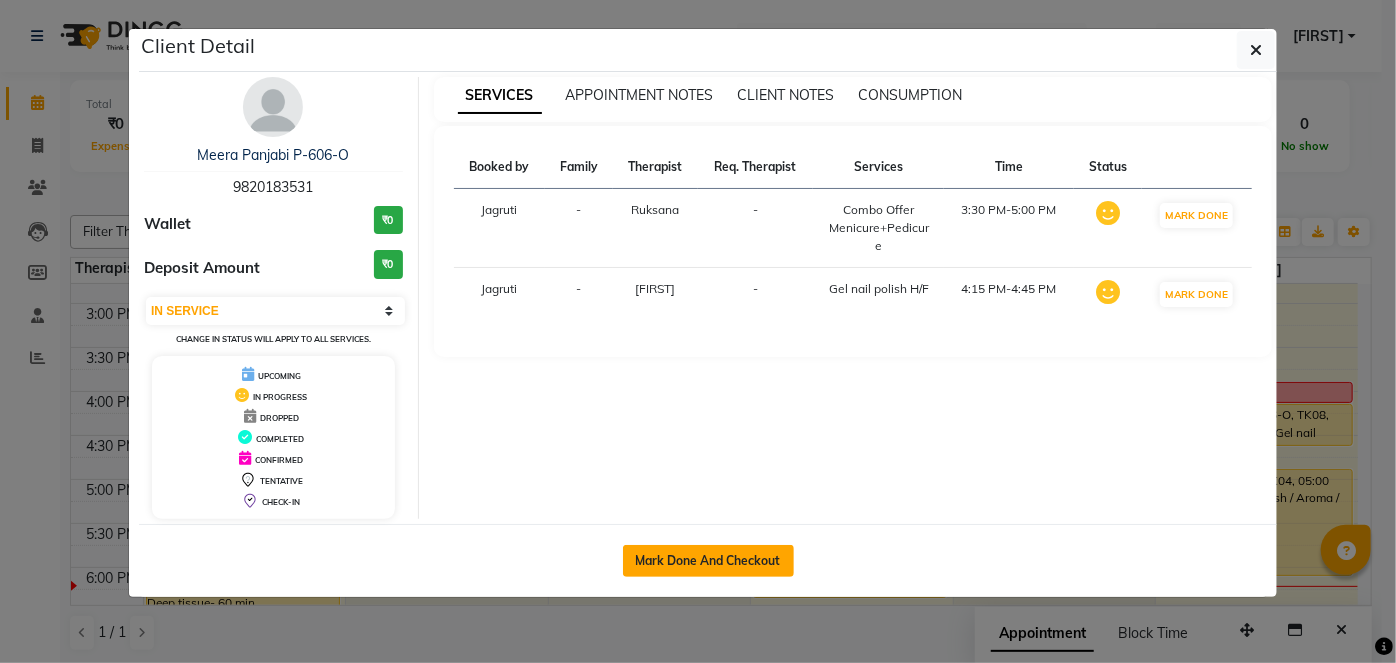 click on "Mark Done And Checkout" 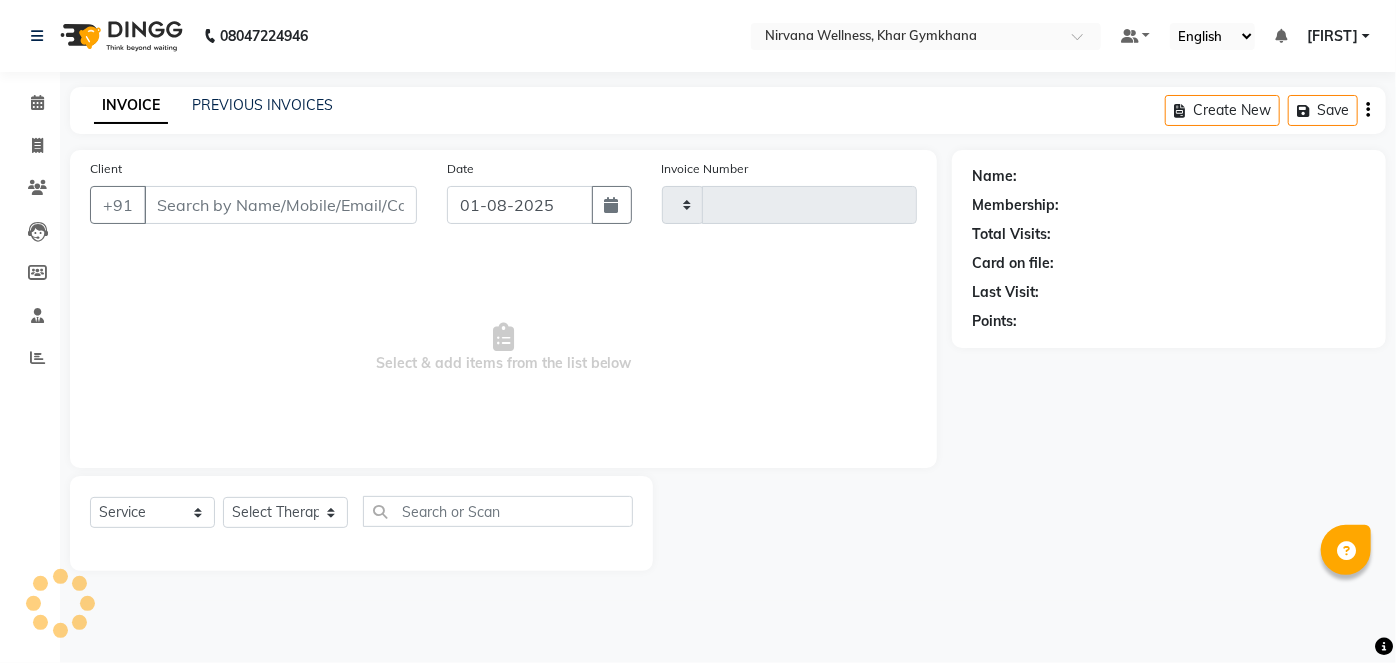 type on "1668" 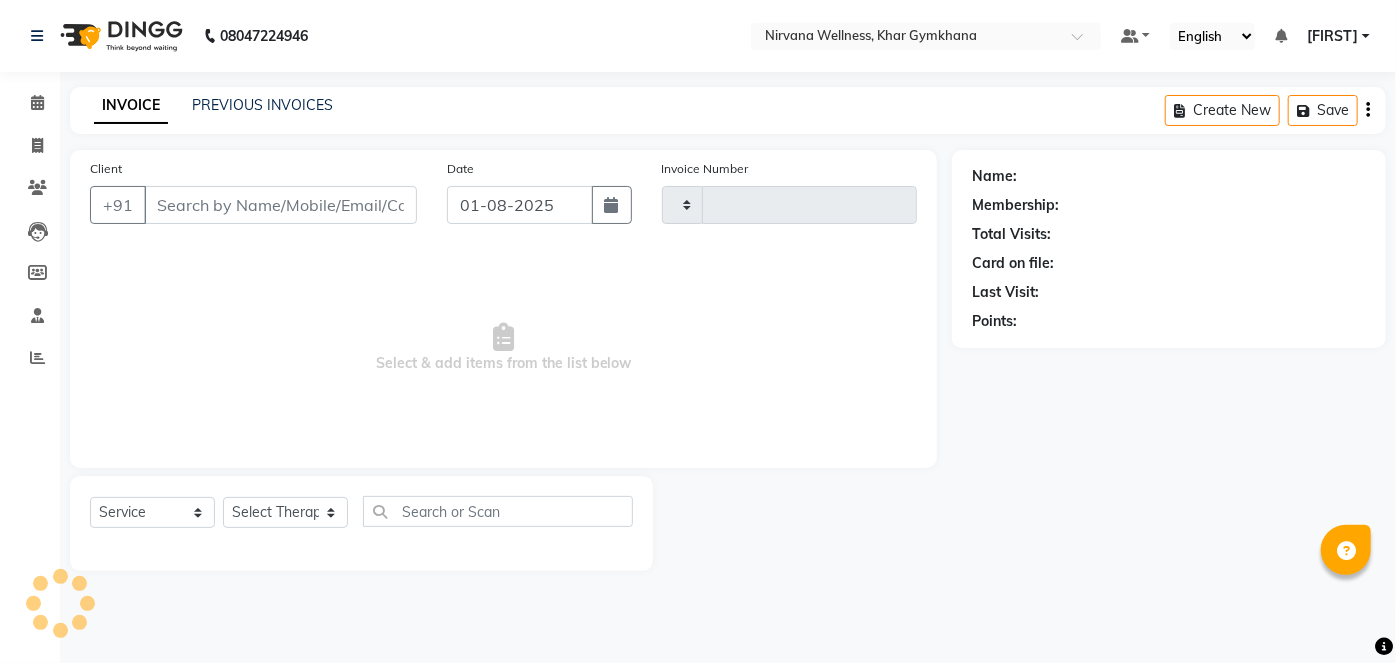 select on "6844" 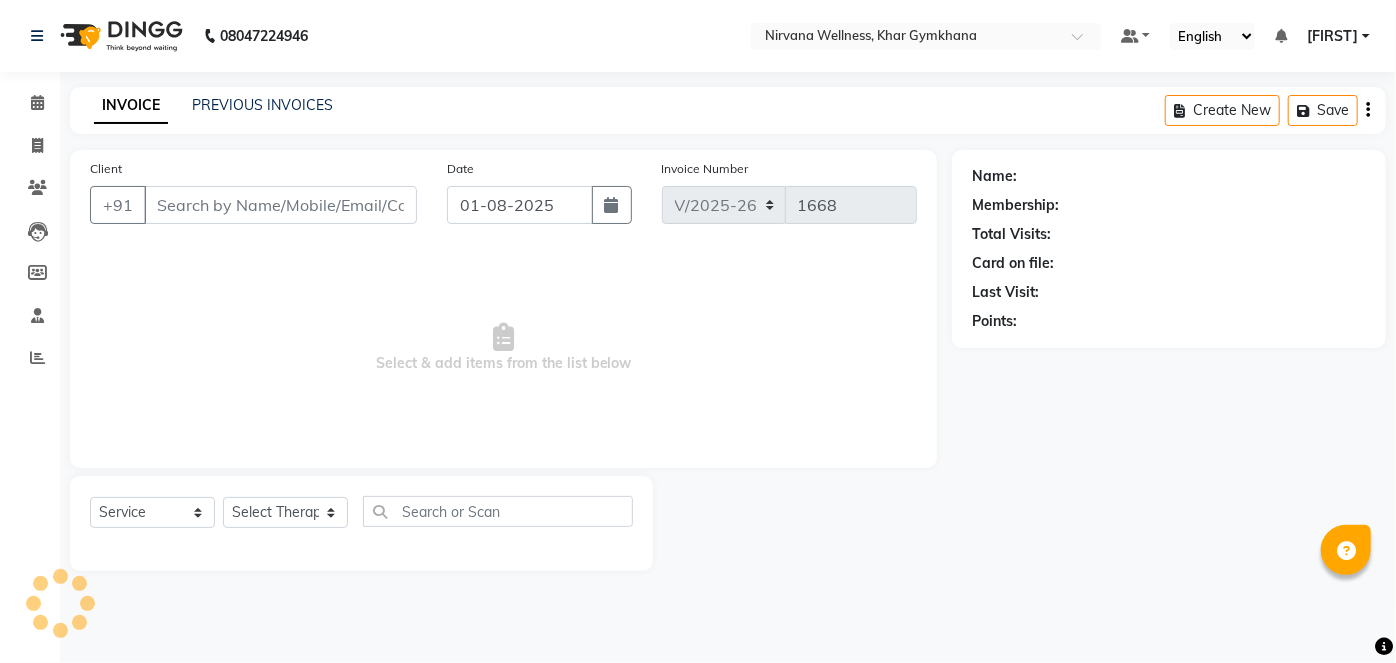 type on "9820183531" 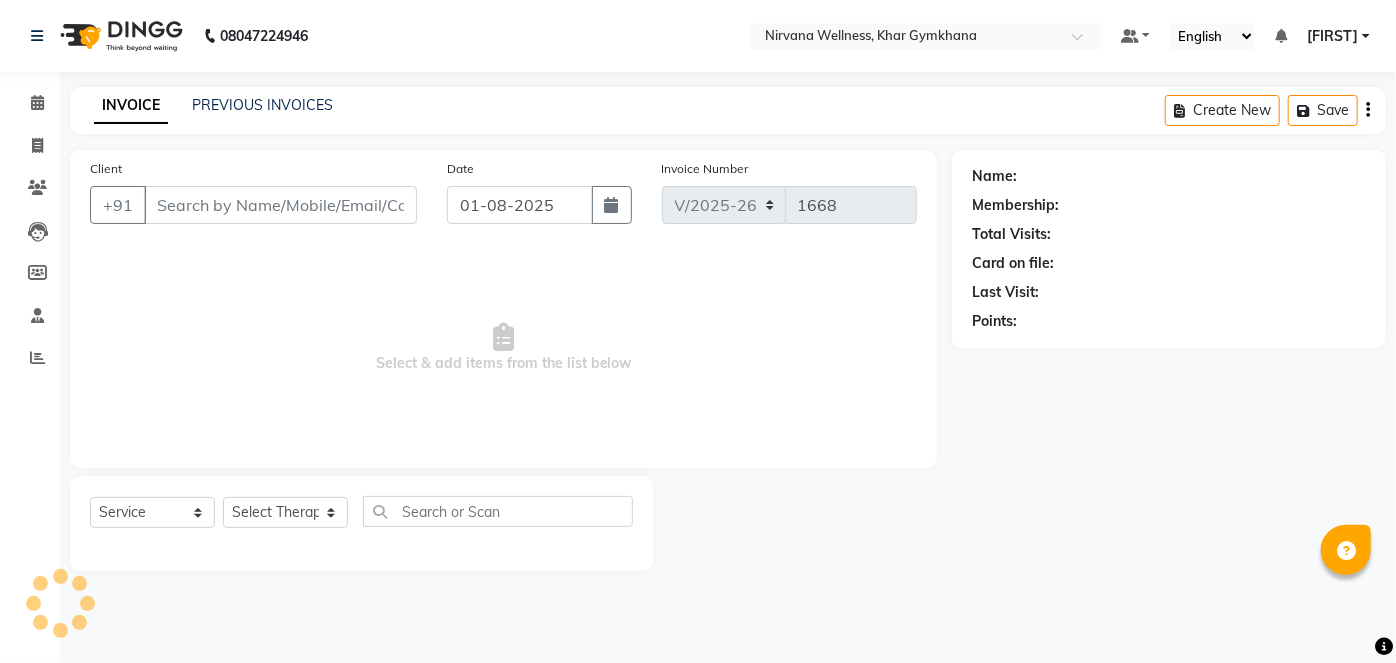 select on "79305" 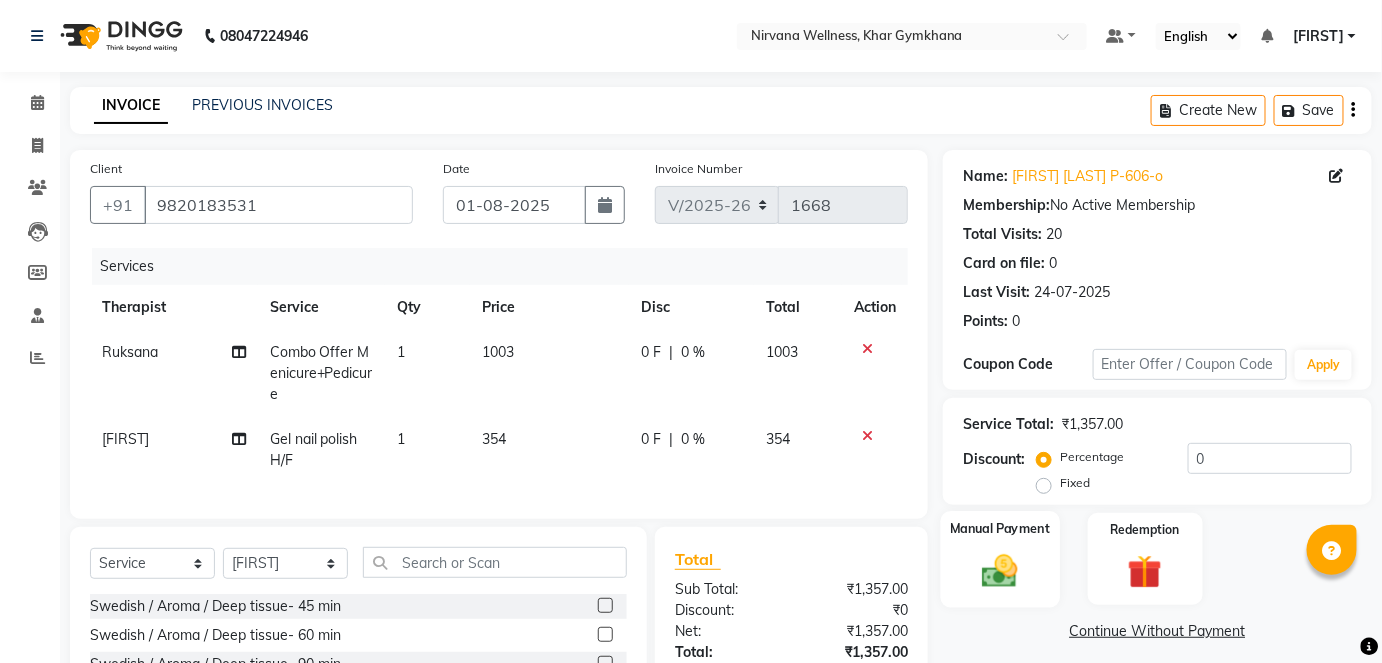 click 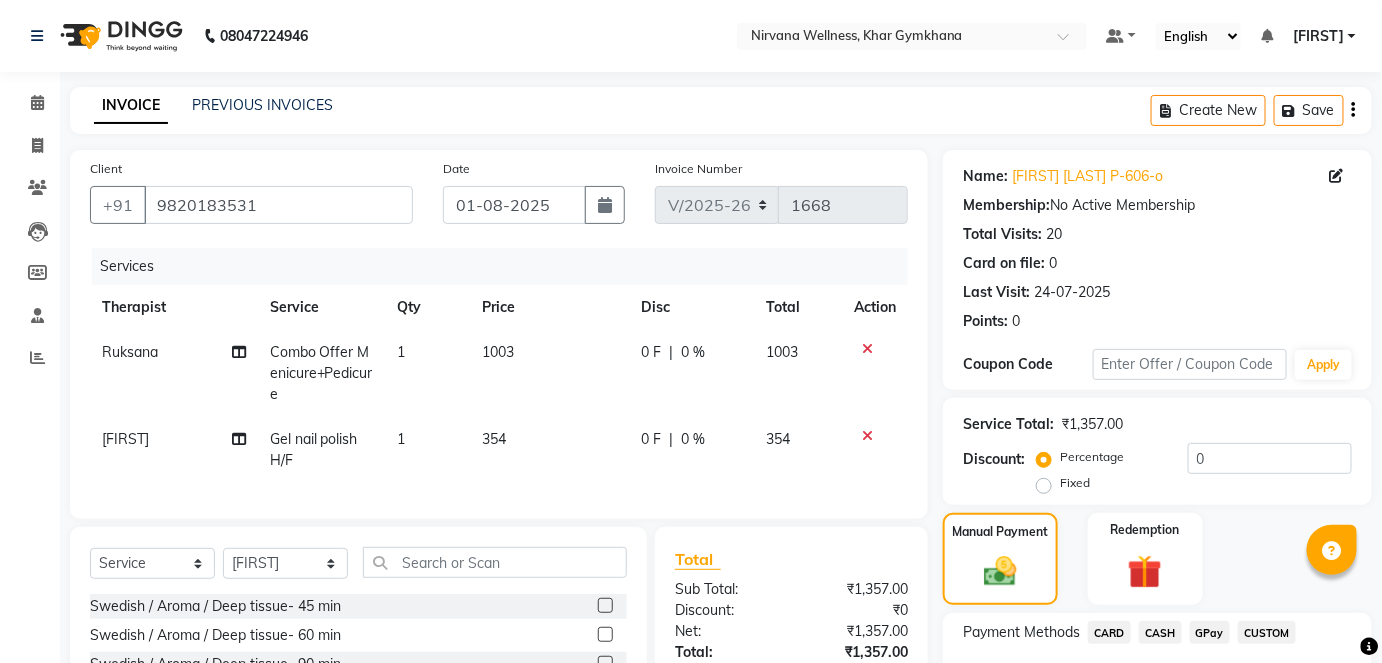 scroll, scrollTop: 202, scrollLeft: 0, axis: vertical 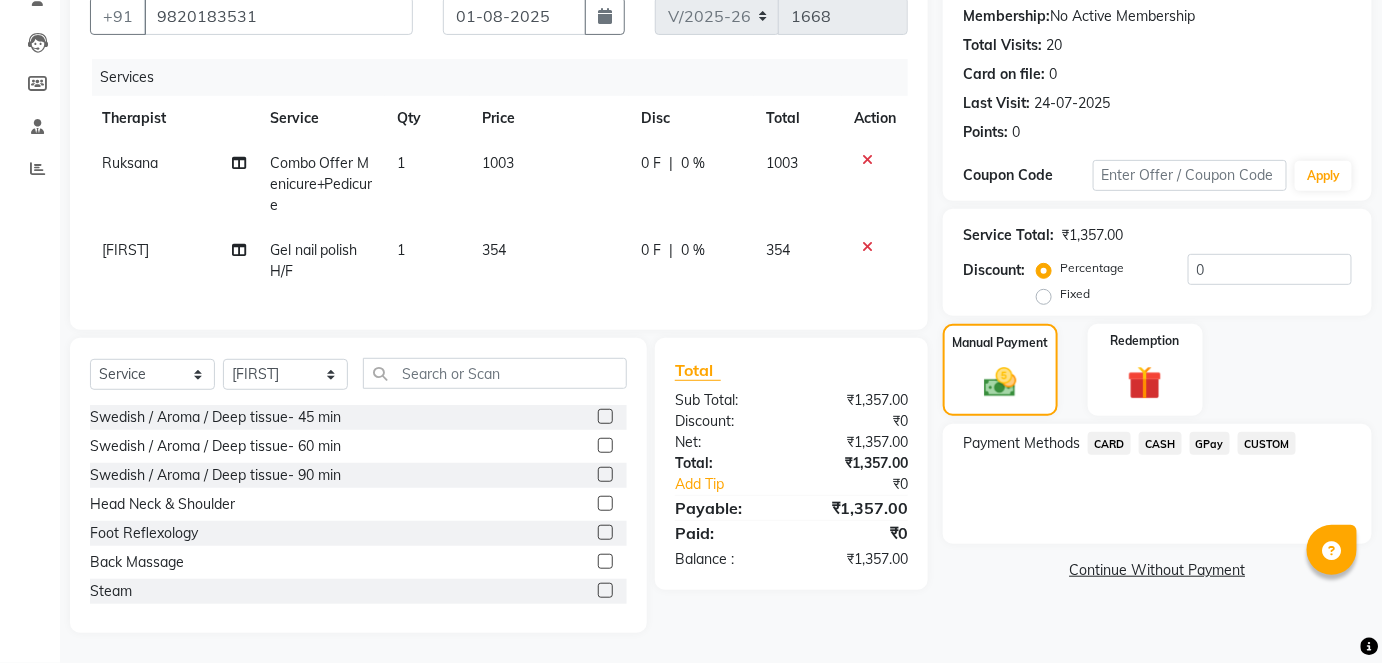 click on "CASH" 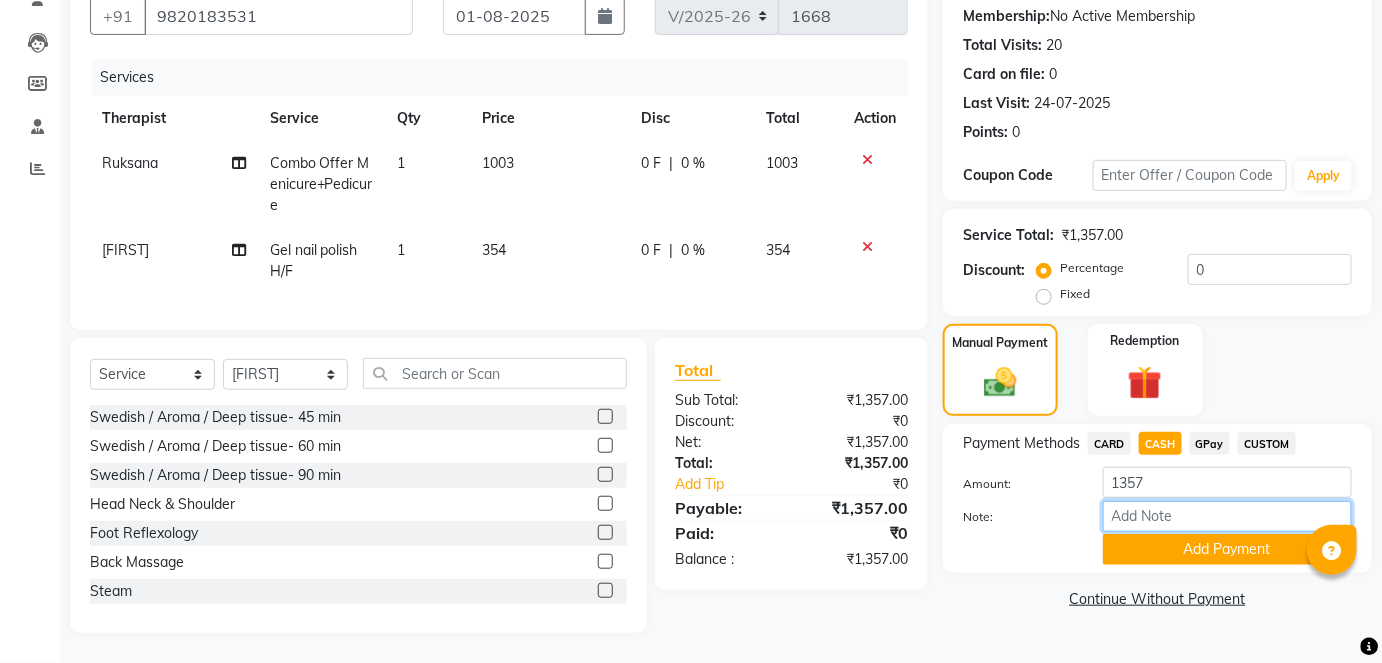 click on "Note:" at bounding box center (1227, 516) 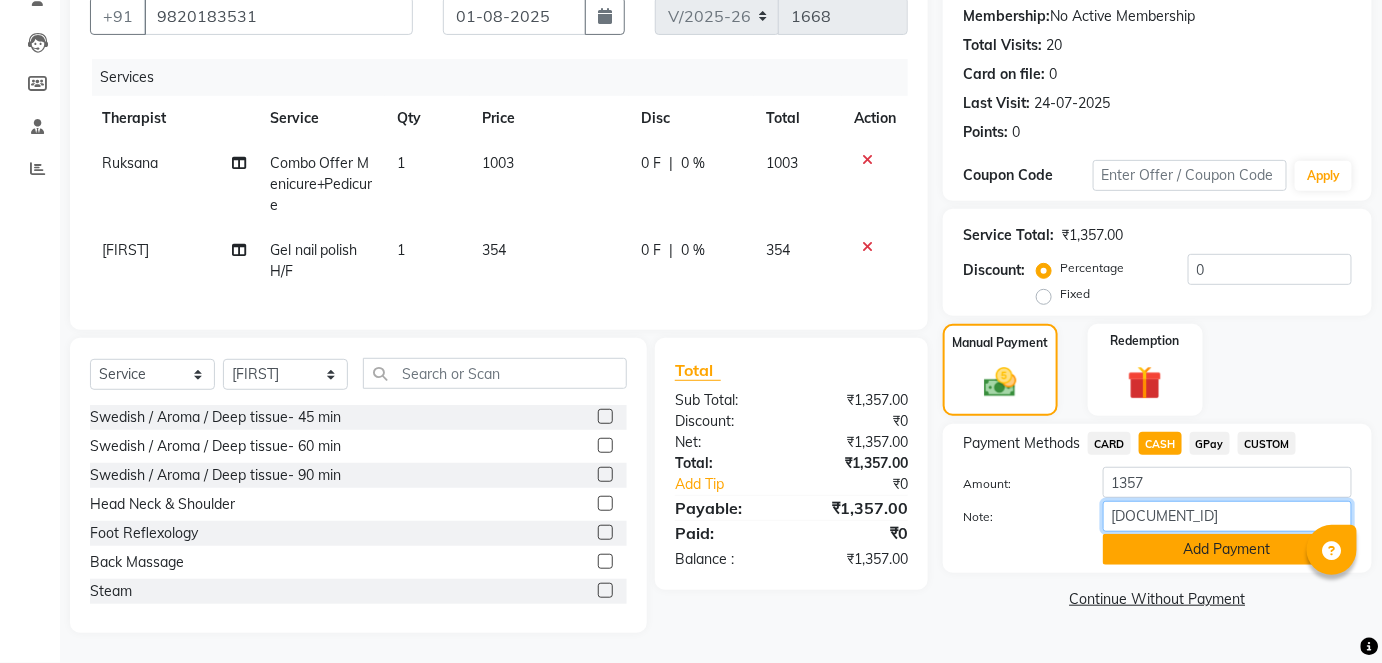type on "[DOCUMENT_ID]" 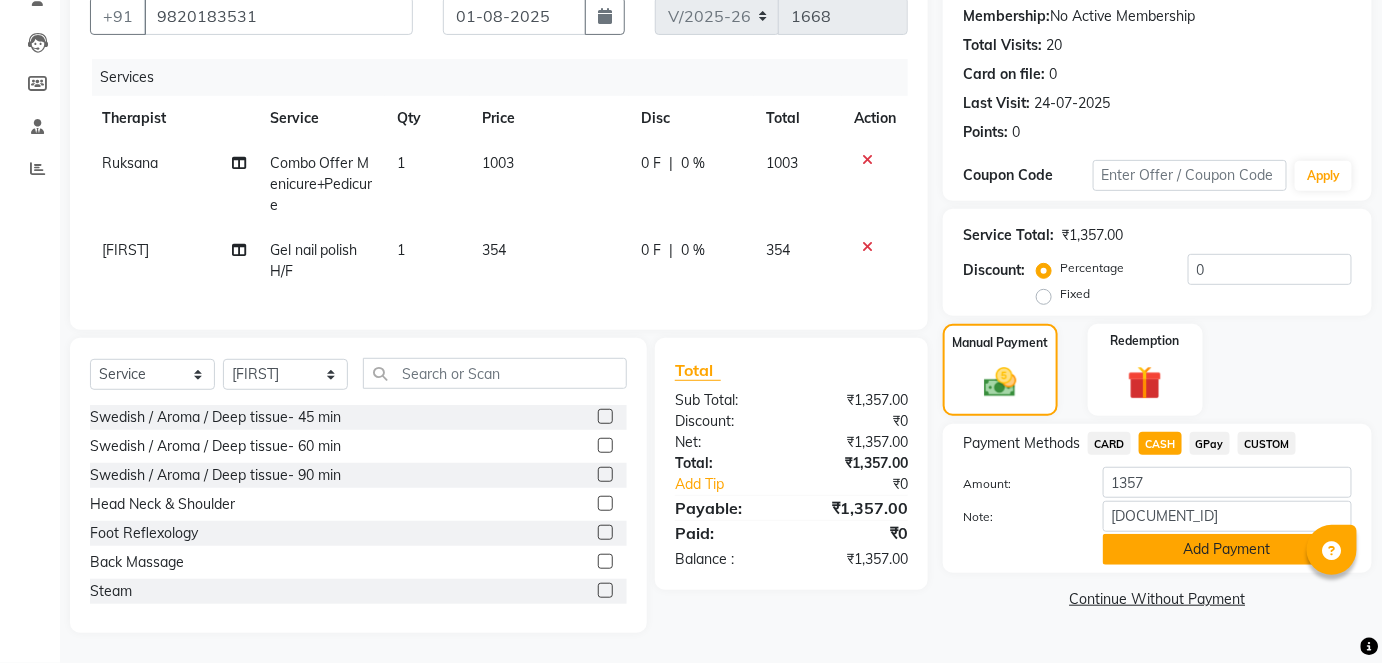 click on "Add Payment" 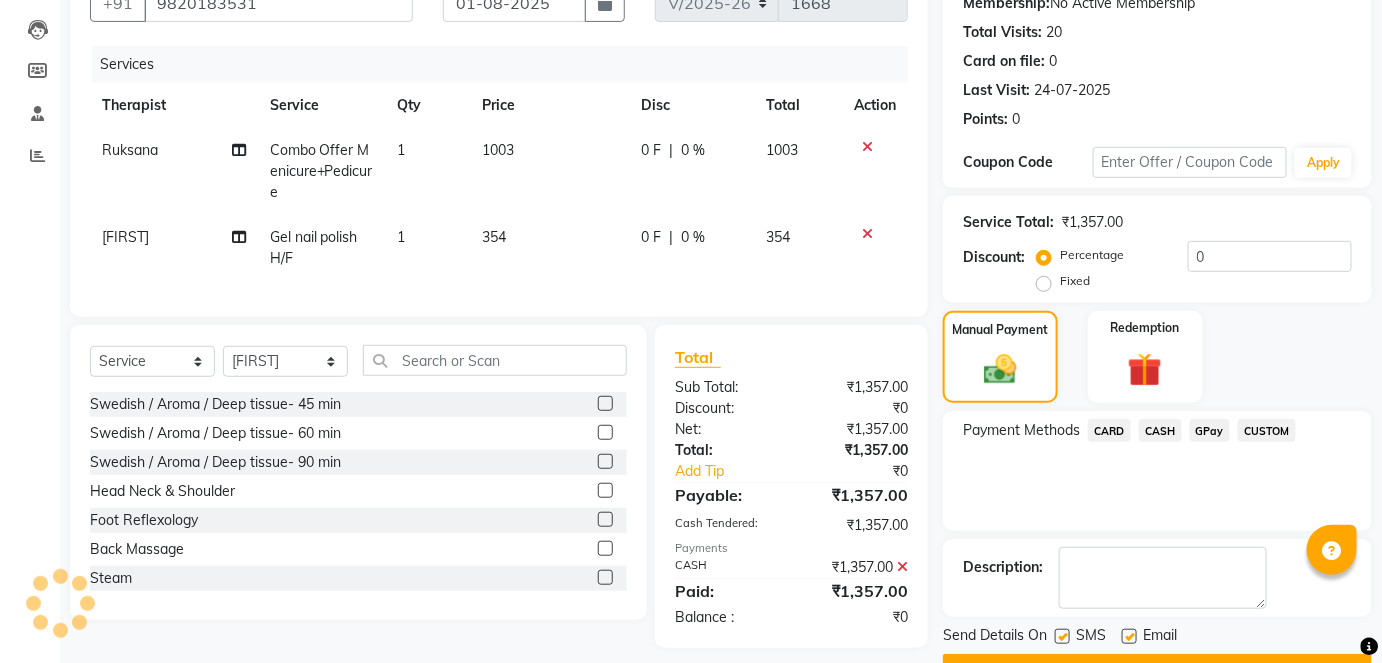 scroll, scrollTop: 252, scrollLeft: 0, axis: vertical 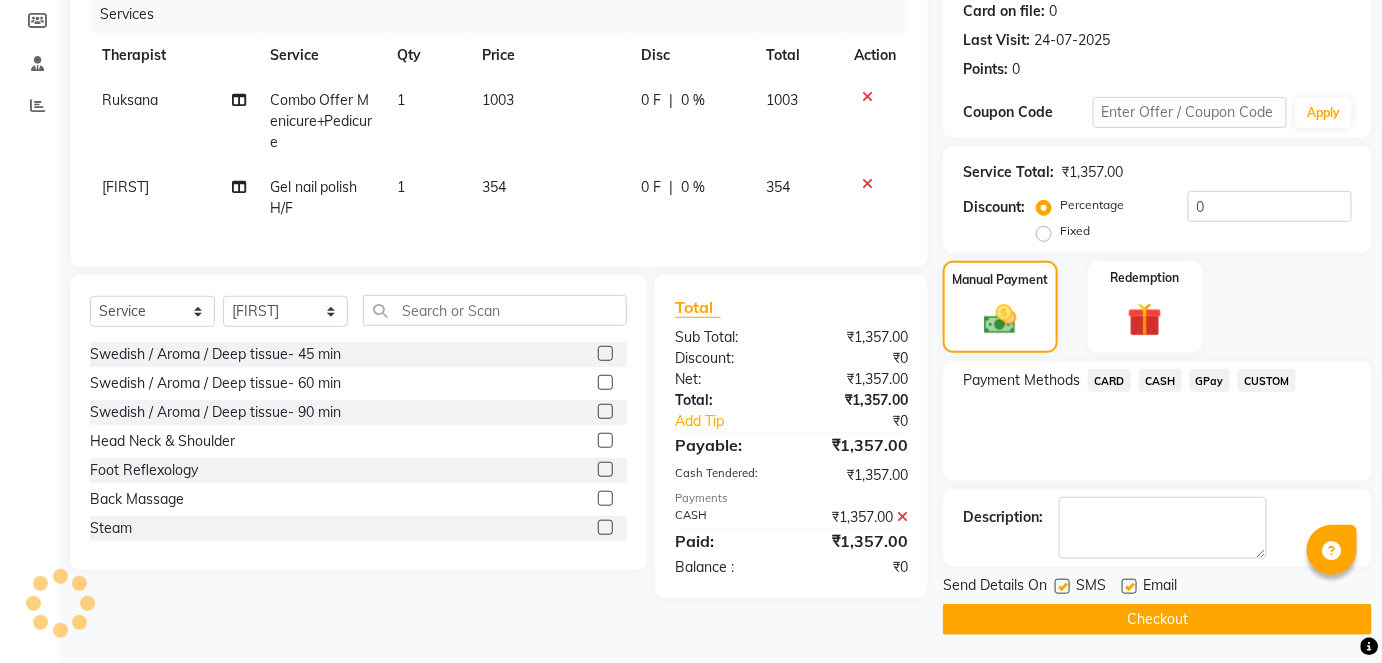 click on "Checkout" 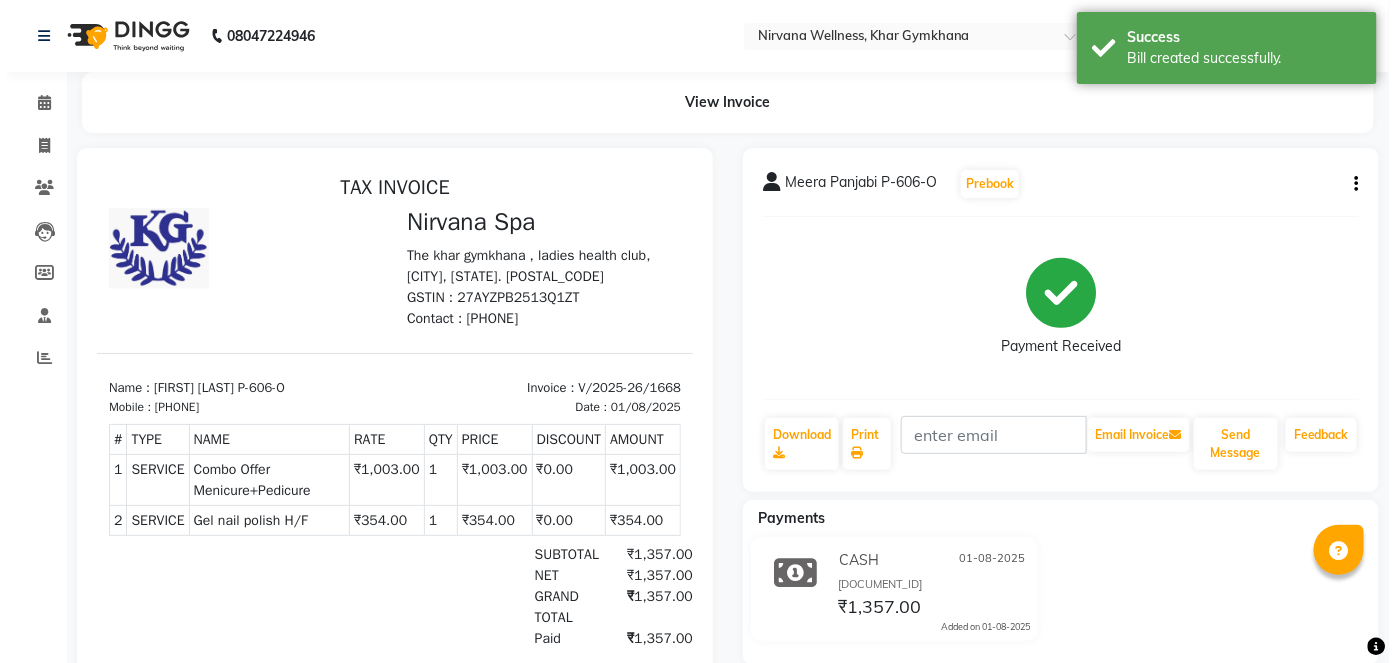 scroll, scrollTop: 0, scrollLeft: 0, axis: both 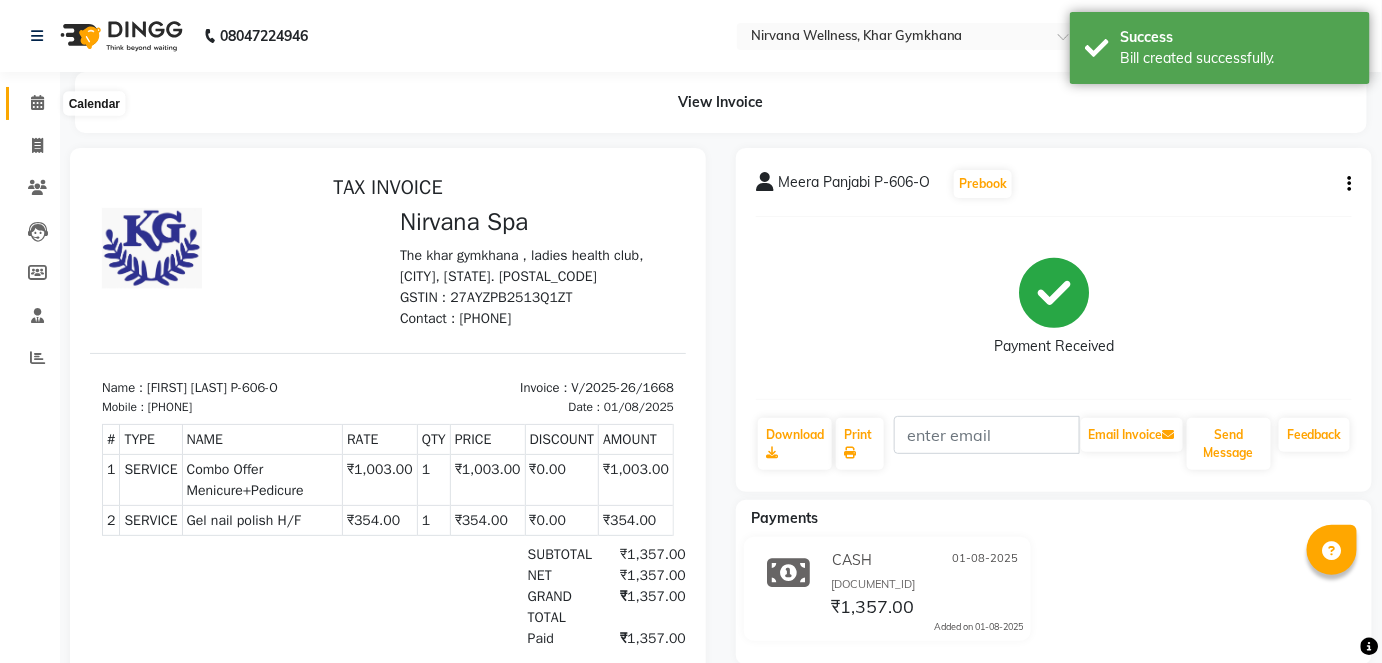 click 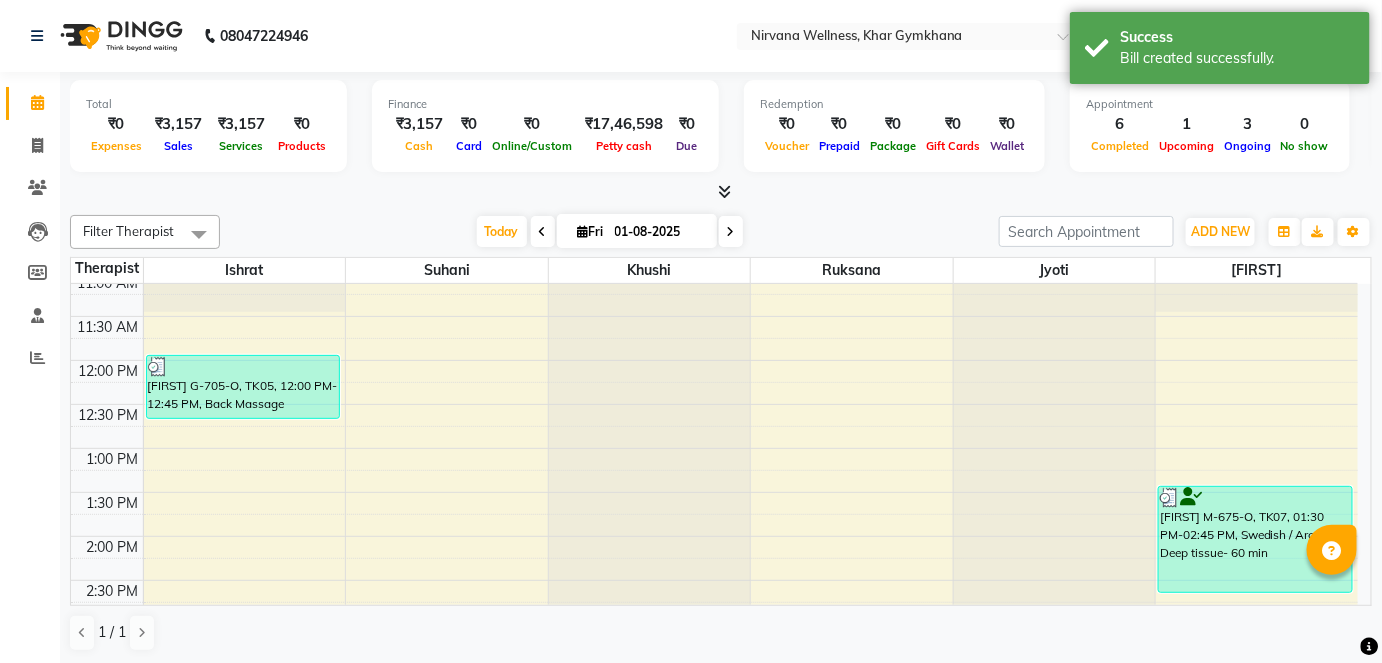 scroll, scrollTop: 818, scrollLeft: 0, axis: vertical 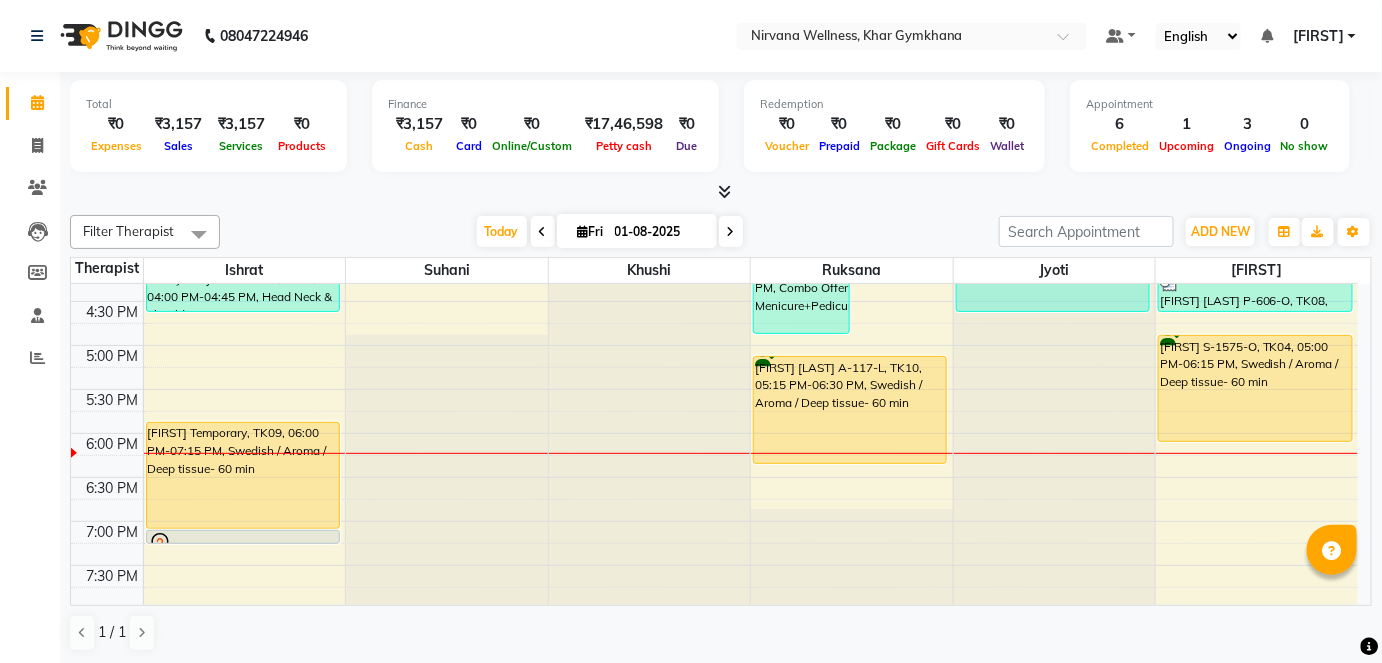 click at bounding box center (731, 231) 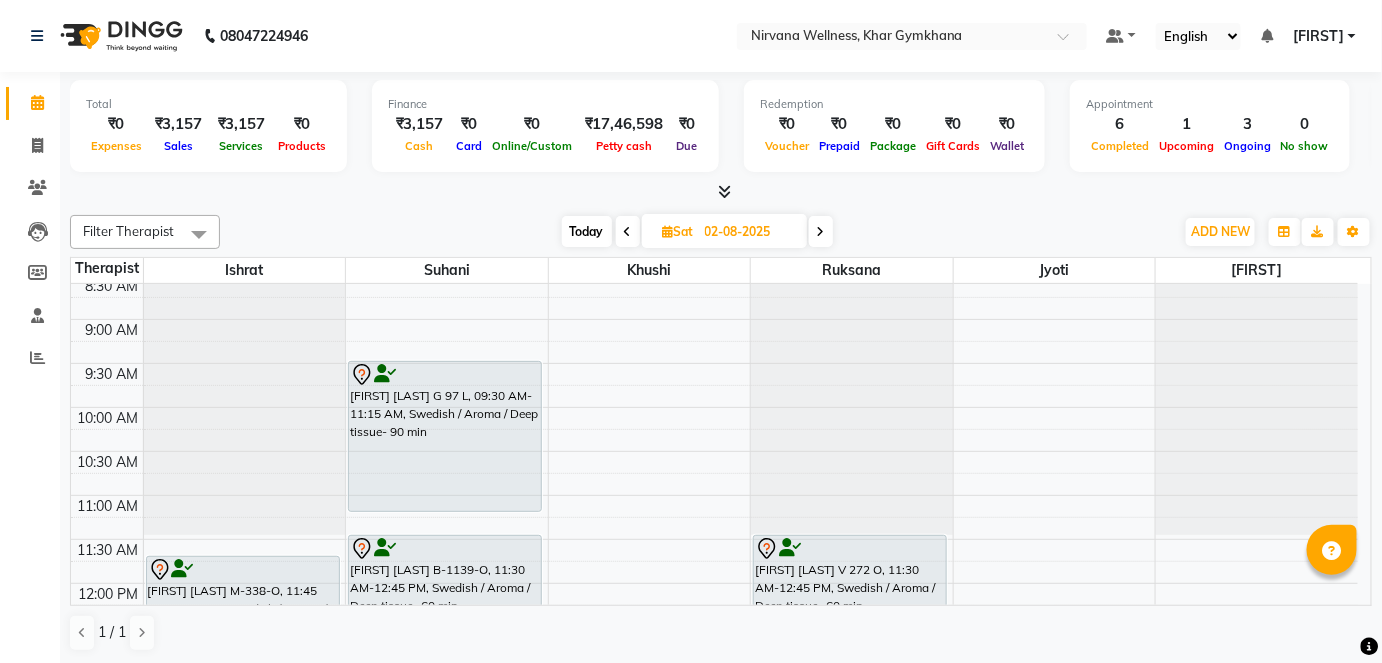 scroll, scrollTop: 138, scrollLeft: 0, axis: vertical 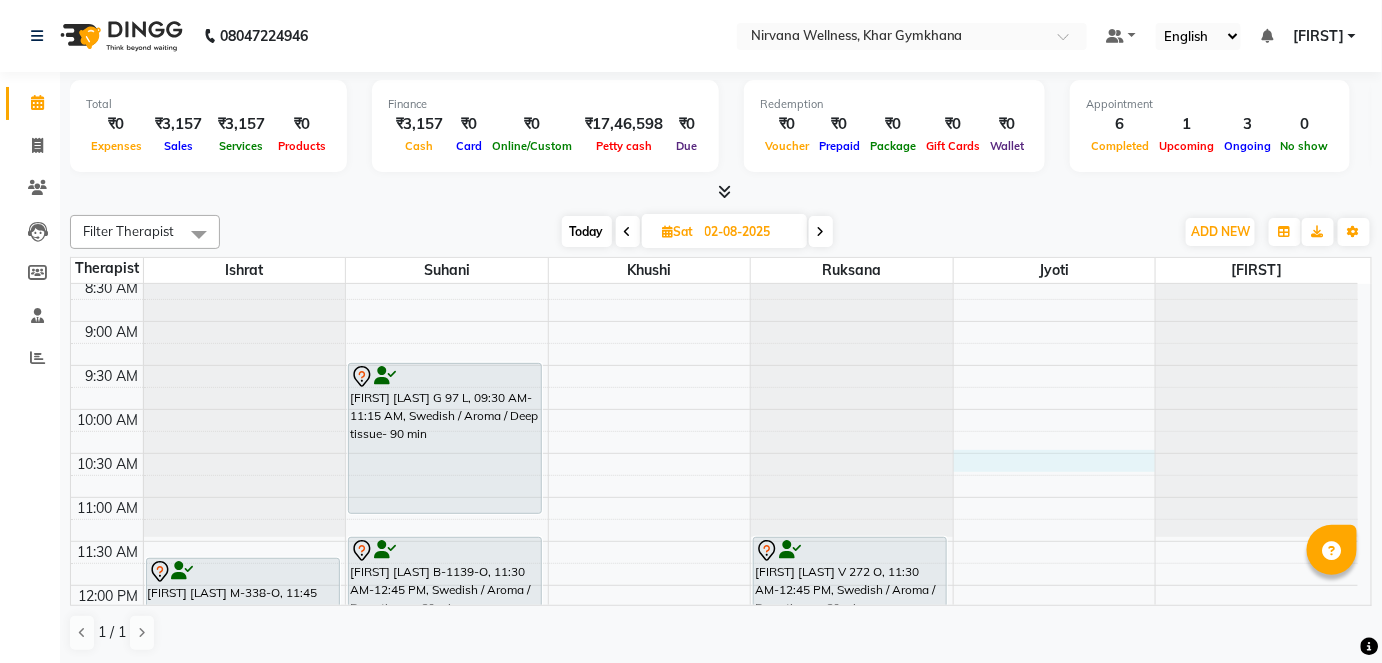 click on "7:00 AM 7:30 AM 8:00 AM 8:30 AM 9:00 AM 9:30 AM 10:00 AM 10:30 AM 11:00 AM 11:30 AM 12:00 PM 12:30 PM 1:00 PM 1:30 PM 2:00 PM 2:30 PM 3:00 PM 3:30 PM 4:00 PM 4:30 PM 5:00 PM 5:30 PM 6:00 PM 6:30 PM 7:00 PM 7:30 PM 8:00 PM 8:30 PM 9:00 PM 9:30 PM 10:00 PM 10:30 PM             [FIRST] [LAST] M-338-O, 11:45 AM-01:00 PM, Swedish / Aroma / Deep tissue- 60 min             [FIRST] A-58-L, 07:30 PM-08:15 PM, Head Neck & Shoulder             [FIRST] [LAST] G 97 L, 09:30 AM-11:15 AM, Swedish / Aroma / Deep tissue- 90 min             [FIRST] [LAST] B-1139-O, 11:30 AM-12:45 PM, Swedish / Aroma / Deep tissue- 60 min             [FIRST] [LAST] M-817-O, 04:00 PM-05:00 PM, Swedish / Aroma / Deep tissue- 60 min             [FIRST] [LAST] V 272 O, 11:30 AM-12:45 PM, Swedish / Aroma / Deep tissue- 60 min             [FIRST] [LAST] M-817-O, 04:00 PM-05:15 PM, Swedish / Aroma / Deep tissue- 60 min             [FIRST] [LAST] M-817-O, 04:00 PM-05:15 PM, Swedish / Aroma / Deep tissue- 60 min" at bounding box center (714, 849) 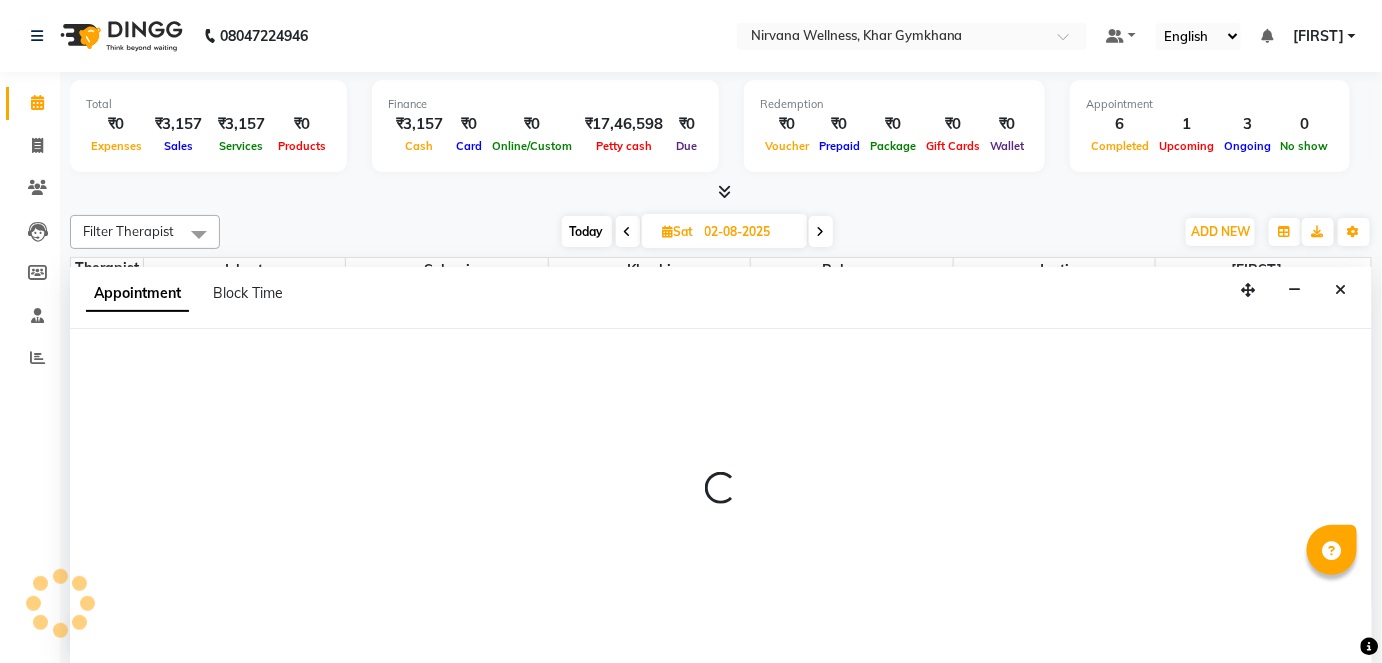 scroll, scrollTop: 0, scrollLeft: 0, axis: both 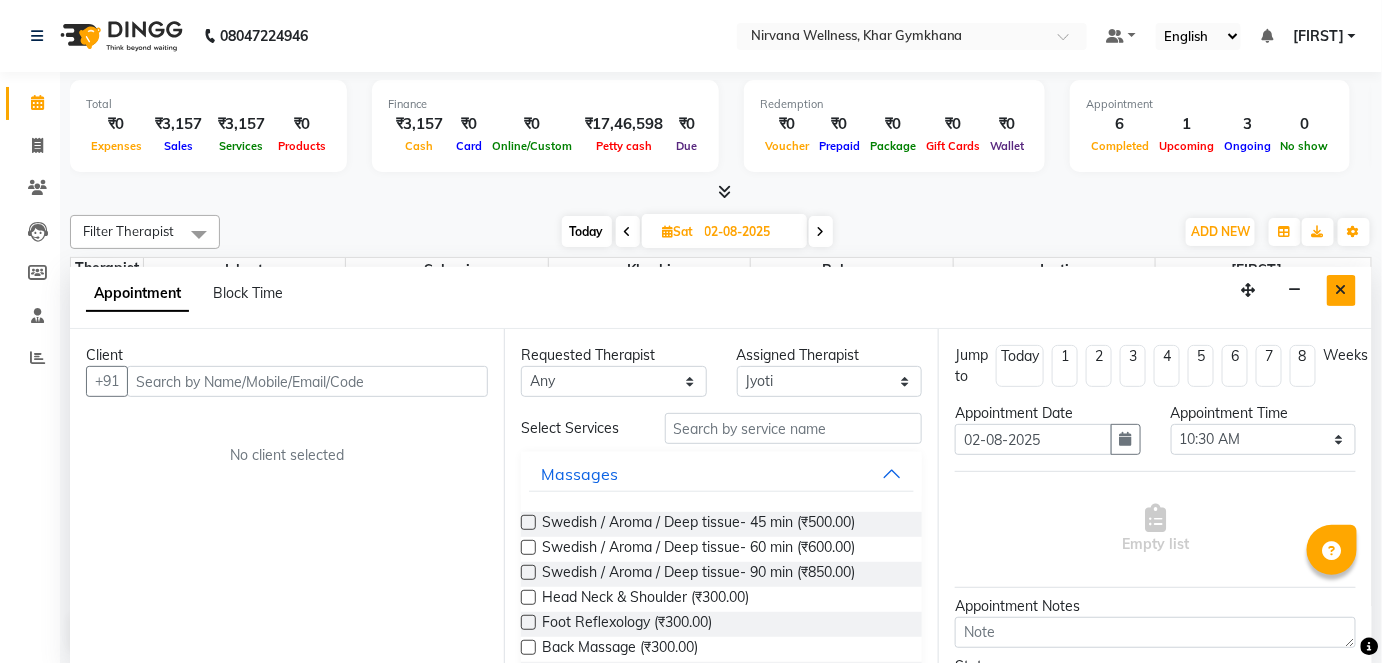 click at bounding box center (1341, 290) 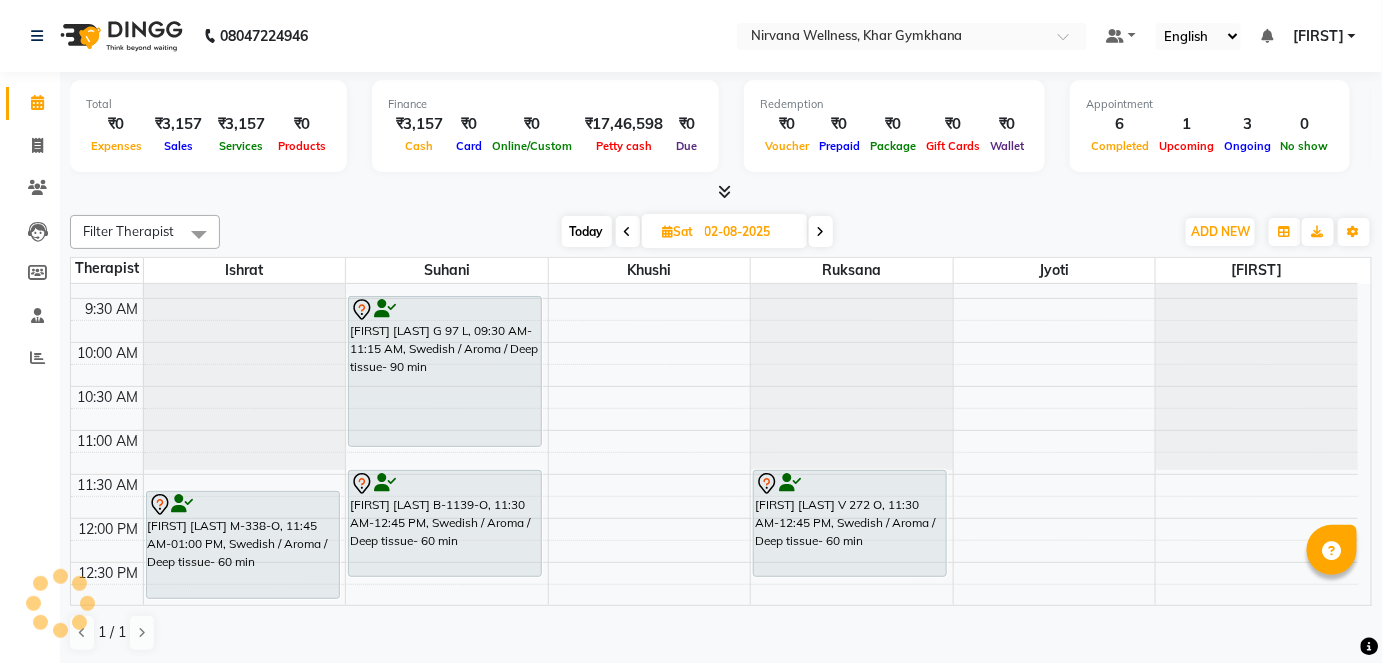 scroll, scrollTop: 138, scrollLeft: 0, axis: vertical 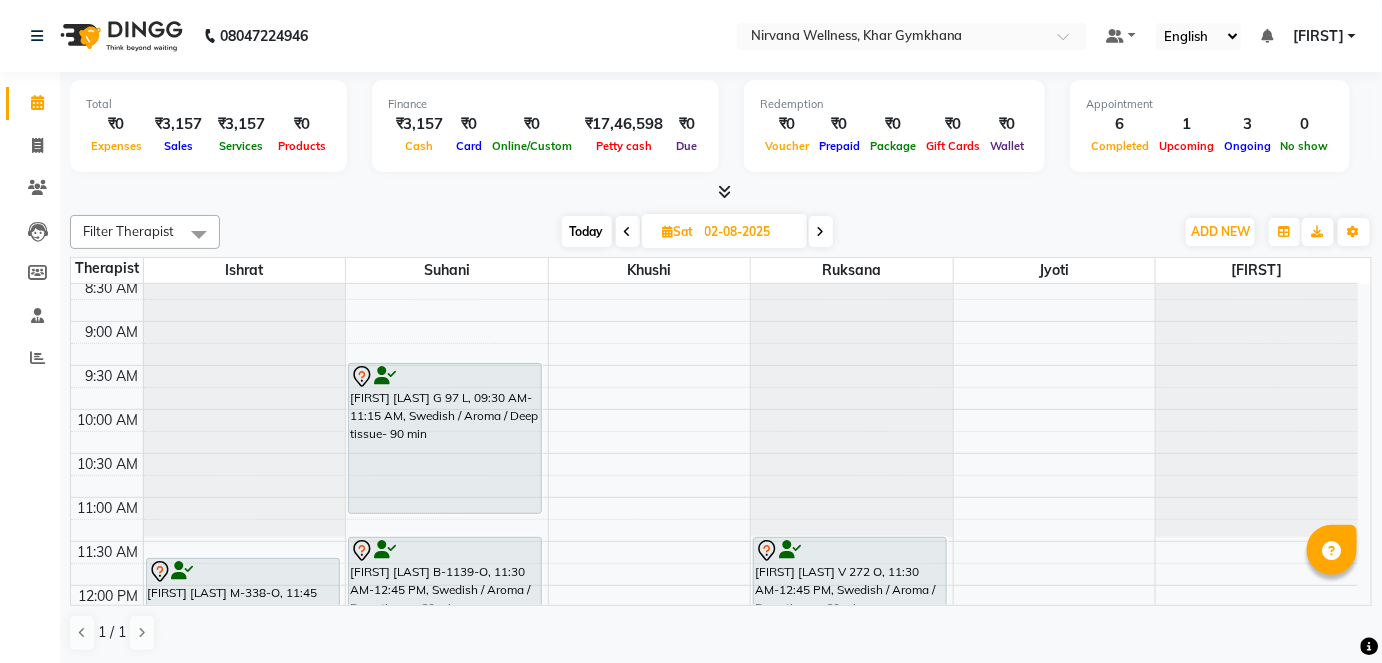 click on "7:00 AM 7:30 AM 8:00 AM 8:30 AM 9:00 AM 9:30 AM 10:00 AM 10:30 AM 11:00 AM 11:30 AM 12:00 PM 12:30 PM 1:00 PM 1:30 PM 2:00 PM 2:30 PM 3:00 PM 3:30 PM 4:00 PM 4:30 PM 5:00 PM 5:30 PM 6:00 PM 6:30 PM 7:00 PM 7:30 PM 8:00 PM 8:30 PM 9:00 PM 9:30 PM 10:00 PM 10:30 PM             [FIRST] [LAST] M-338-O, 11:45 AM-01:00 PM, Swedish / Aroma / Deep tissue- 60 min             [FIRST] A-58-L, 07:30 PM-08:15 PM, Head Neck & Shoulder             [FIRST] [LAST] G 97 L, 09:30 AM-11:15 AM, Swedish / Aroma / Deep tissue- 90 min             [FIRST] [LAST] B-1139-O, 11:30 AM-12:45 PM, Swedish / Aroma / Deep tissue- 60 min             [FIRST] [LAST] M-817-O, 04:00 PM-05:00 PM, Swedish / Aroma / Deep tissue- 60 min             [FIRST] [LAST] V 272 O, 11:30 AM-12:45 PM, Swedish / Aroma / Deep tissue- 60 min             [FIRST] [LAST] M-817-O, 04:00 PM-05:15 PM, Swedish / Aroma / Deep tissue- 60 min             [FIRST] [LAST] M-817-O, 04:00 PM-05:15 PM, Swedish / Aroma / Deep tissue- 60 min" at bounding box center [714, 849] 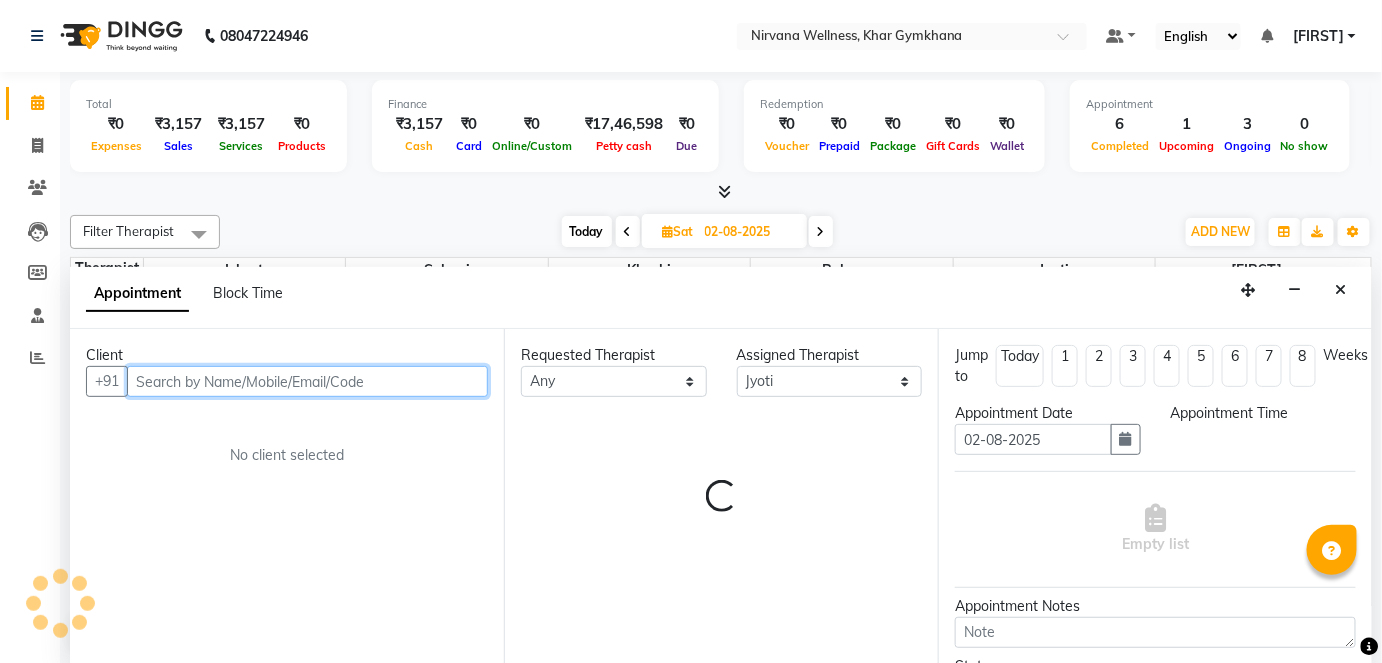 select on "630" 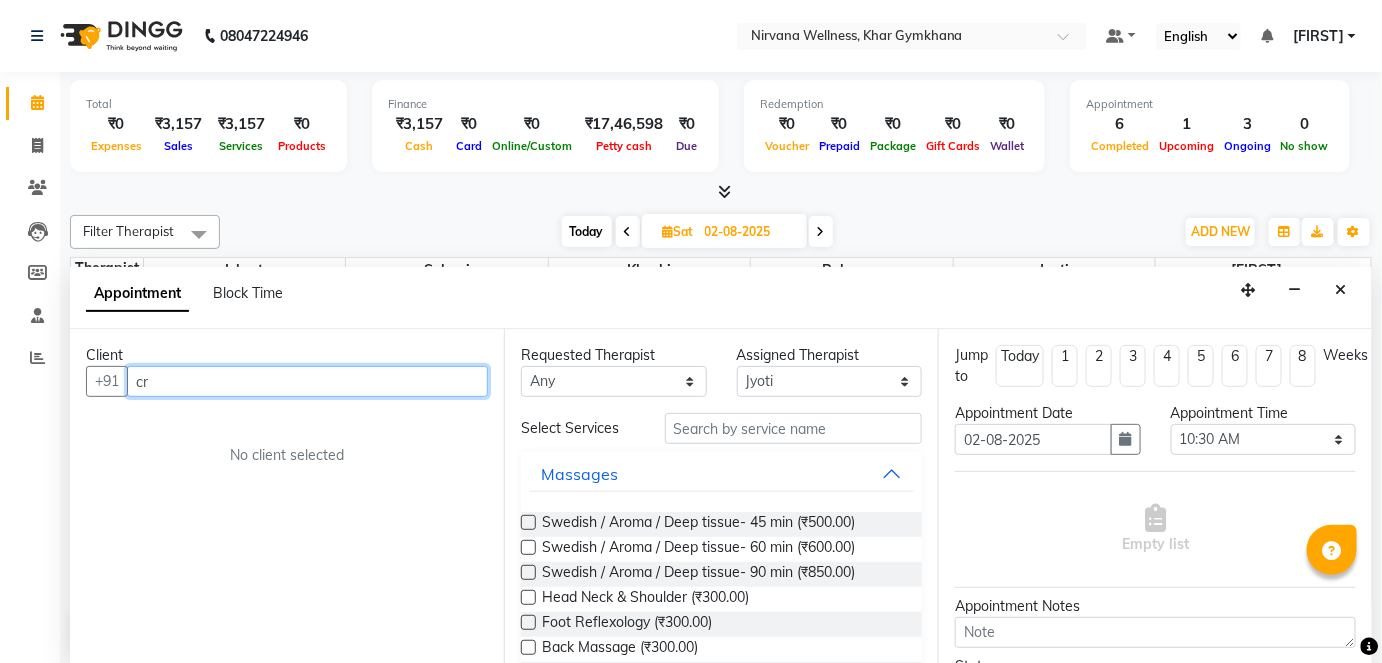 type on "c" 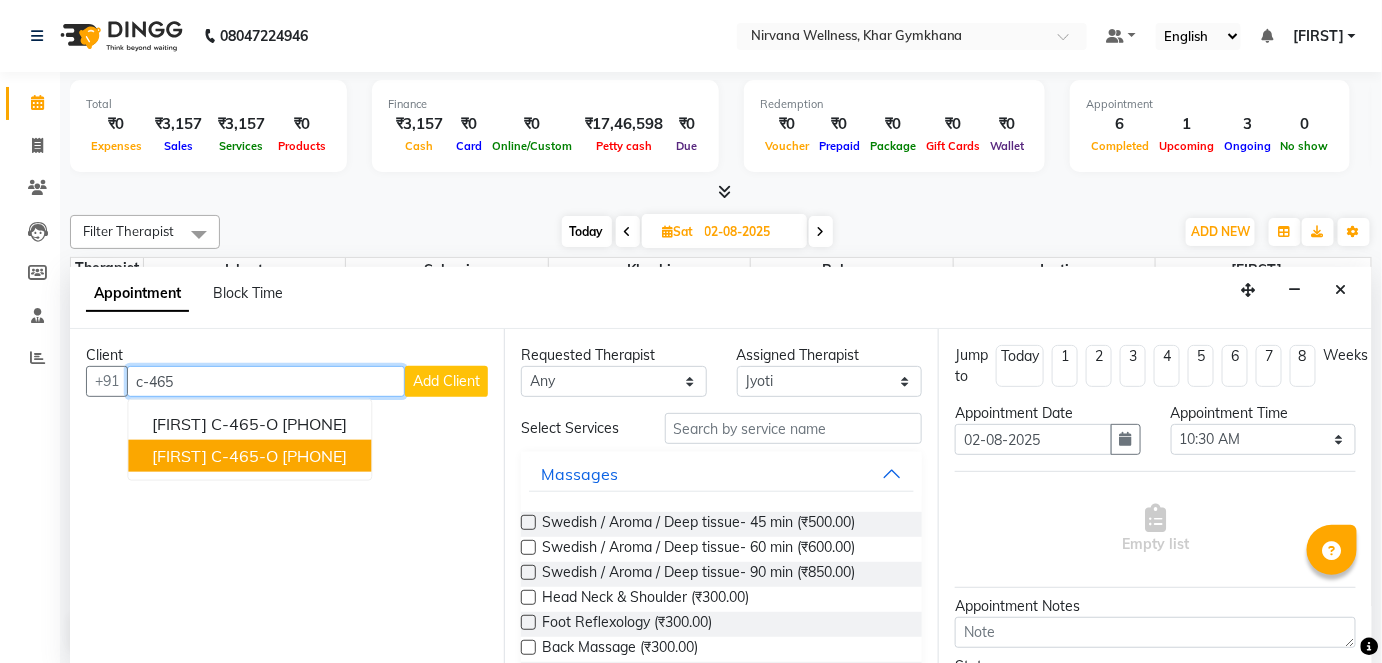 click on "[PHONE]" at bounding box center [314, 456] 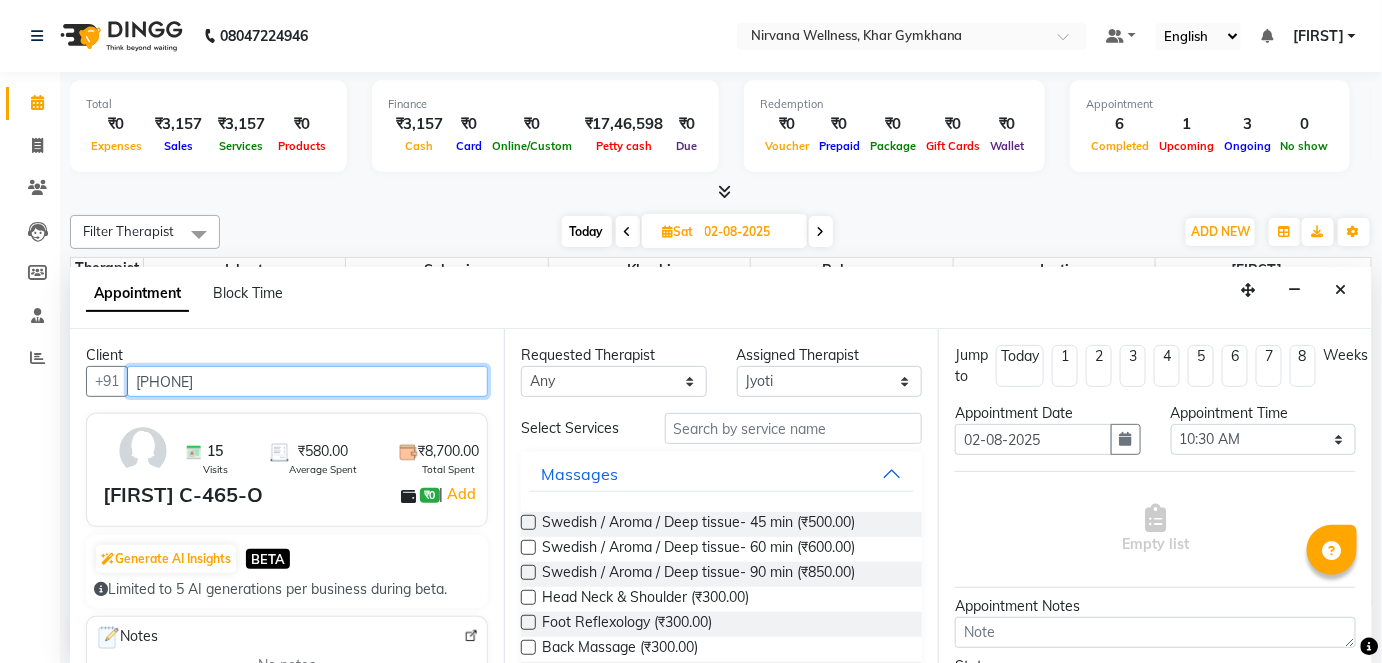 type on "[PHONE]" 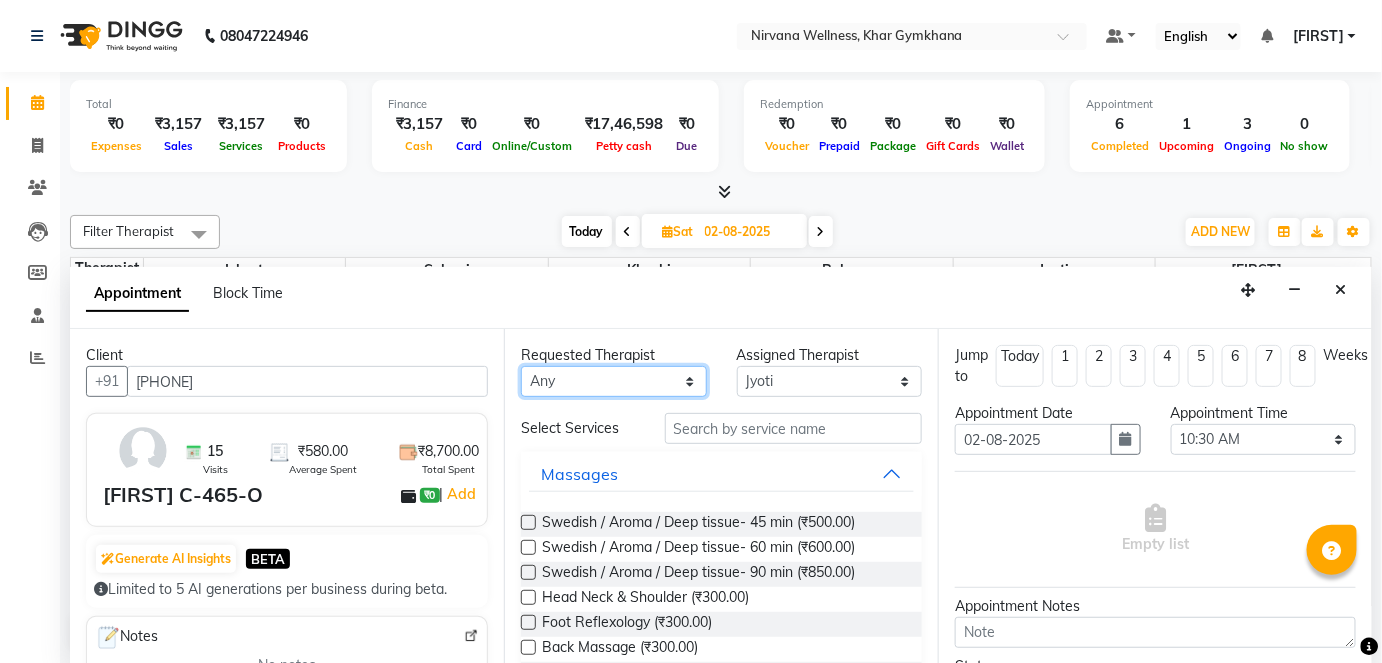 click on "Any [FIRST] [FIRST] [FIRST] [FIRST] [FIRST] [FIRST]" at bounding box center (614, 381) 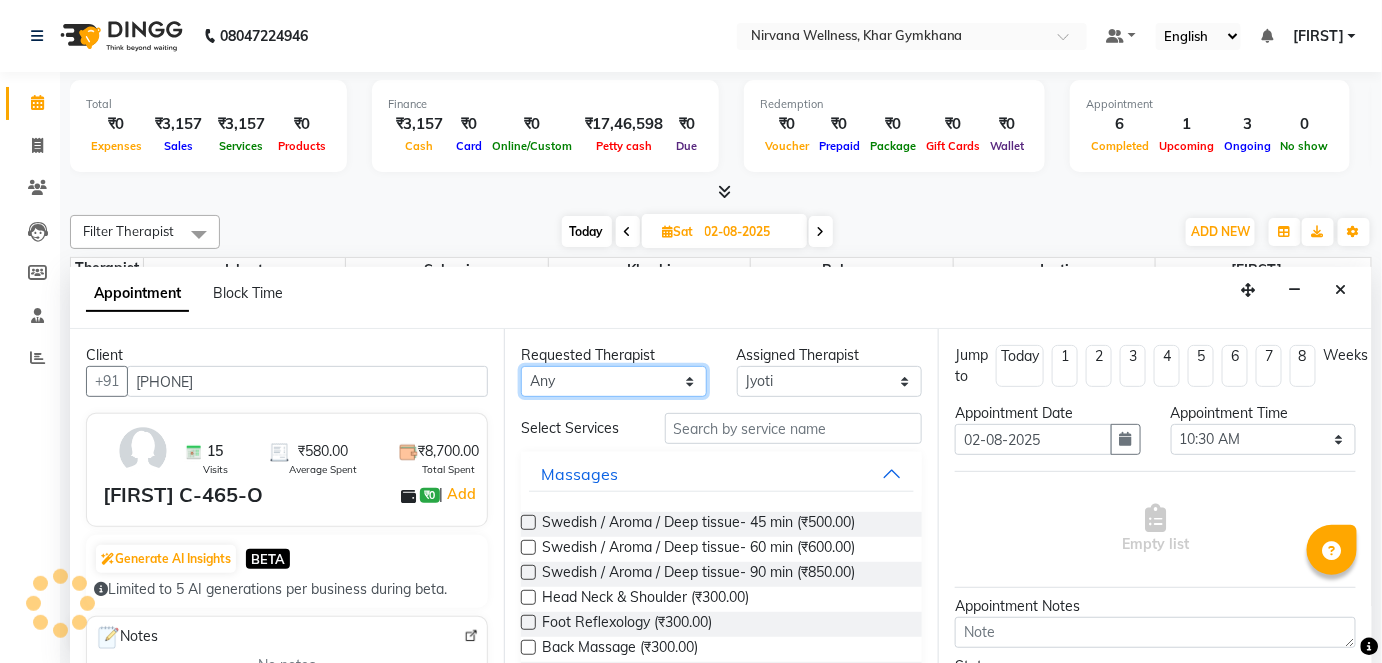 select on "78895" 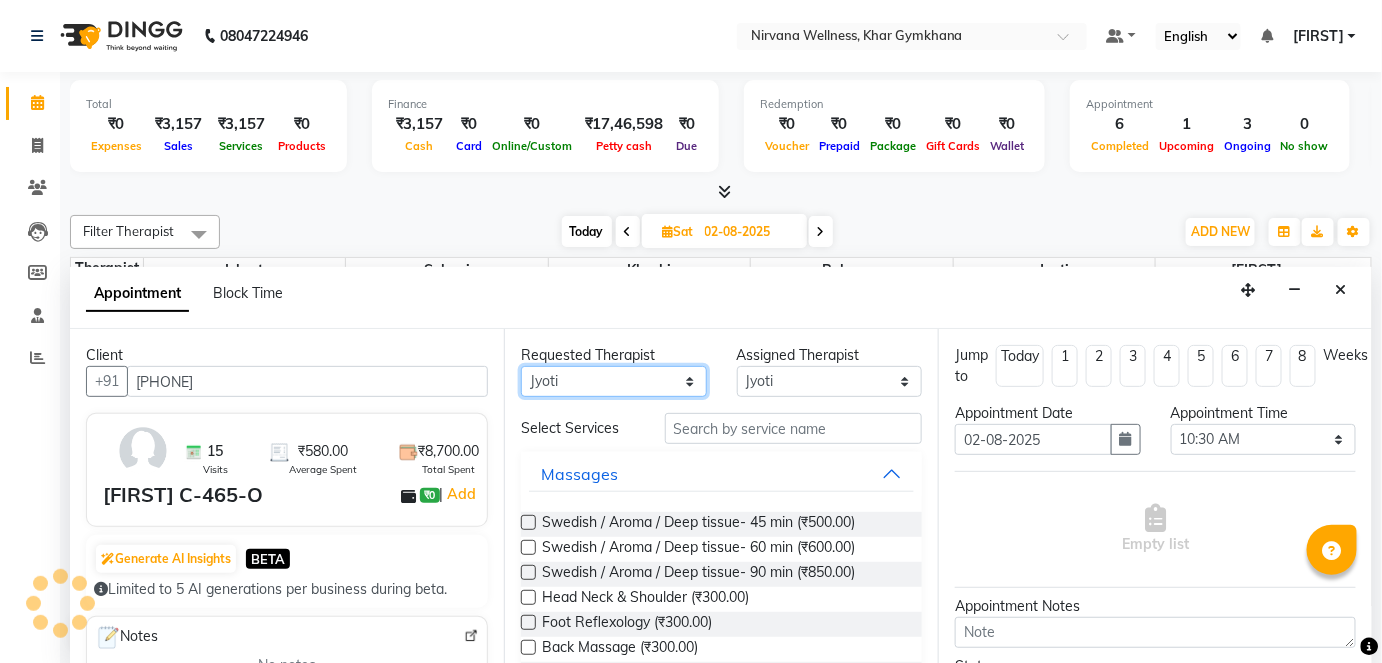click on "Any [FIRST] [FIRST] [FIRST] [FIRST] [FIRST] [FIRST]" at bounding box center (614, 381) 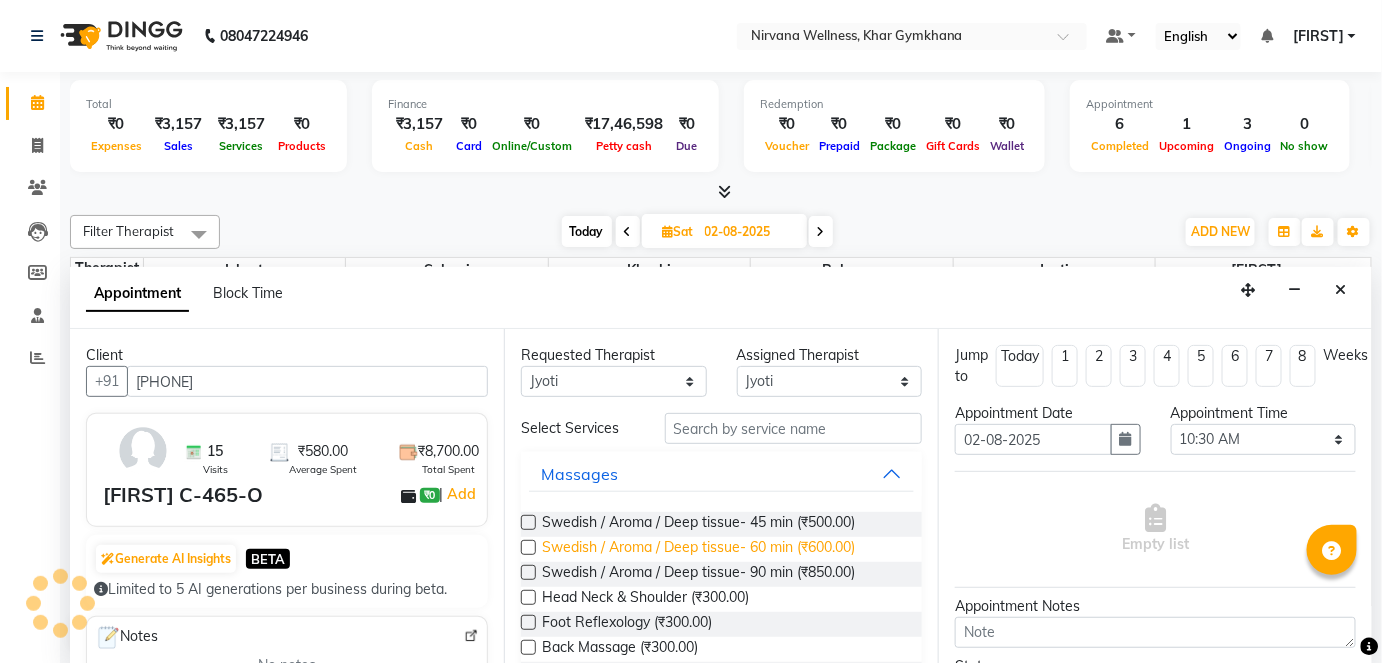 click on "Swedish / Aroma / Deep tissue- 60 min (₹600.00)" at bounding box center [698, 549] 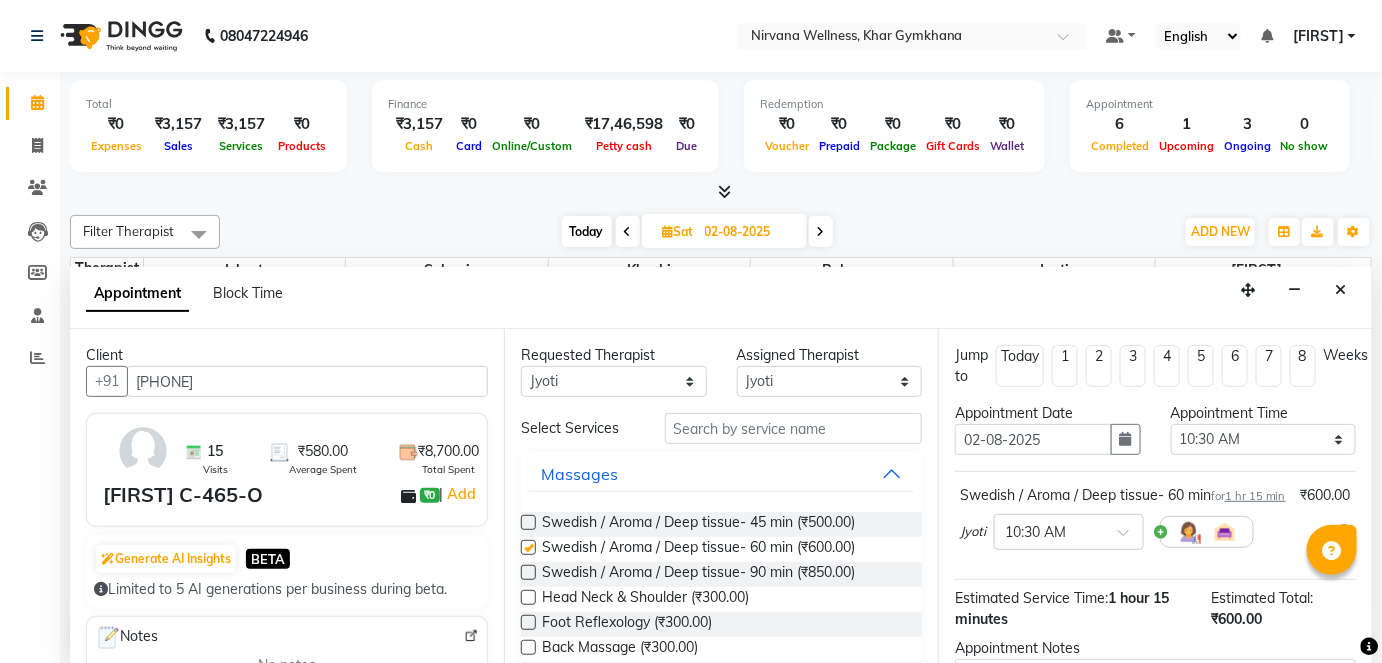 checkbox on "false" 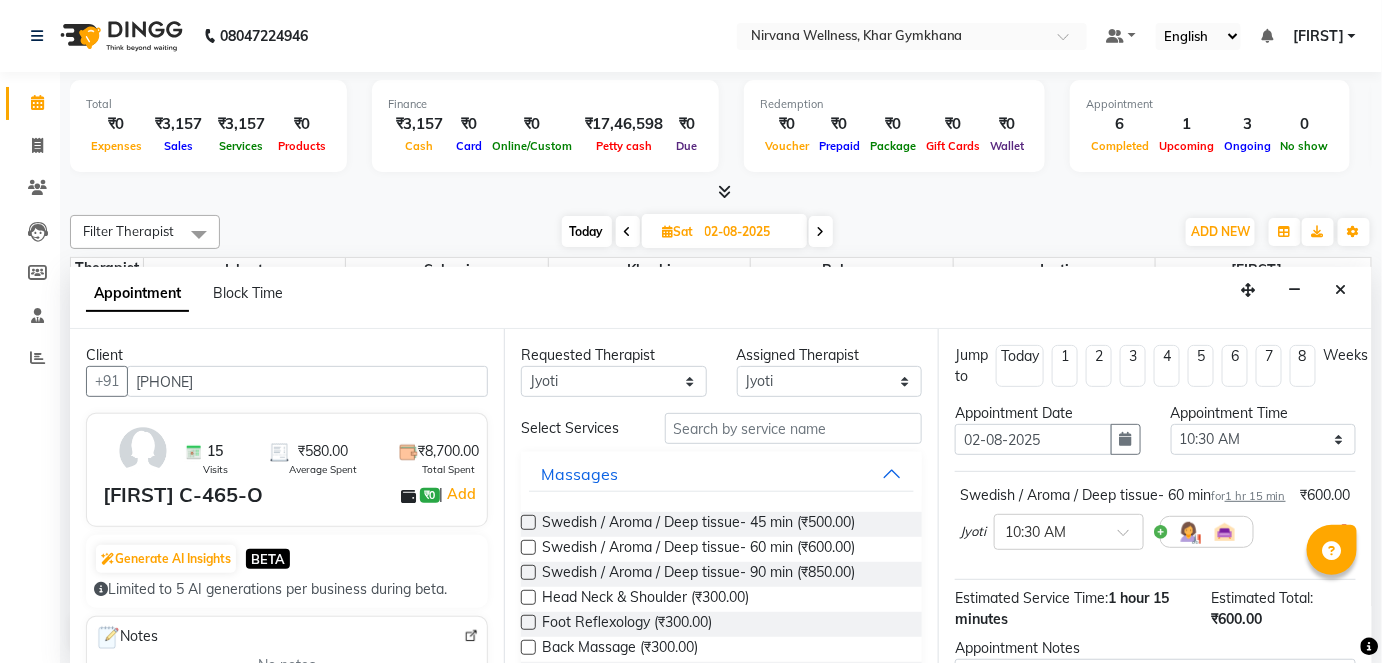 scroll, scrollTop: 231, scrollLeft: 0, axis: vertical 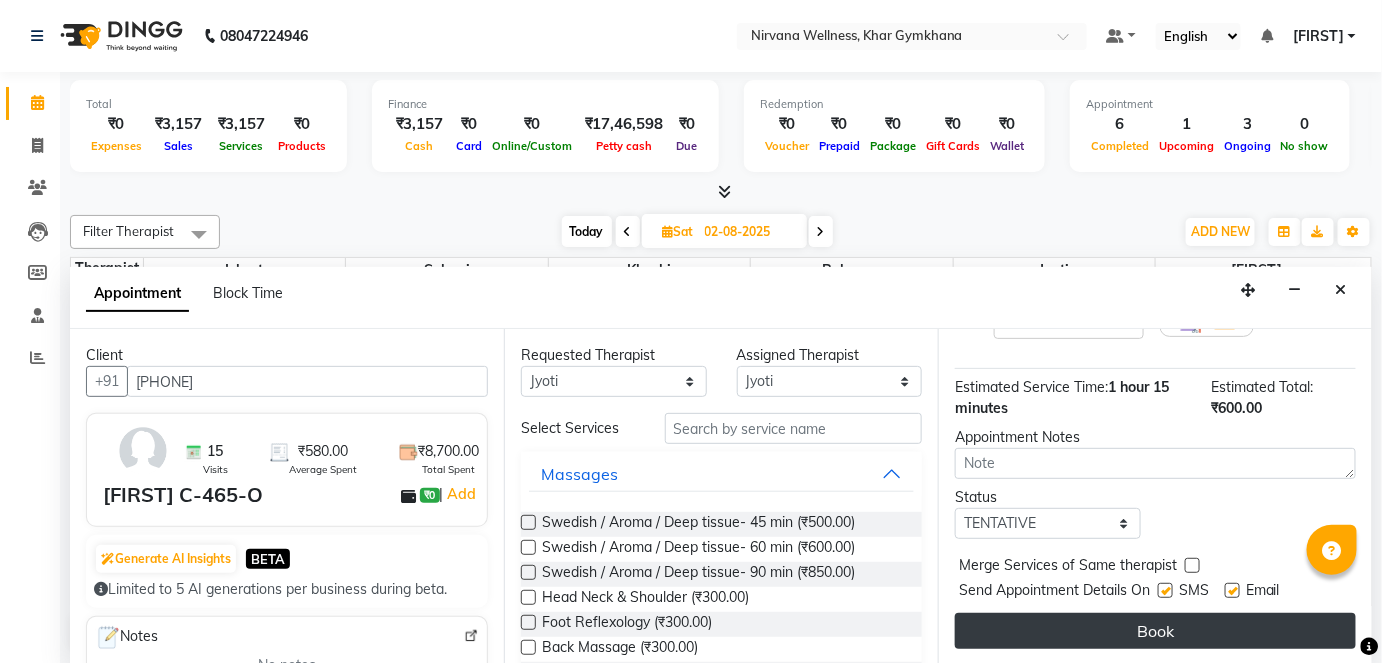 click on "Book" at bounding box center (1155, 631) 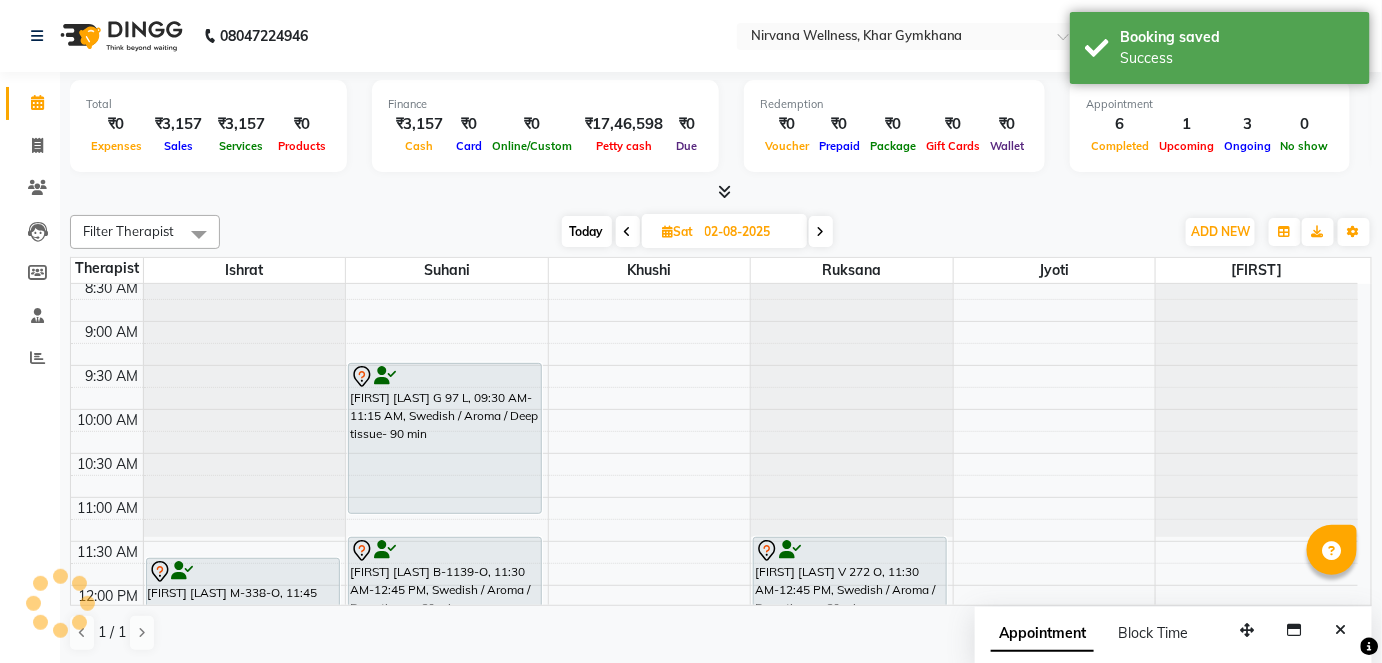 scroll, scrollTop: 0, scrollLeft: 0, axis: both 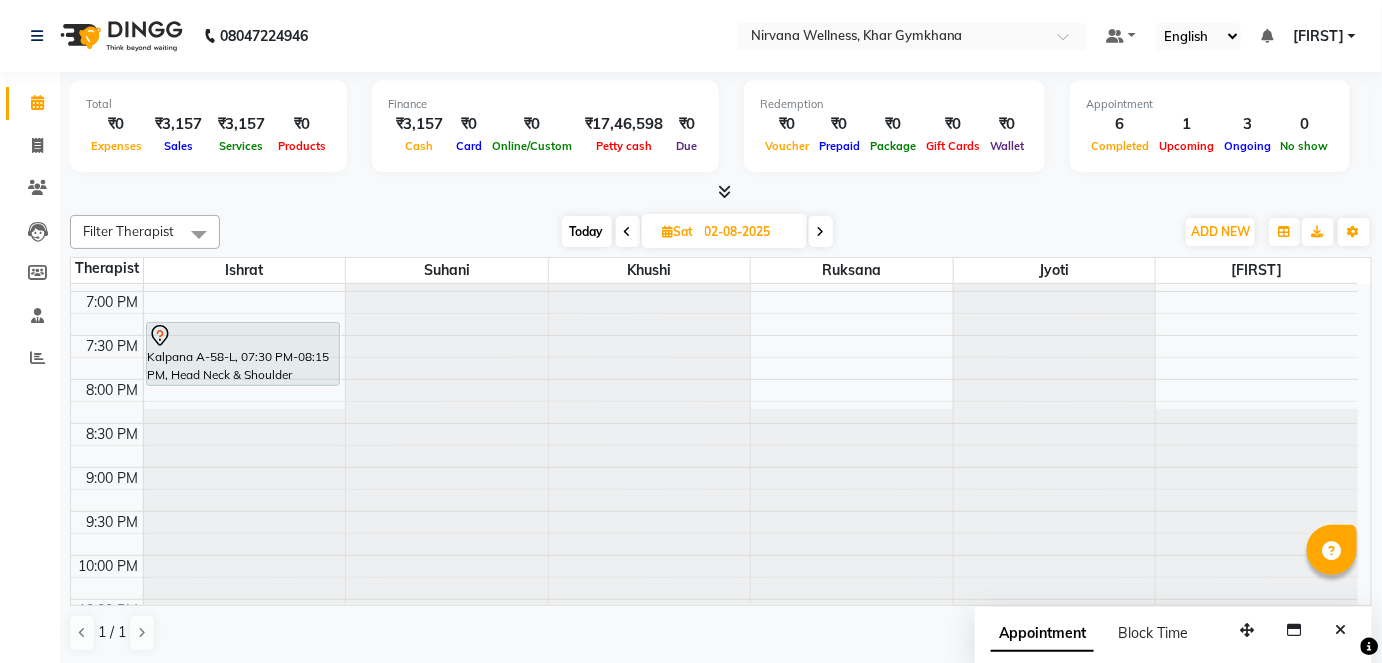 click on "Filter Therapist Select All Ishrat Jyoti Khushi Nilofar Ruksana  Suhani Today  Sat 02-08-2025 Toggle Dropdown Add Appointment Add Invoice Add Attendance Add Client Toggle Dropdown Add Appointment Add Invoice Add Attendance Add Client ADD NEW Toggle Dropdown Add Appointment Add Invoice Add Attendance Add Client Filter Therapist Select All Ishrat Jyoti Khushi Nilofar Ruksana  Suhani Group By  Staff View   Room View  View as Vertical  Vertical - Week View  Horizontal  Horizontal - Week View  List  Toggle Dropdown Calendar Settings Manage Tags   Arrange Therapists   Reset Therapists  Full Screen  Show Available Stylist  Appointment Form Zoom 100% Staff/Room Display Count 6" at bounding box center [721, 232] 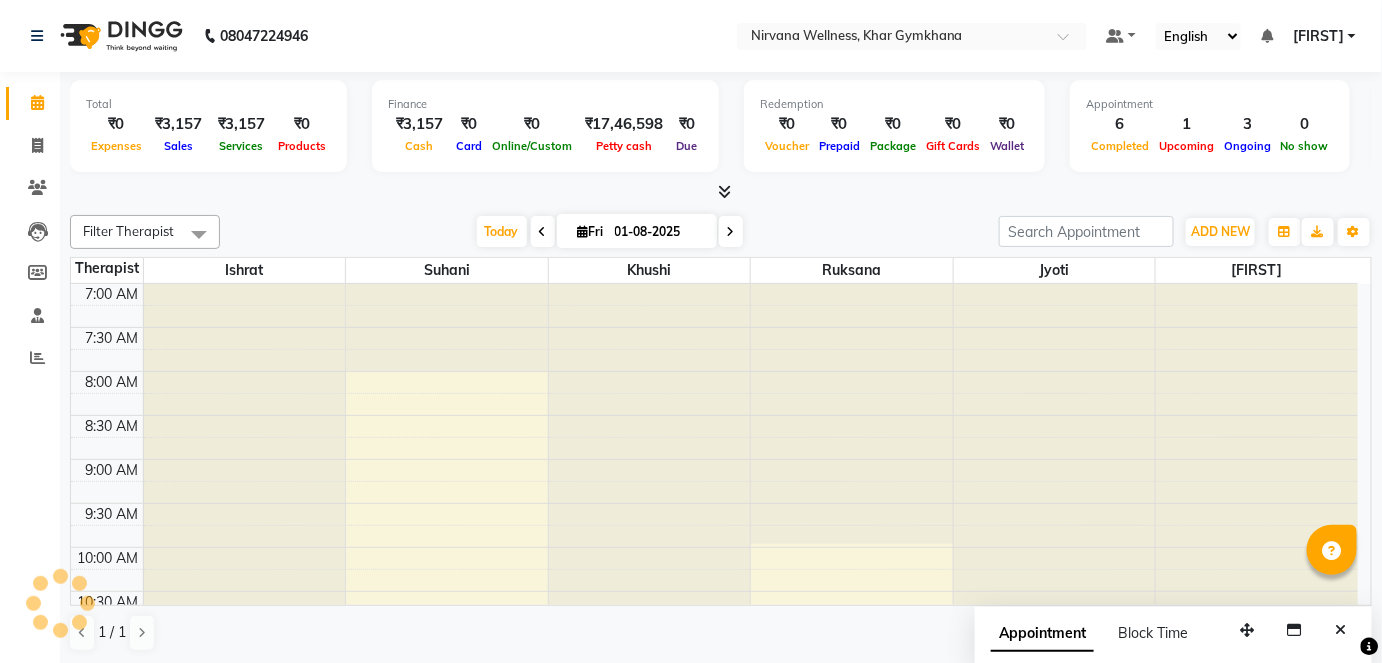 scroll, scrollTop: 957, scrollLeft: 0, axis: vertical 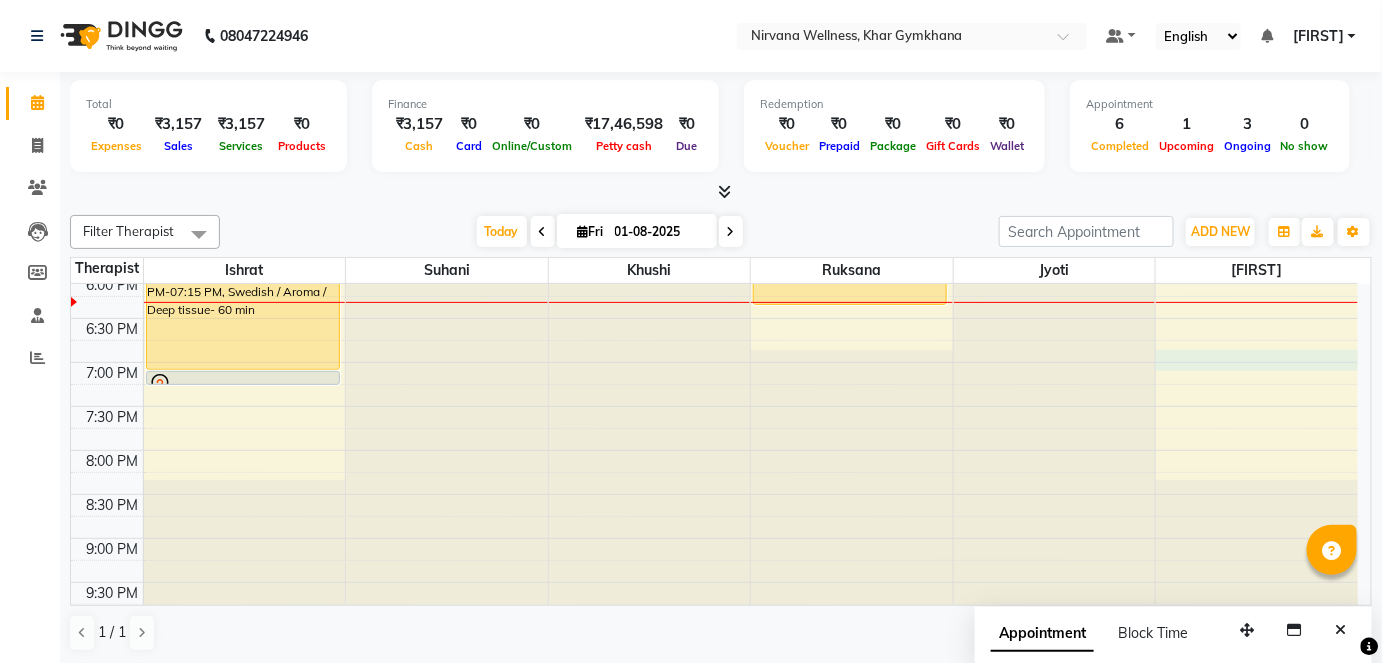 click on "7:00 AM 7:30 AM 8:00 AM 8:30 AM 9:00 AM 9:30 AM 10:00 AM 10:30 AM 11:00 AM 11:30 AM 12:00 PM 12:30 PM 1:00 PM 1:30 PM 2:00 PM 2:30 PM 3:00 PM 3:30 PM 4:00 PM 4:30 PM 5:00 PM 5:30 PM 6:00 PM 6:30 PM 7:00 PM 7:30 PM 8:00 PM 8:30 PM 9:00 PM 9:30 PM 10:00 PM 10:30 PM     [FIRST] G-705-O, TK05, 12:00 PM-12:45 PM, Back Massage     [FIRST] [LAST] P-641-O, TK01, 04:00 PM-04:45 PM, Head Neck & Shoulder    [FIRST] Temporary, TK09, 06:00 PM-07:15 PM, Swedish / Aroma / Deep tissue- 60 min     [FIRST] Temporary, TK09, 07:15 PM-07:16 PM, Wintergreen Oil/Aroma Oil     [FIRST] [LAST] P-606-O, TK08, 03:30 PM-05:00 PM, Combo Offer Menicure+Pedicure  Meni nolifar      [FIRST] [LAST] A-117-L, TK10, 05:15 PM-06:30 PM, Swedish / Aroma / Deep tissue- 60 min     [FIRST] G-480-O, TK02, 03:30 PM-04:45 PM, Swedish / Aroma / Deep tissue- 60 min     [FIRST] M-675-O, TK07, 01:30 PM-02:45 PM, Swedish / Aroma / Deep tissue- 60 min  [FIRST]      [FIRST] [LAST] P-606-O, TK08, 04:15 PM-04:45 PM, Gel nail polish H/F" at bounding box center [714, 10] 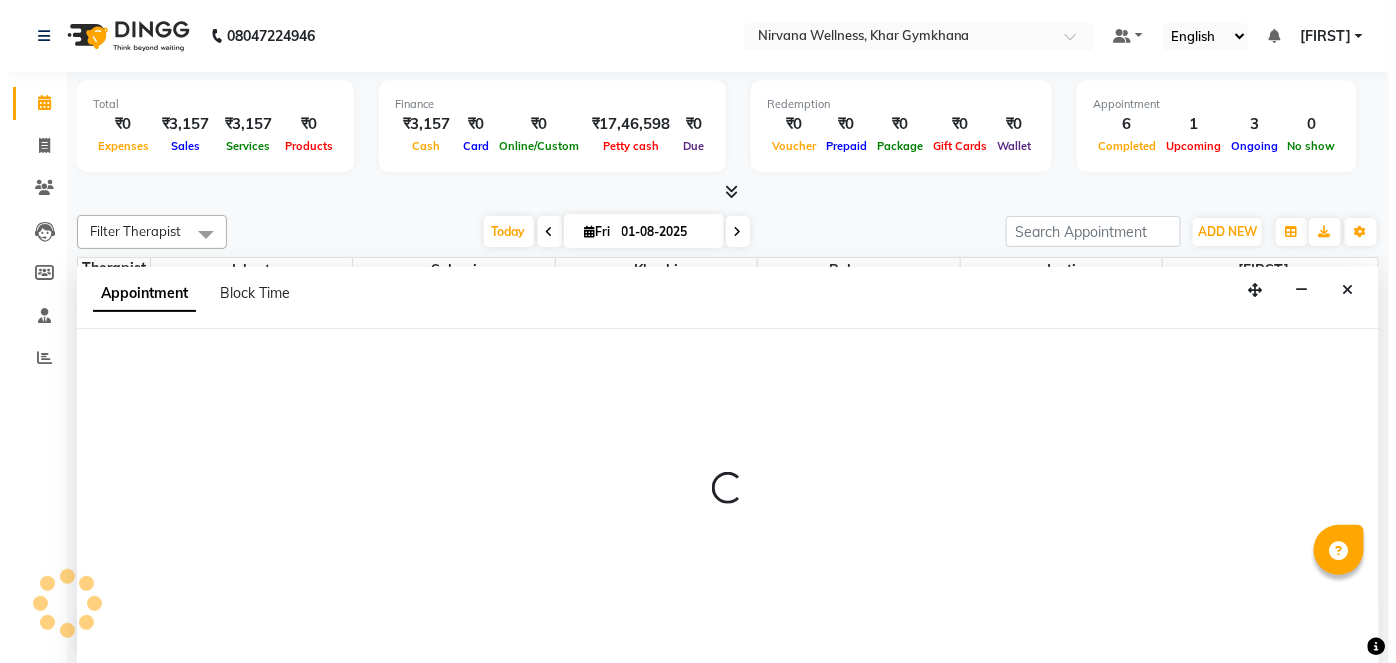 scroll, scrollTop: 0, scrollLeft: 0, axis: both 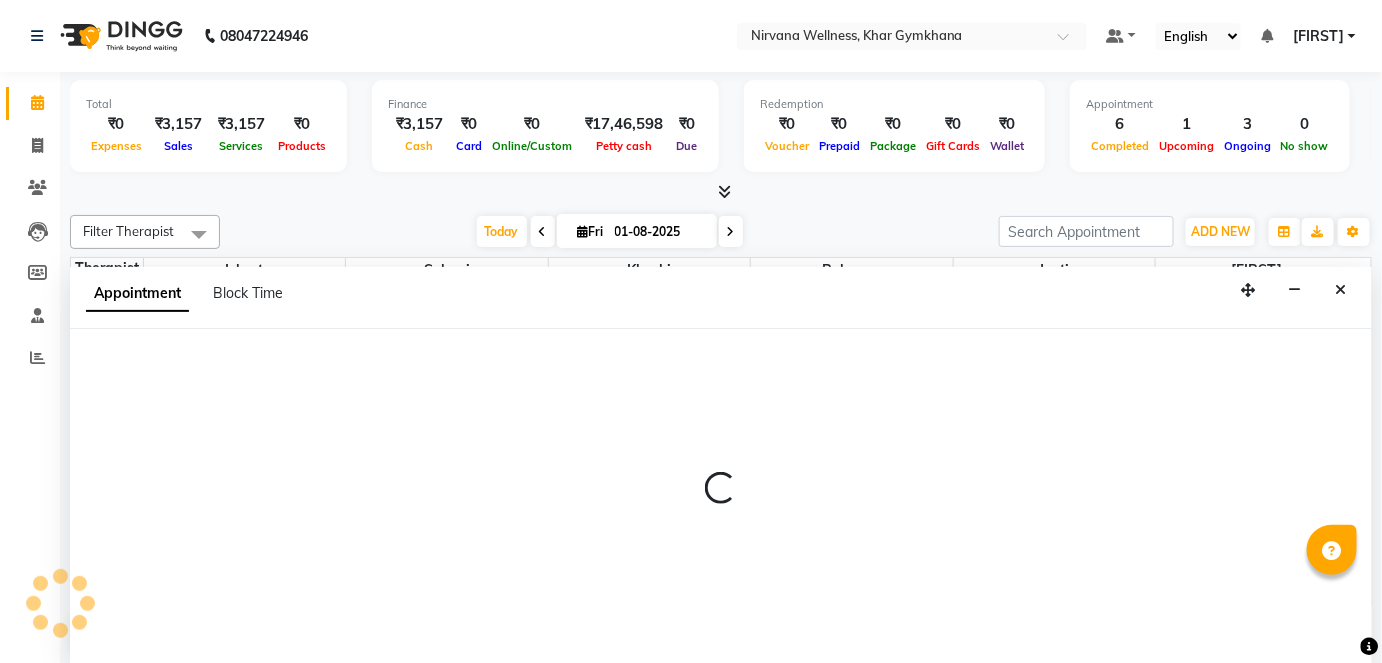 select on "79305" 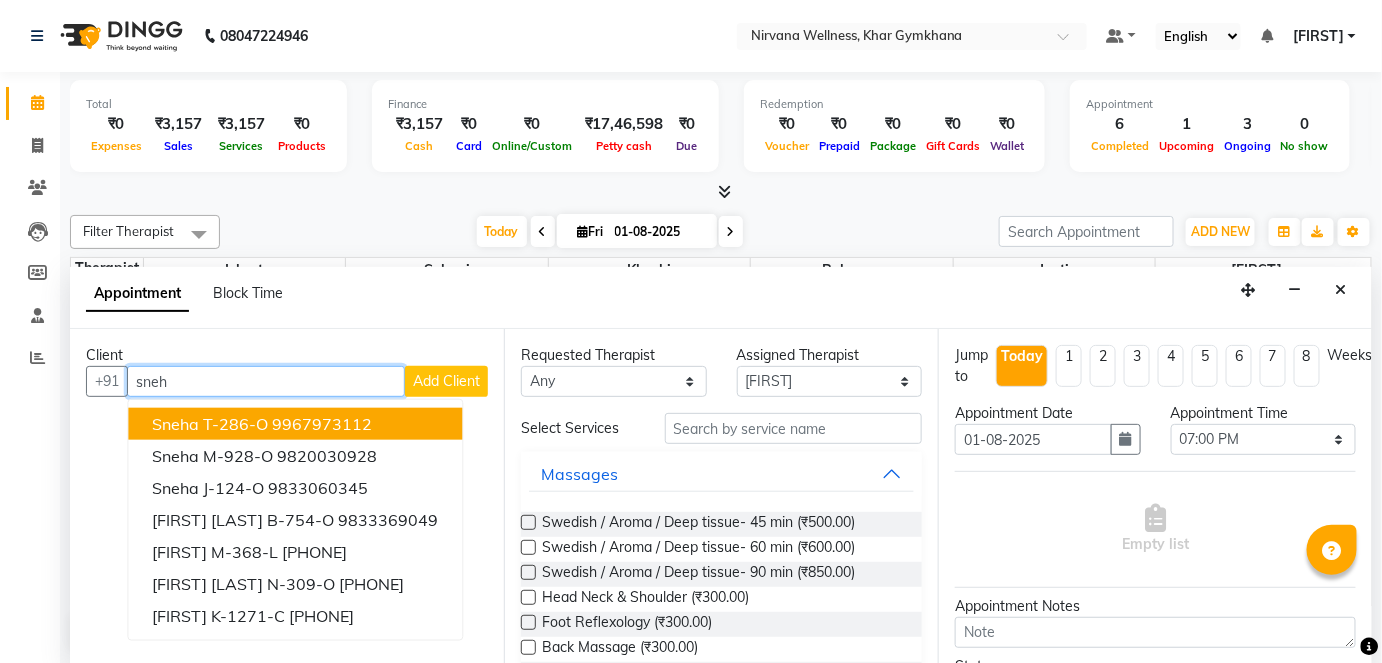 click on "sneh" at bounding box center (266, 381) 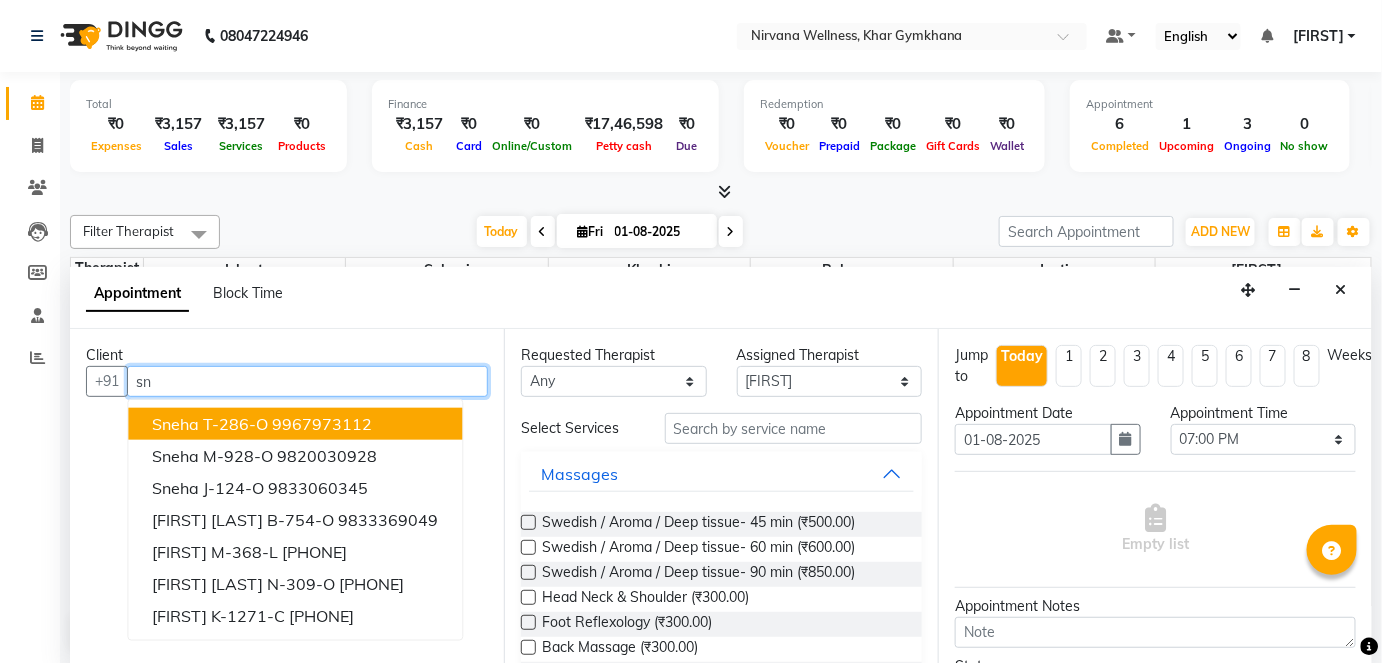type on "s" 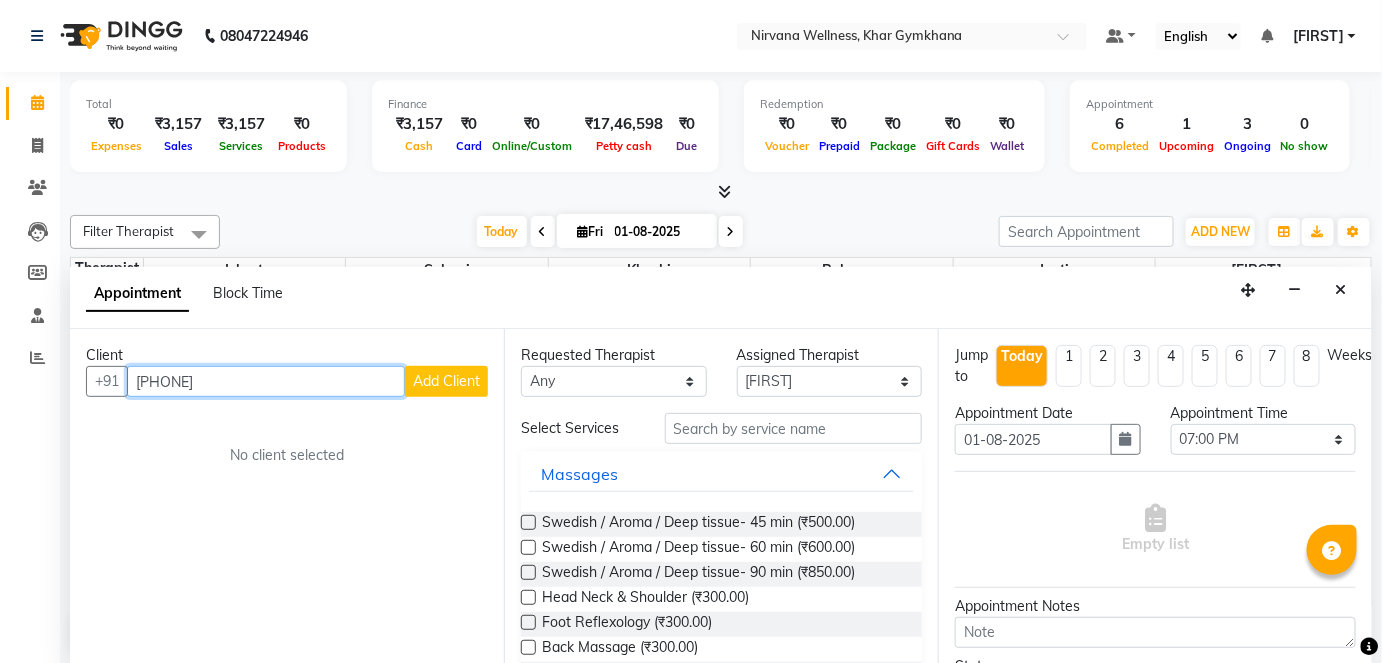 type on "[PHONE]" 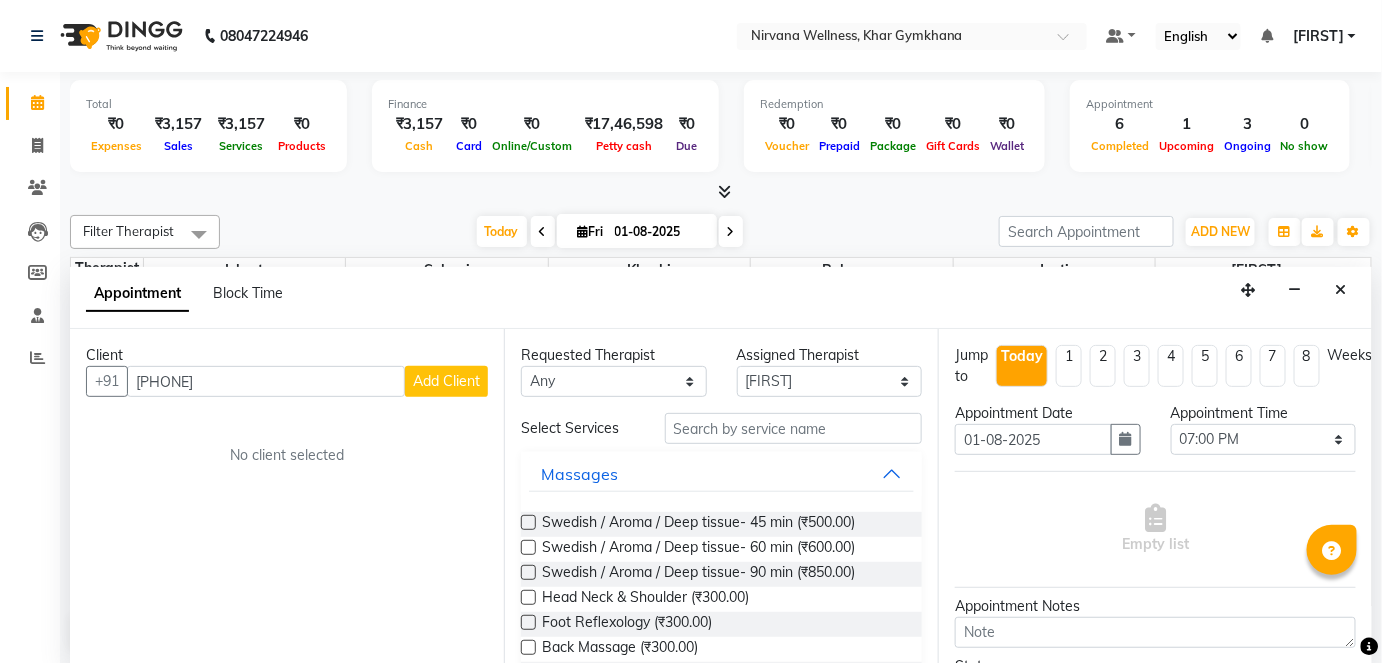 click on "Add Client" at bounding box center [446, 381] 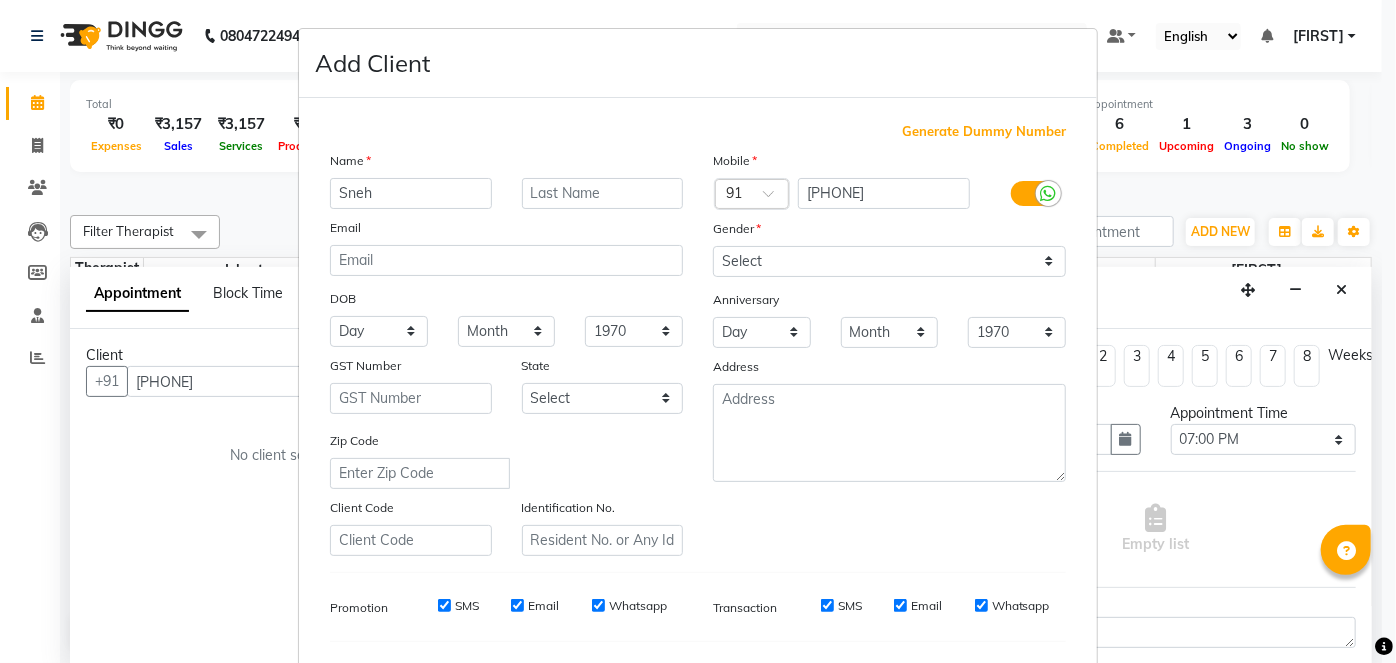 type on "Sneh" 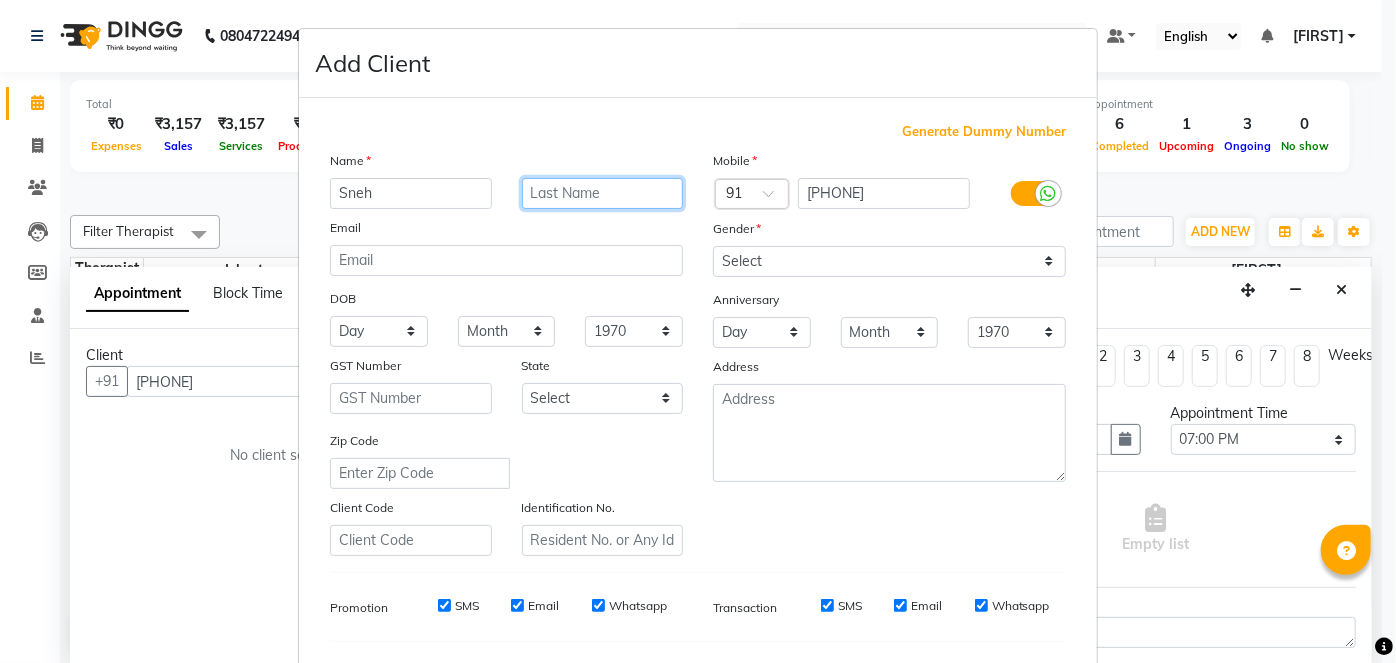 click at bounding box center [603, 193] 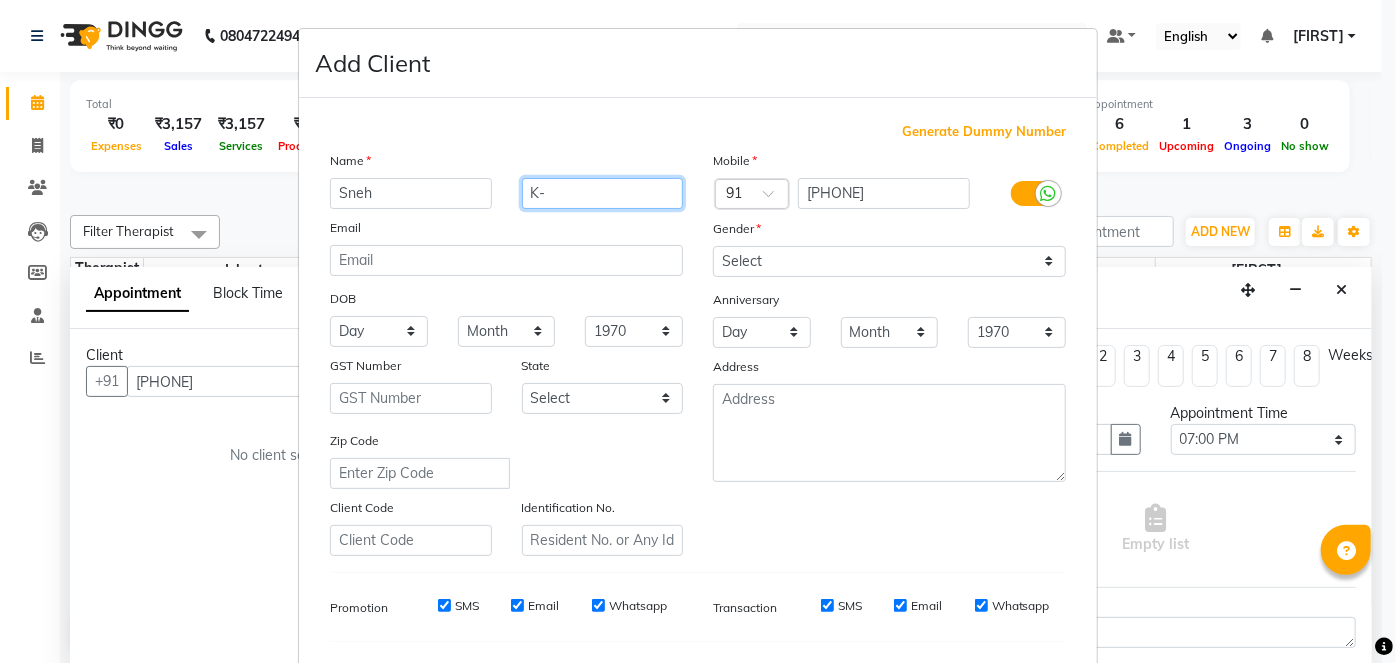 type on "K-" 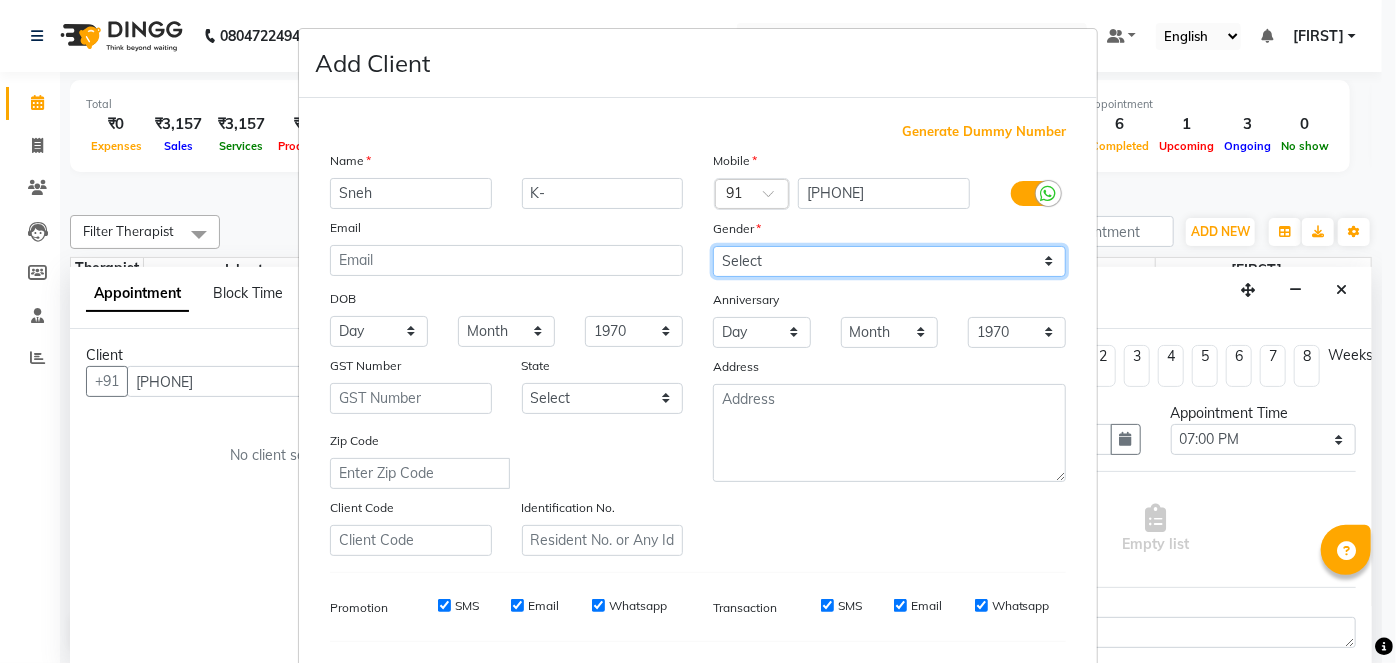 click on "Select Male Female Other Prefer Not To Say" at bounding box center [889, 261] 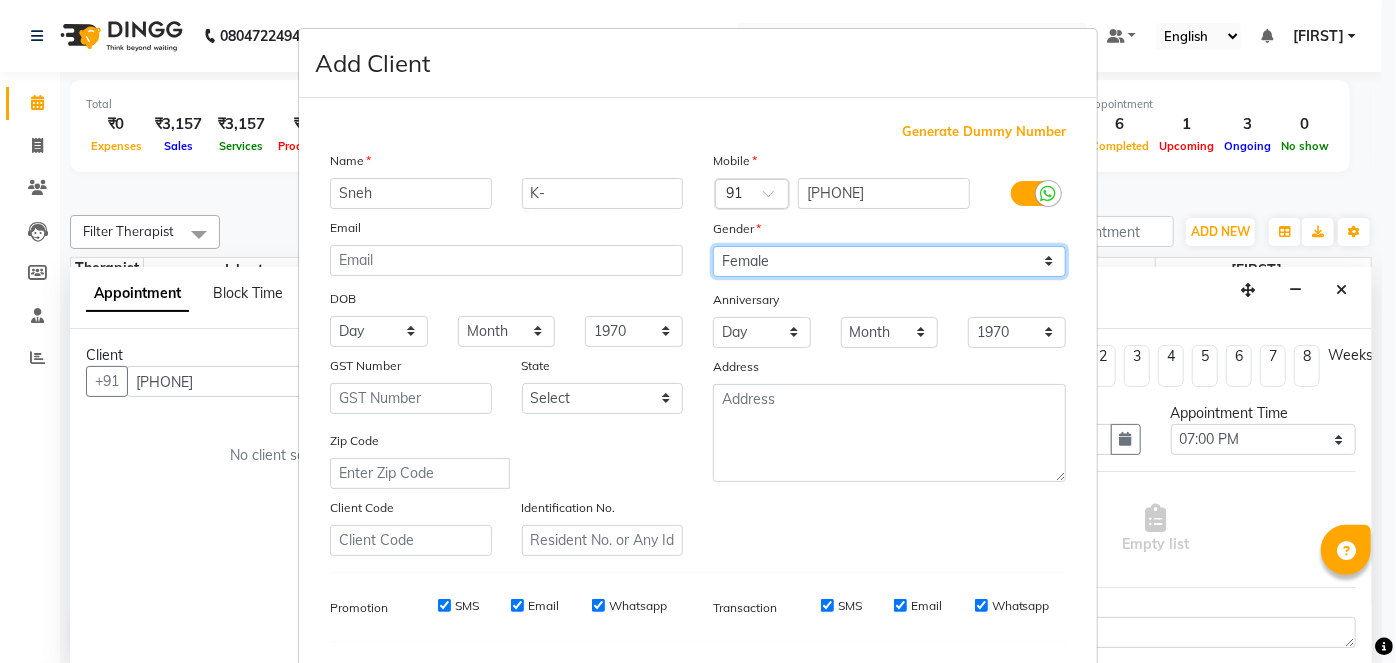 click on "Select Male Female Other Prefer Not To Say" at bounding box center [889, 261] 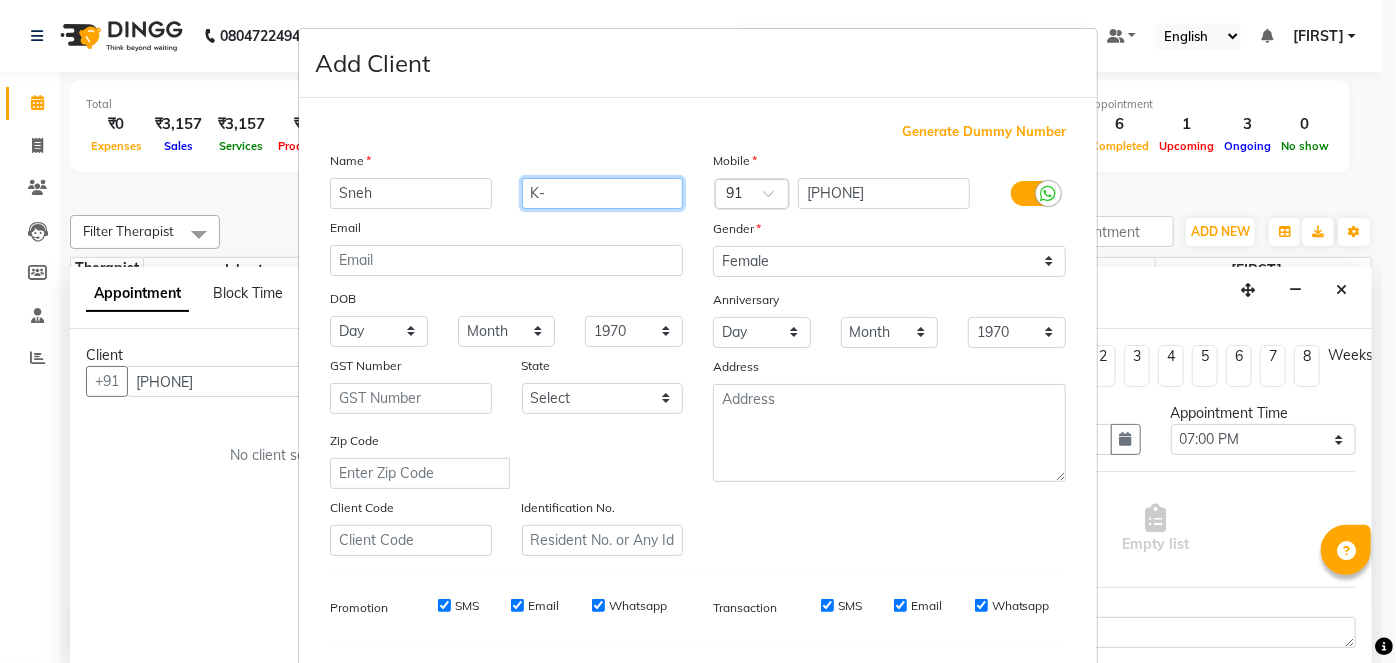 click on "K-" at bounding box center [603, 193] 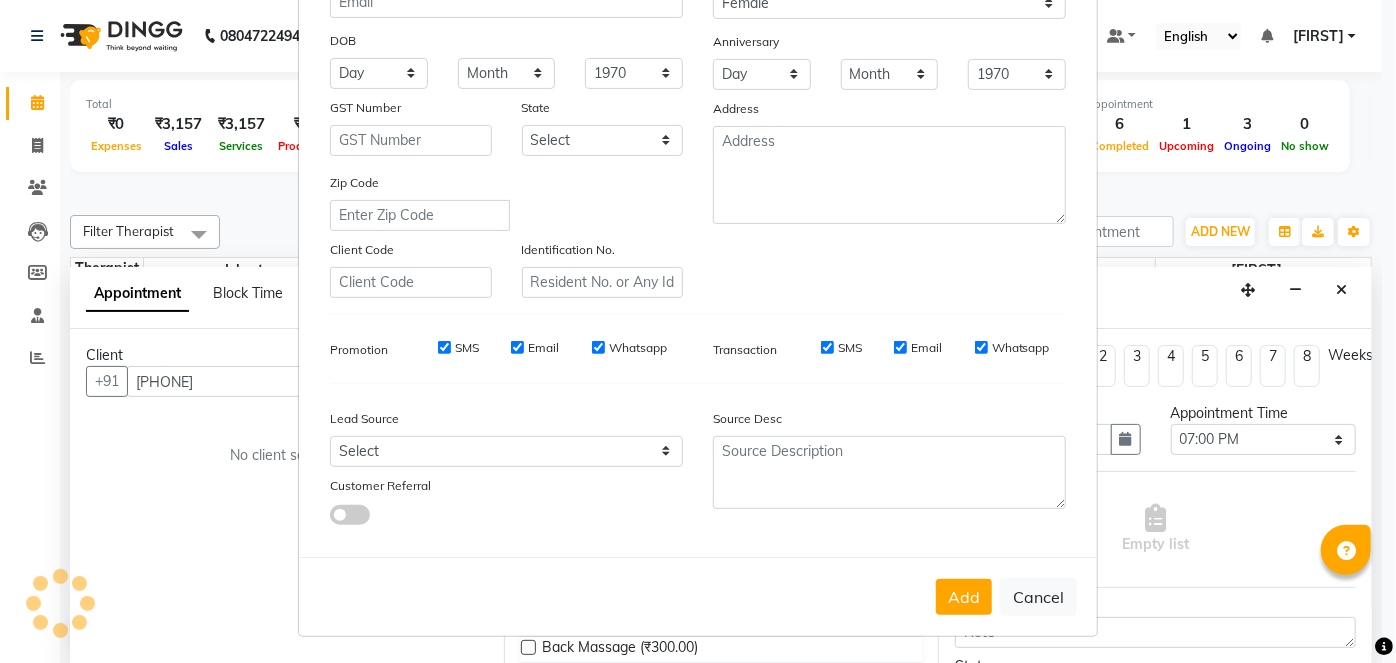 scroll, scrollTop: 0, scrollLeft: 0, axis: both 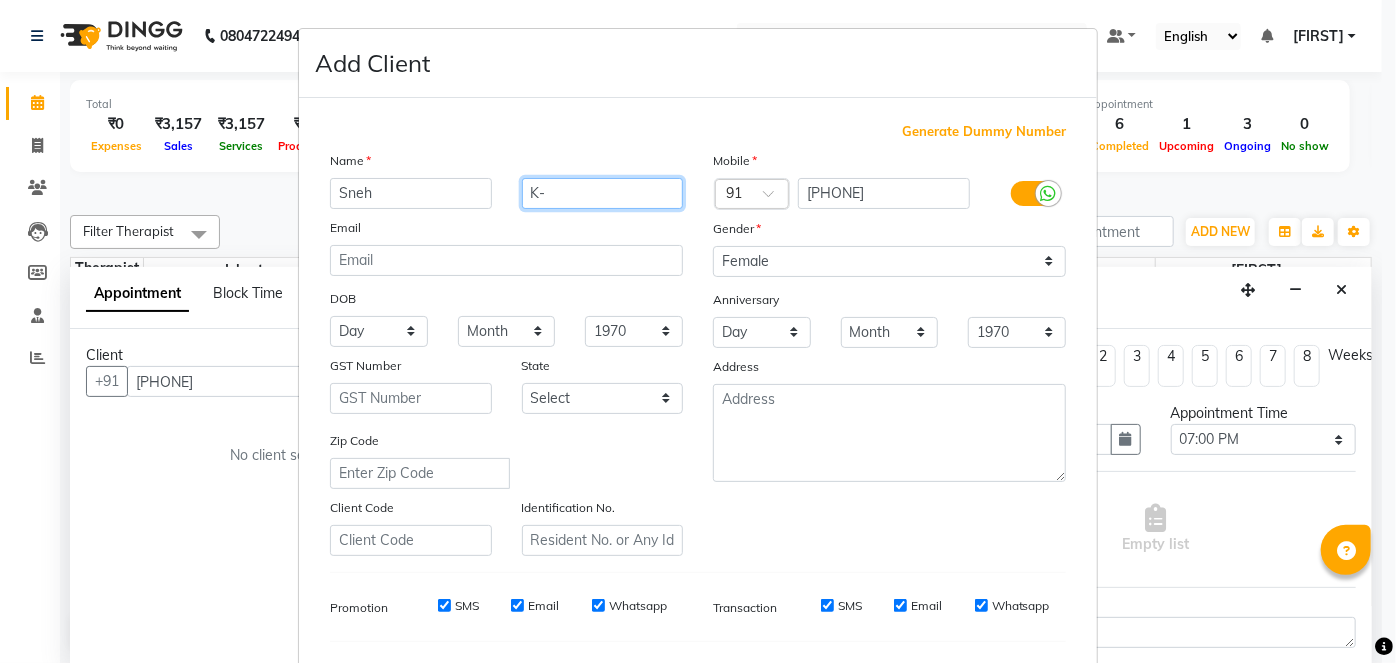click on "K-" at bounding box center [603, 193] 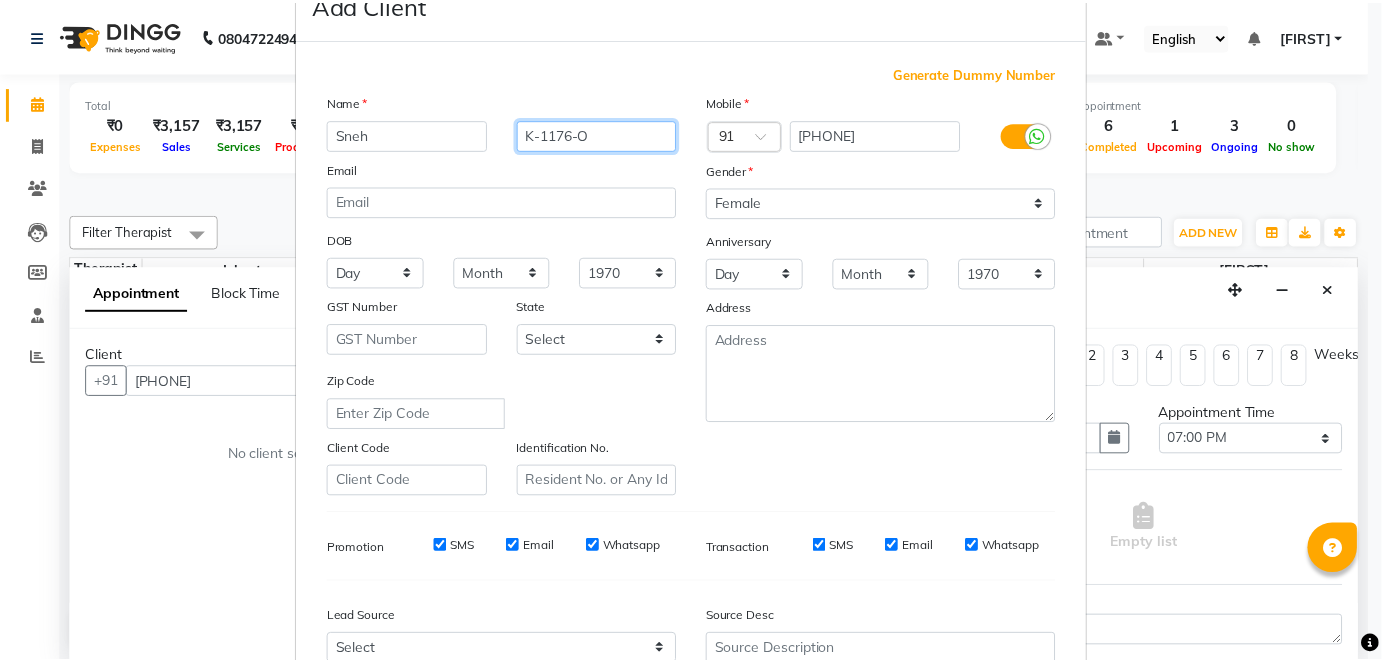 scroll, scrollTop: 258, scrollLeft: 0, axis: vertical 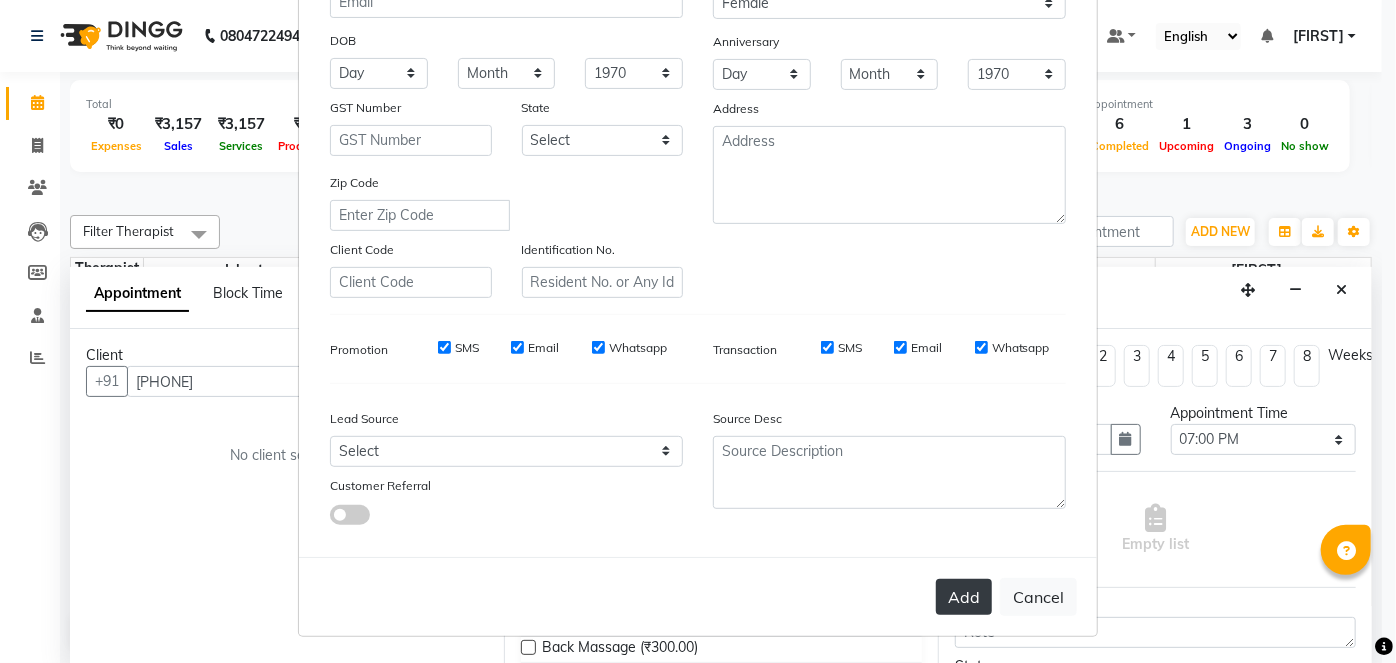type on "K-1176-O" 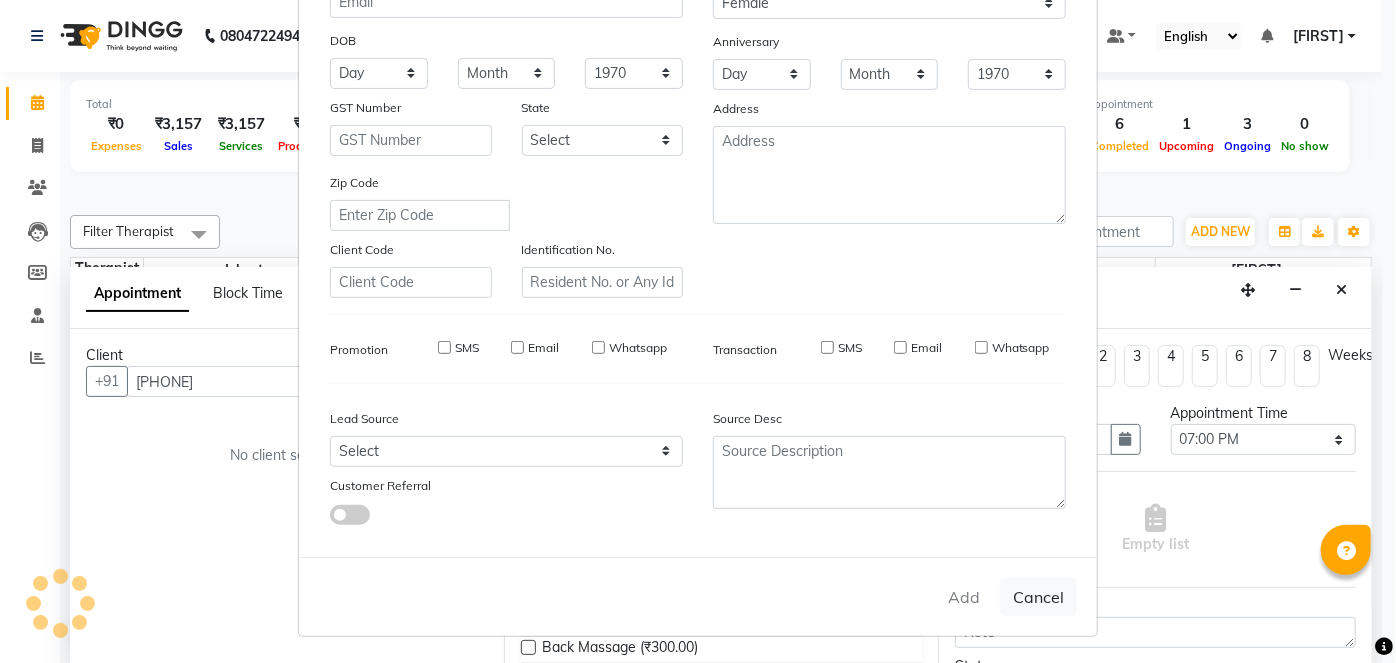type 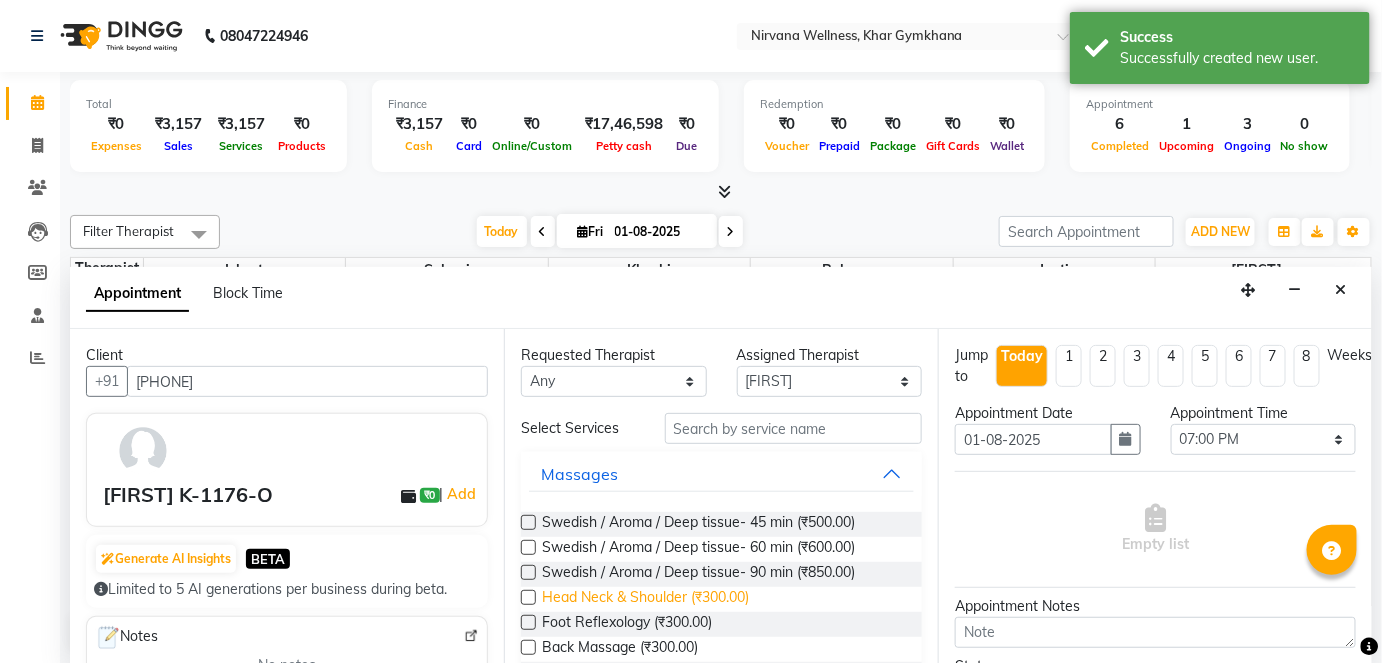 click on "Head Neck & Shoulder (₹300.00)" at bounding box center [645, 599] 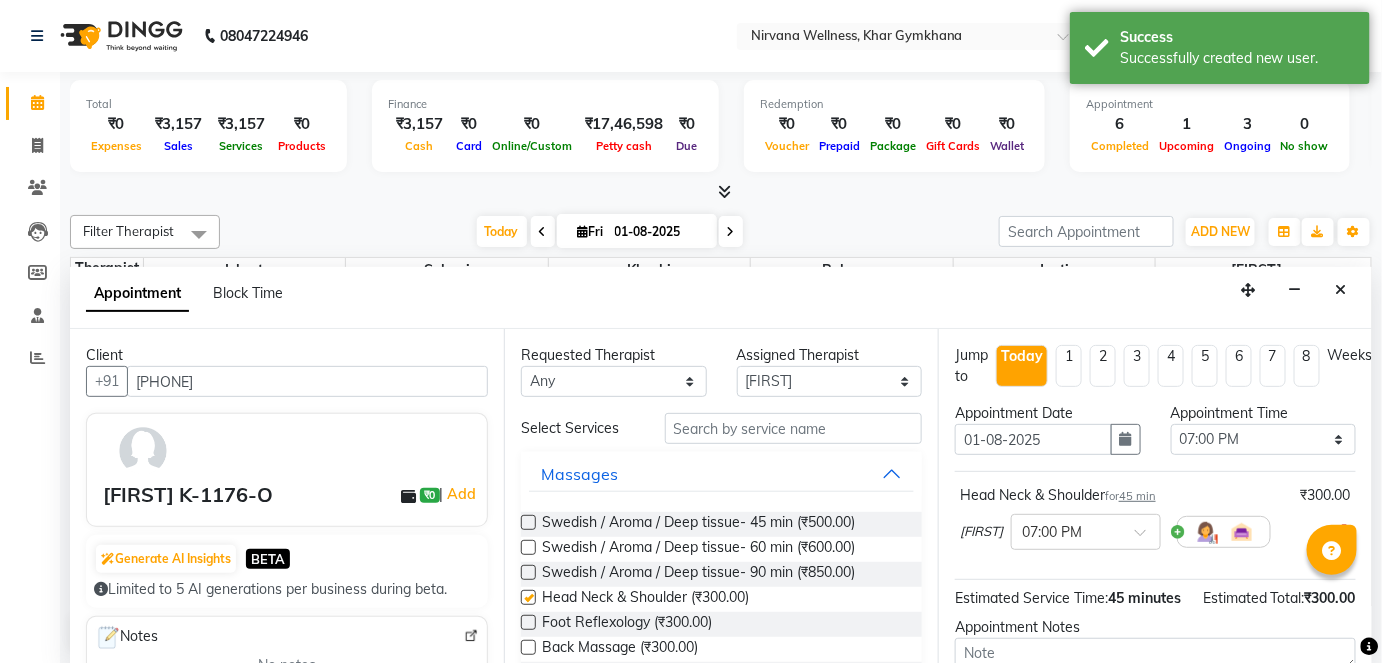 checkbox on "false" 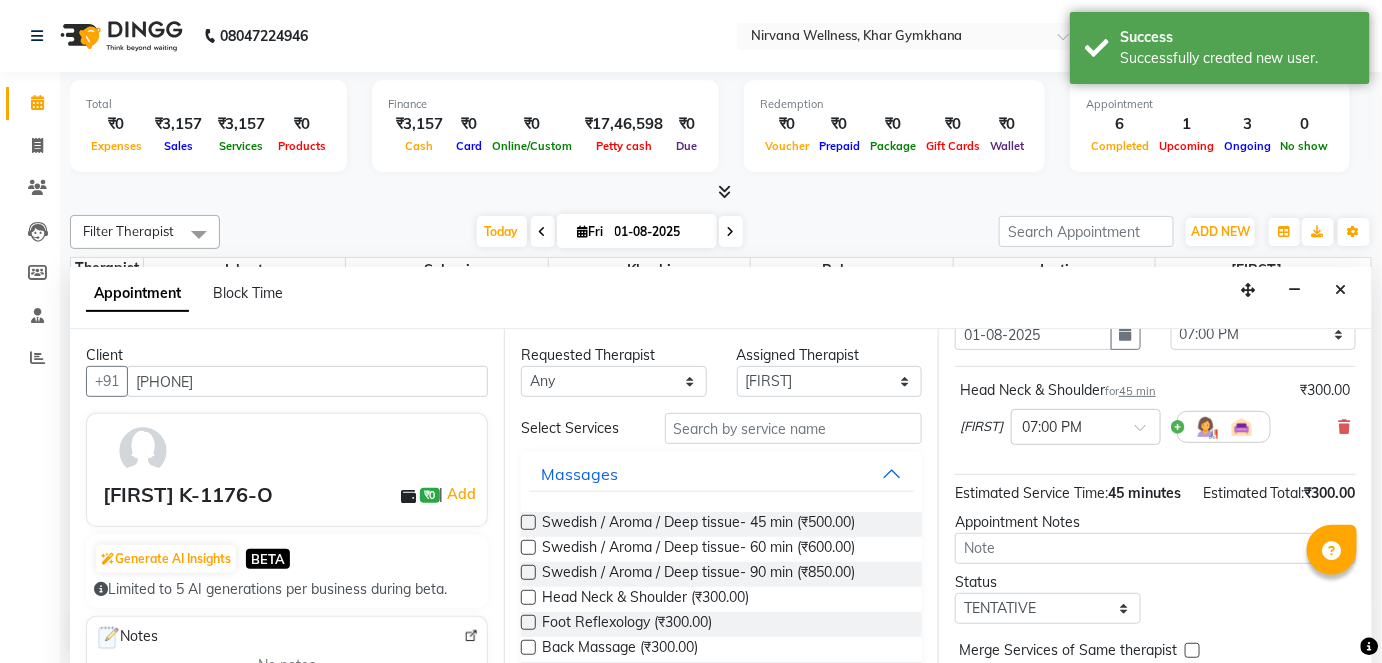 scroll, scrollTop: 210, scrollLeft: 0, axis: vertical 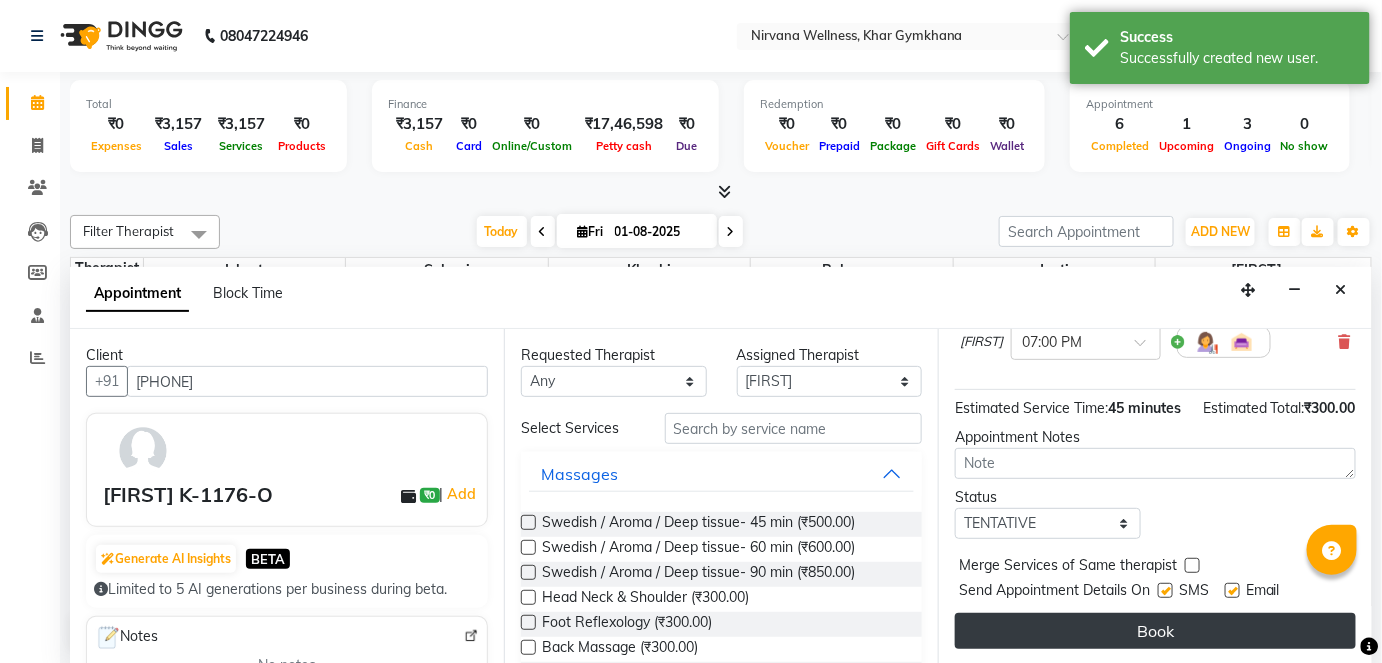 click on "Book" at bounding box center (1155, 631) 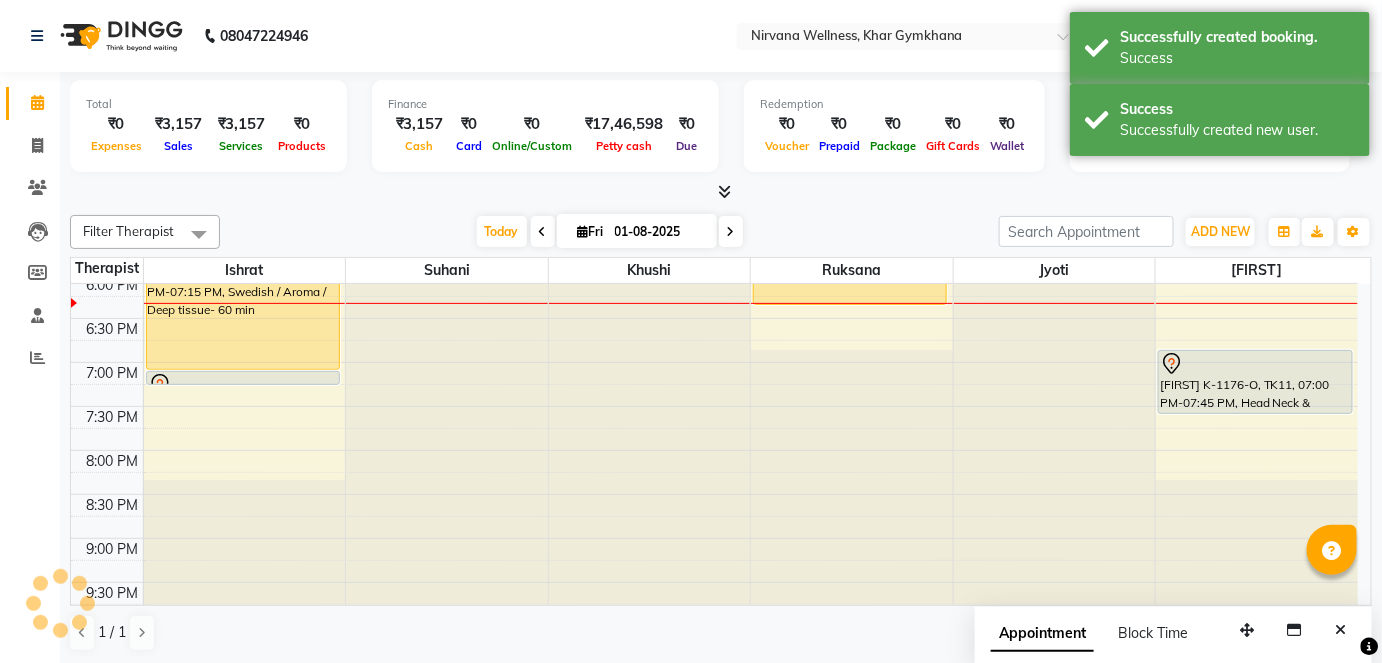 scroll, scrollTop: 0, scrollLeft: 0, axis: both 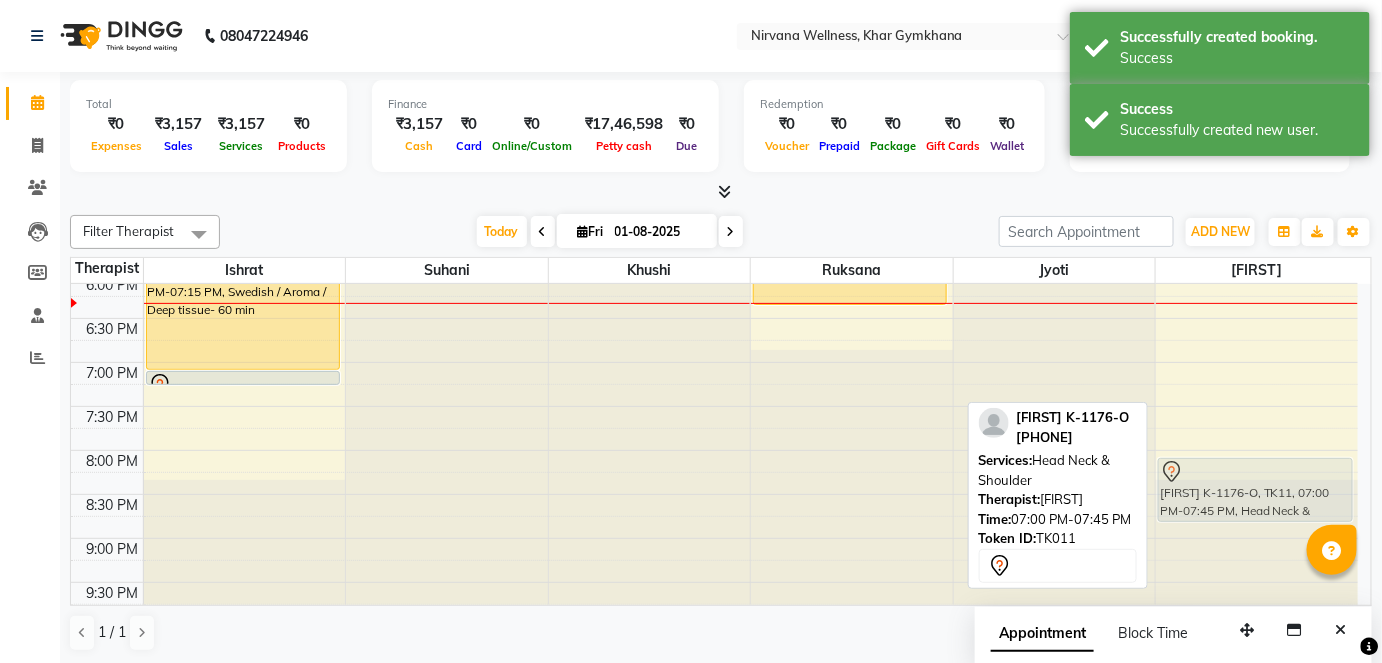 drag, startPoint x: 1239, startPoint y: 359, endPoint x: 1244, endPoint y: 457, distance: 98.12747 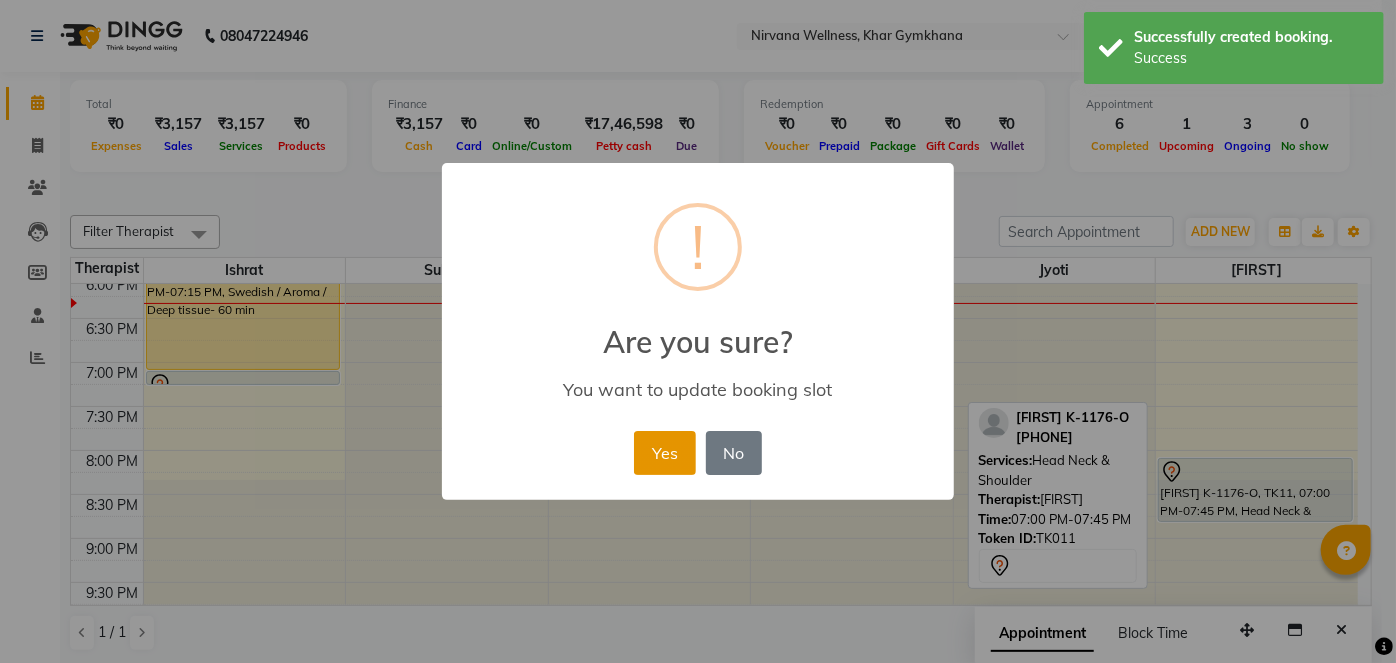 click on "Yes" at bounding box center (664, 453) 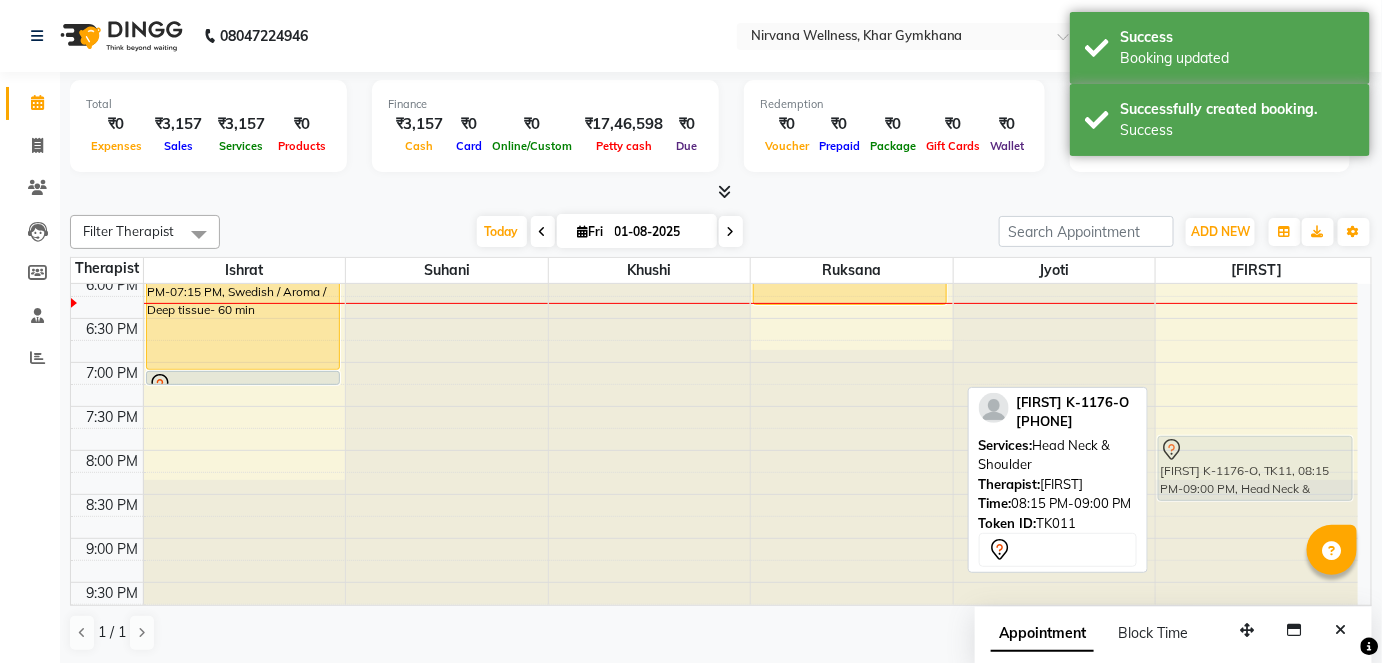 drag, startPoint x: 1272, startPoint y: 488, endPoint x: 1274, endPoint y: 474, distance: 14.142136 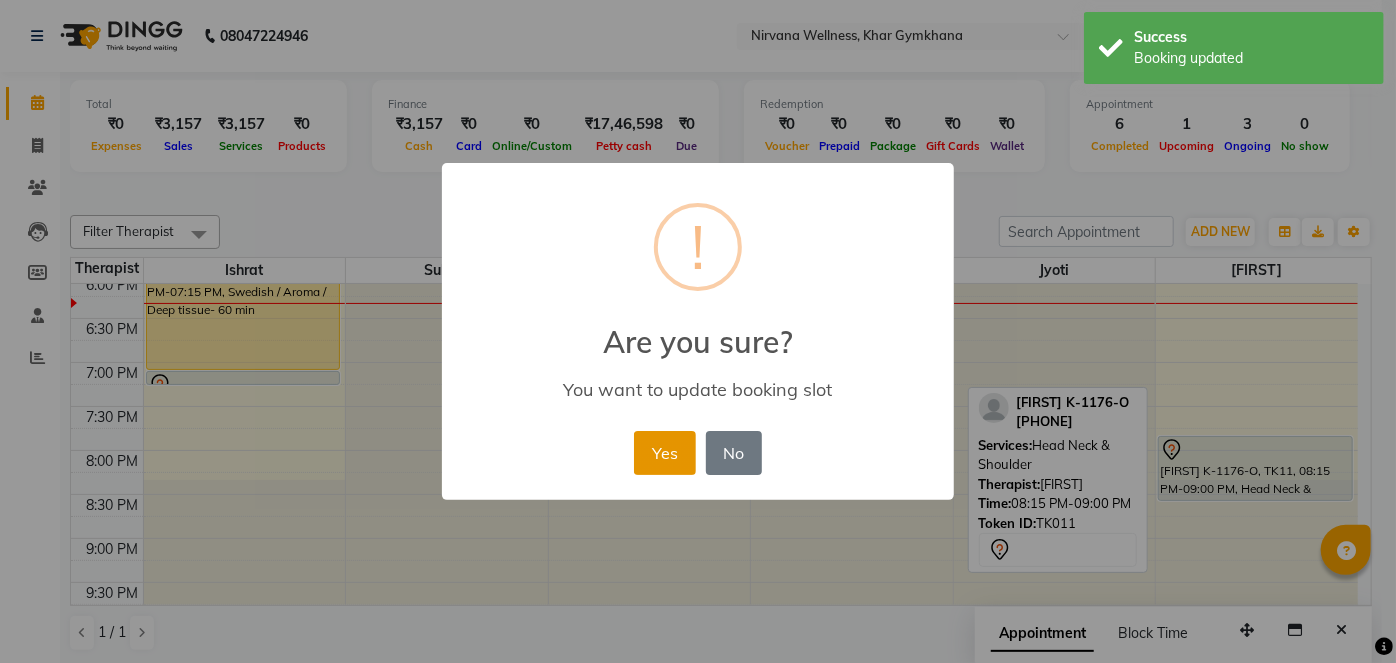 click on "Yes" at bounding box center (664, 453) 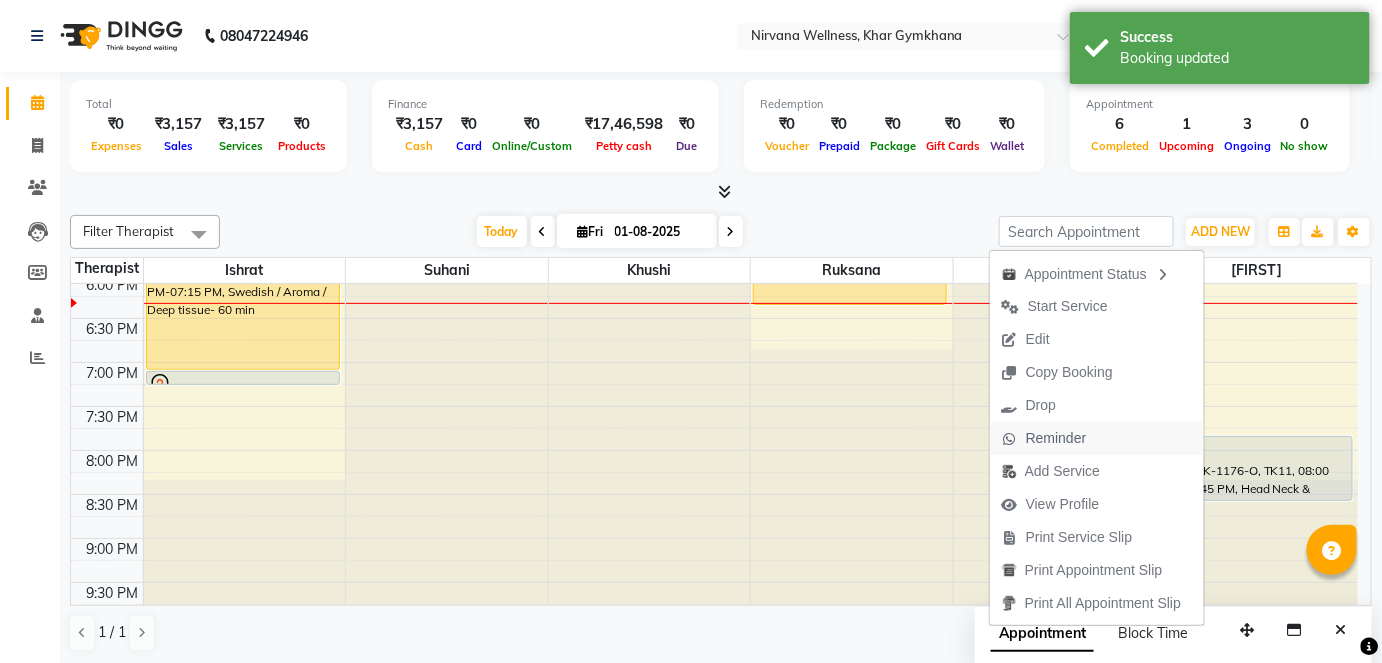 click on "Reminder" at bounding box center [1044, 438] 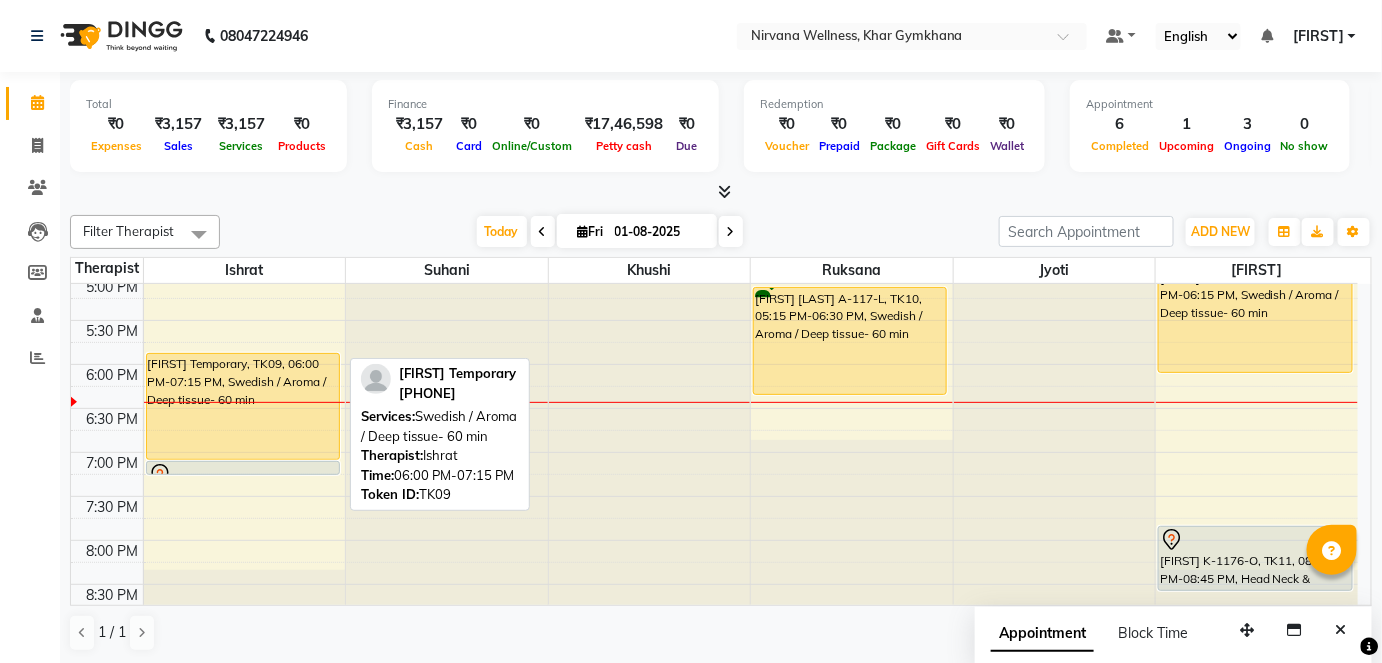 scroll, scrollTop: 886, scrollLeft: 0, axis: vertical 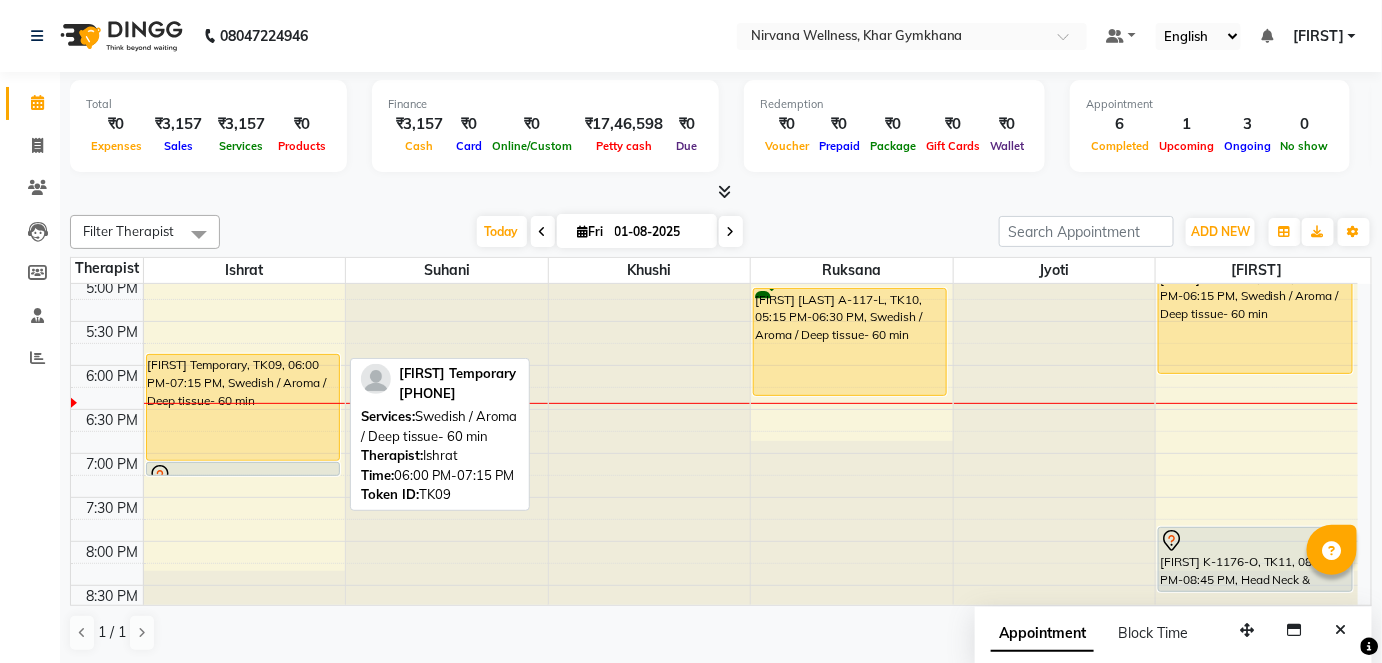 click on "[FIRST] Temporary, TK09, 06:00 PM-07:15 PM, Swedish / Aroma / Deep tissue- 60 min" at bounding box center [243, 407] 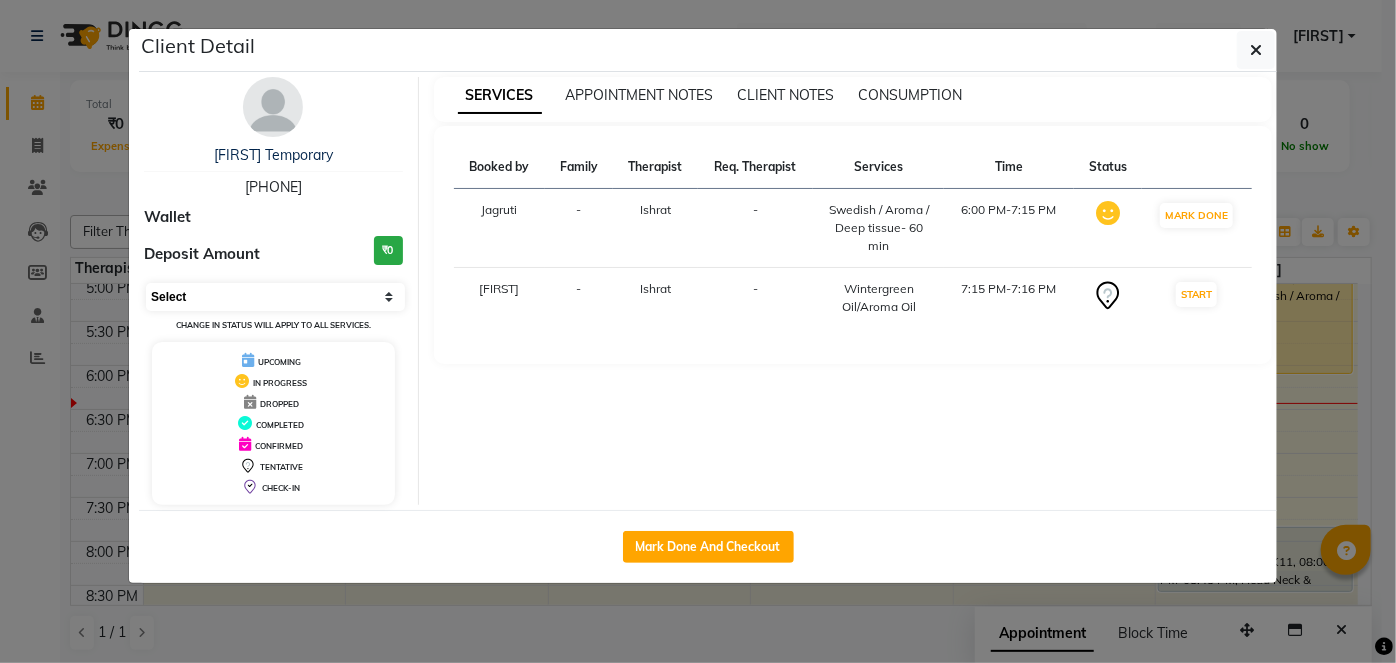 click on "Select IN SERVICE CONFIRMED TENTATIVE CHECK IN MARK DONE DROPPED UPCOMING" at bounding box center [275, 297] 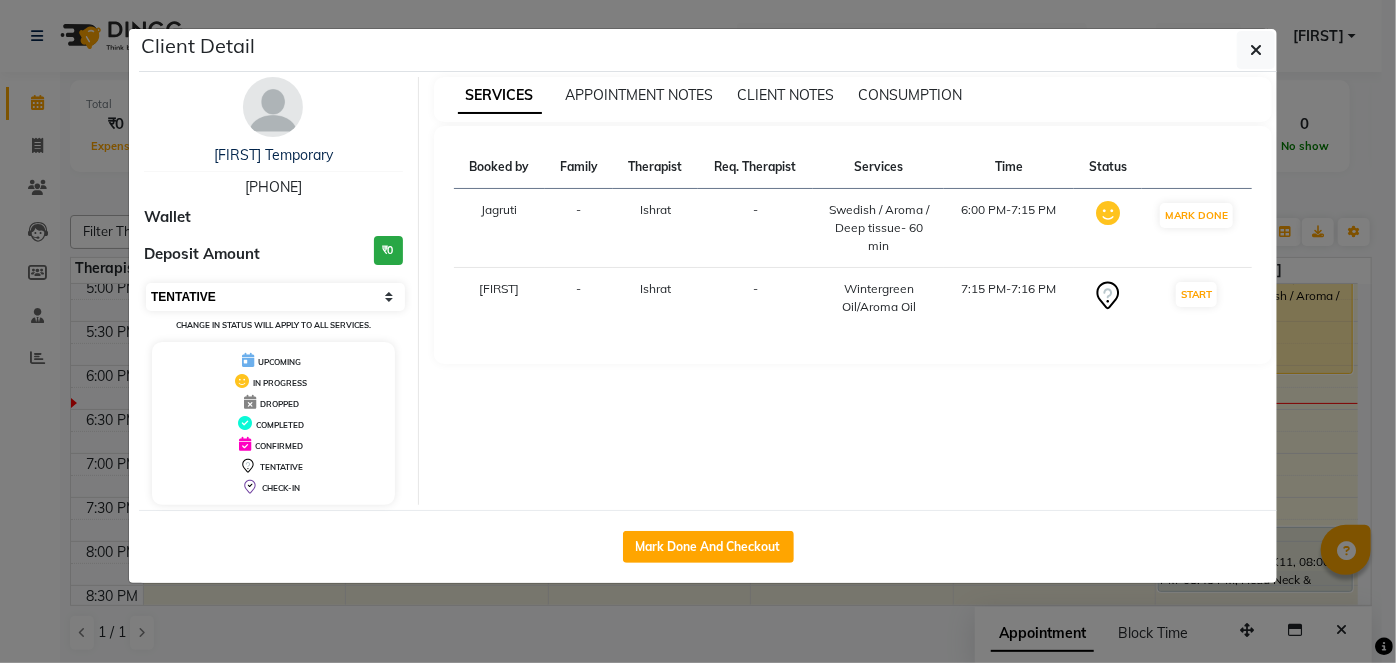 click on "Select IN SERVICE CONFIRMED TENTATIVE CHECK IN MARK DONE DROPPED UPCOMING" at bounding box center (275, 297) 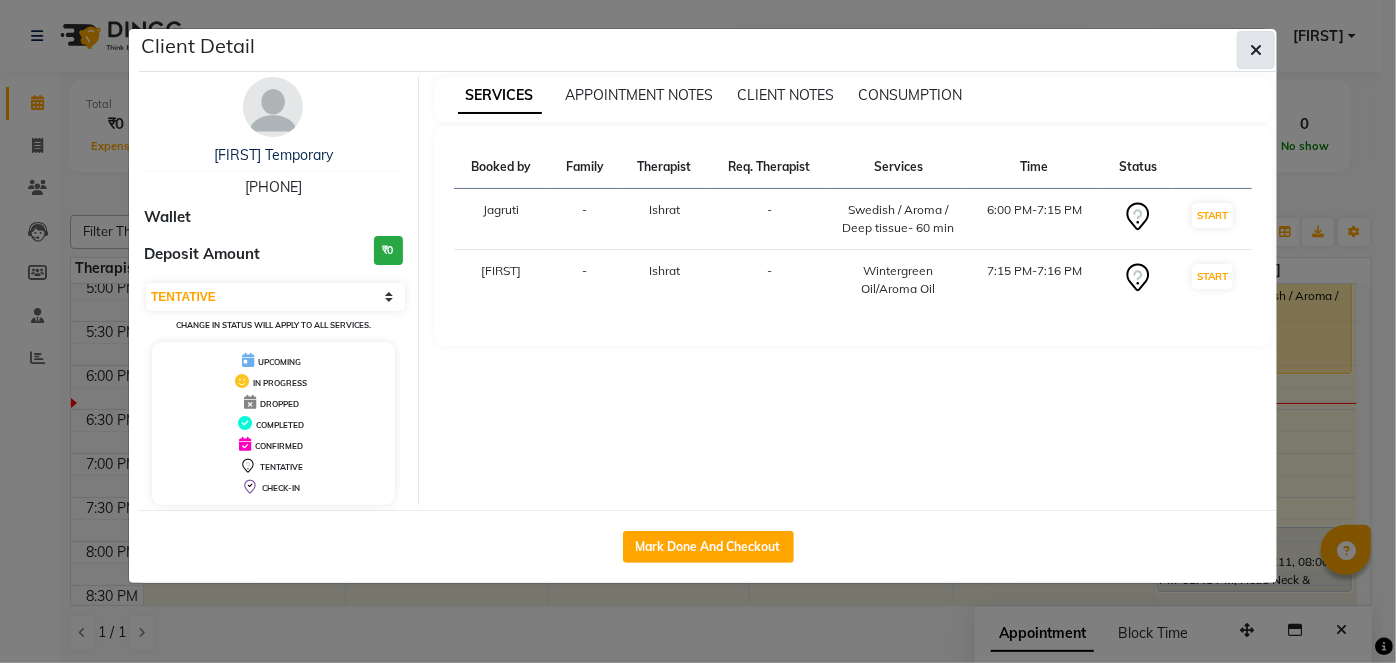 click 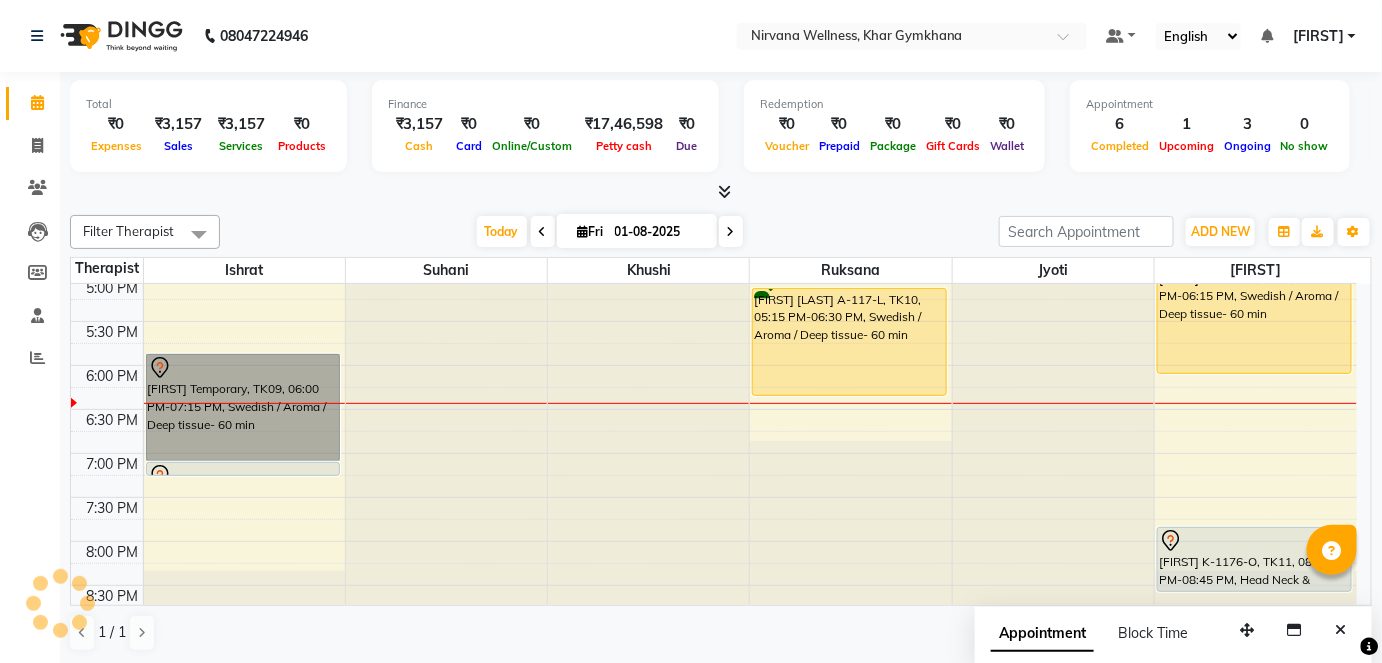 drag, startPoint x: 229, startPoint y: 493, endPoint x: 208, endPoint y: 403, distance: 92.417534 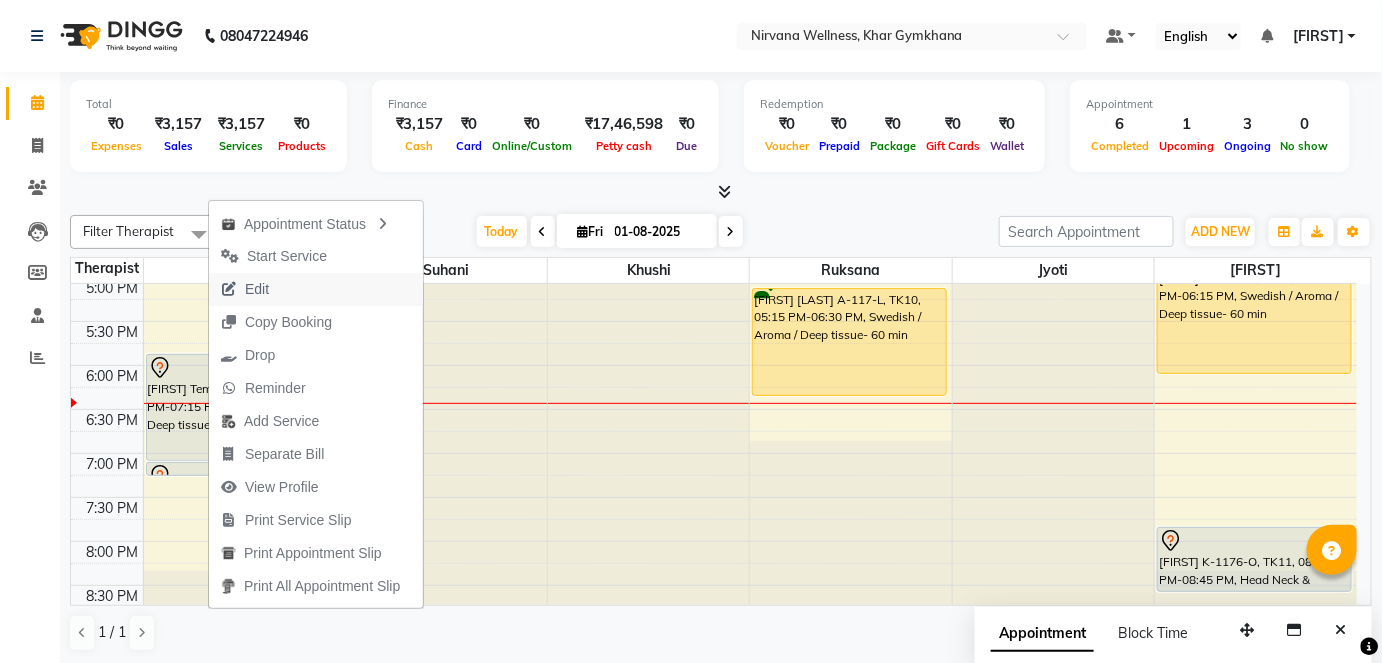 click at bounding box center [229, 289] 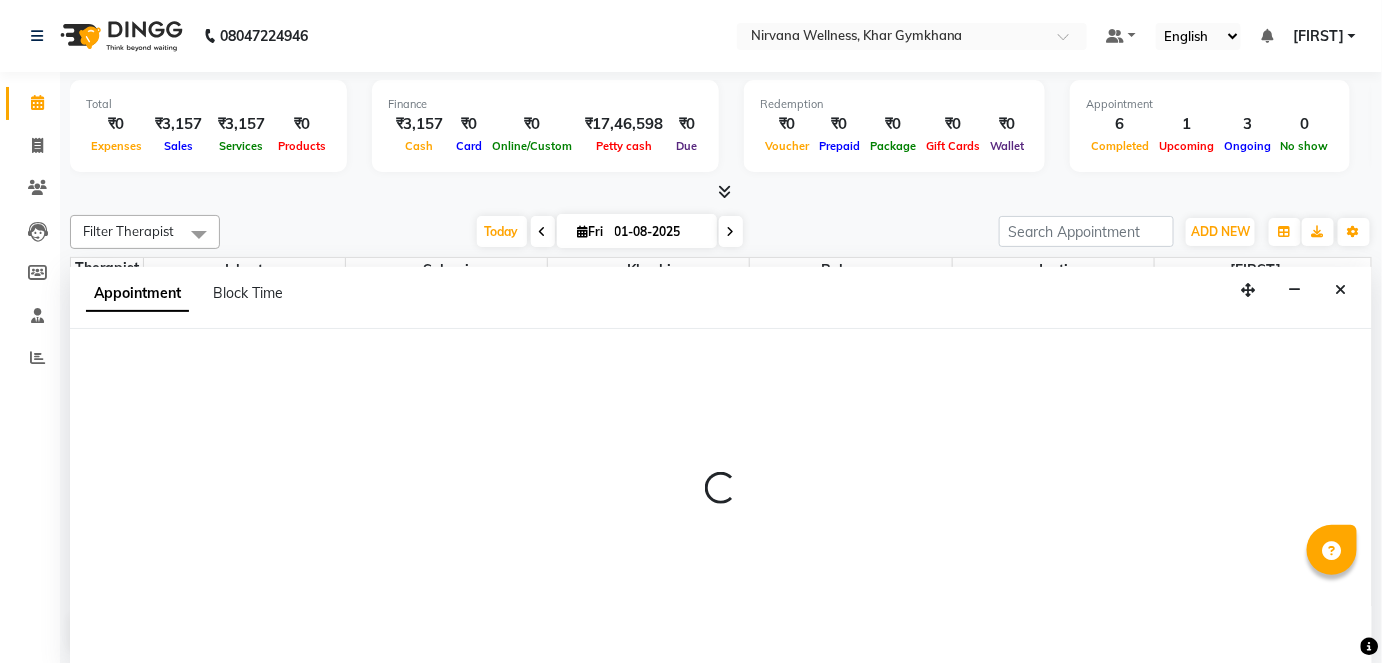 scroll, scrollTop: 0, scrollLeft: 0, axis: both 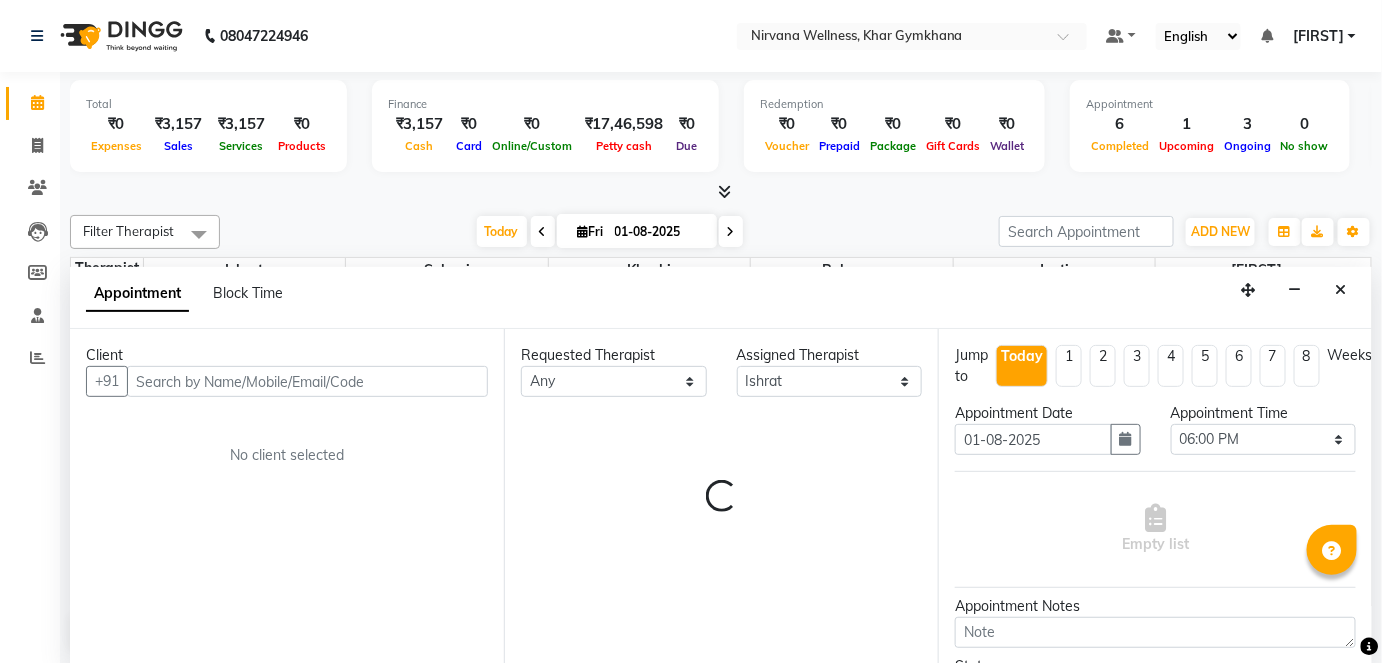 select on "3392" 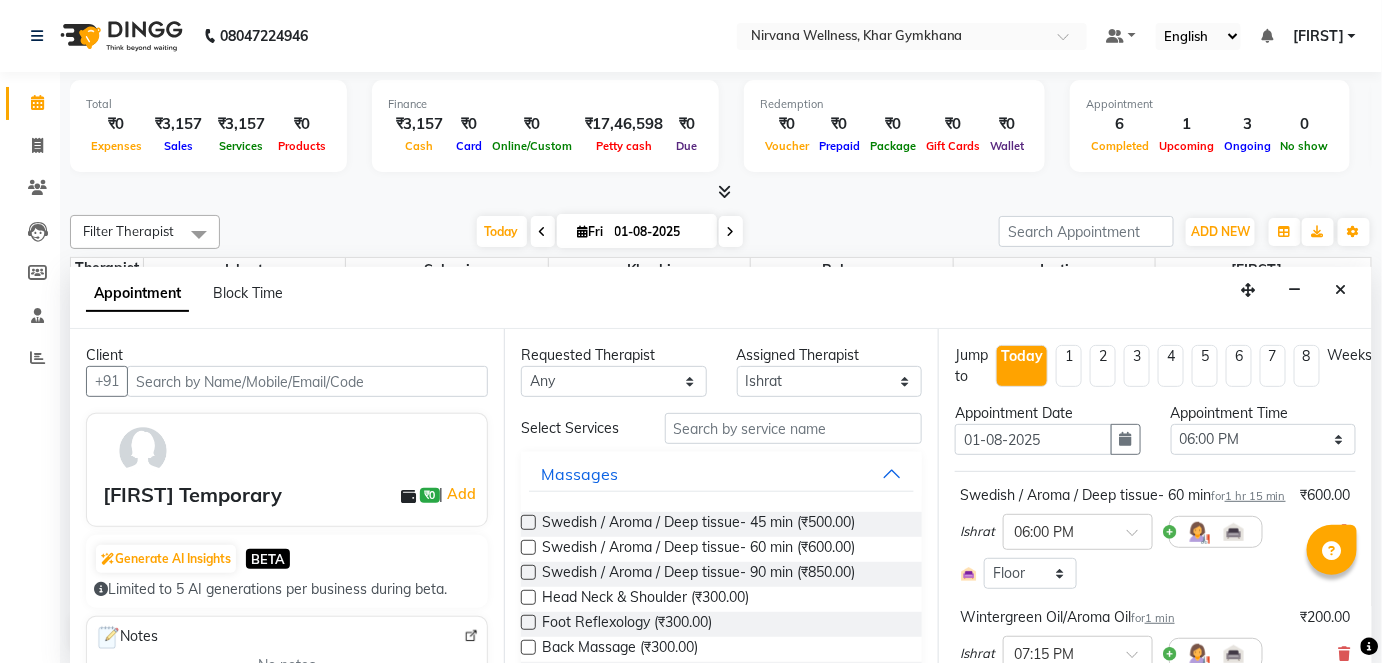 scroll, scrollTop: 90, scrollLeft: 0, axis: vertical 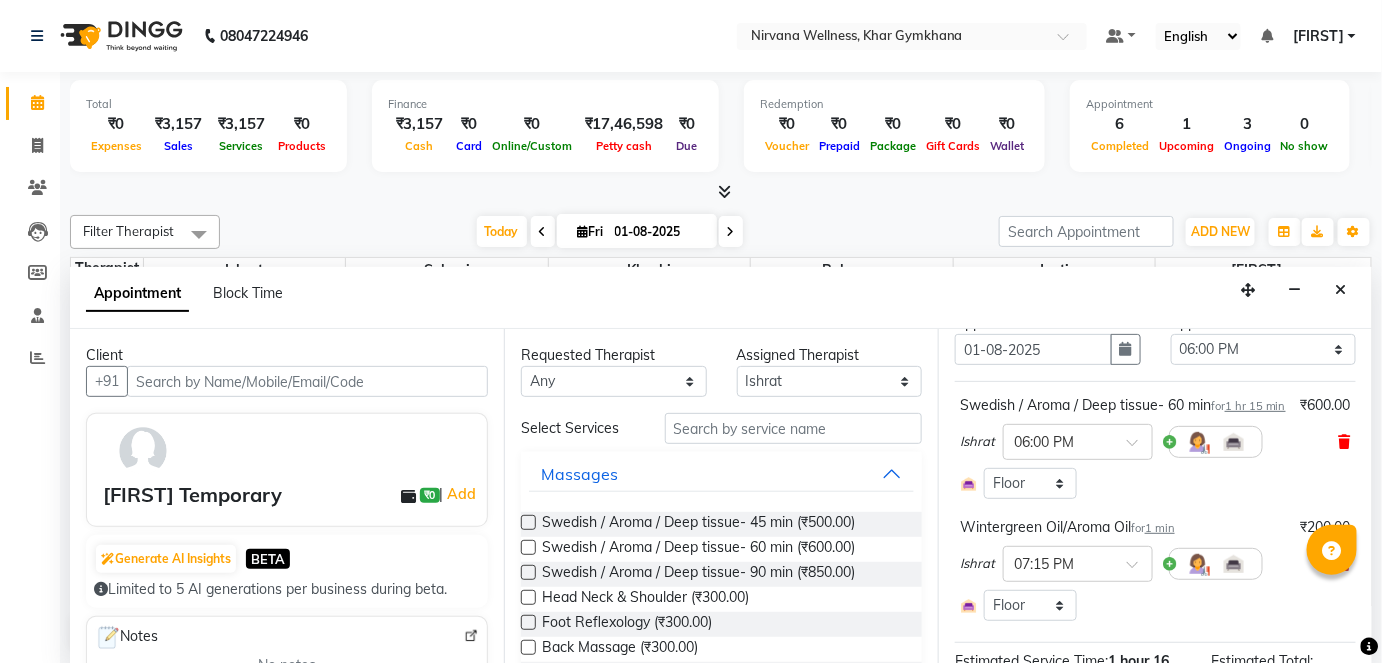 click at bounding box center (1345, 442) 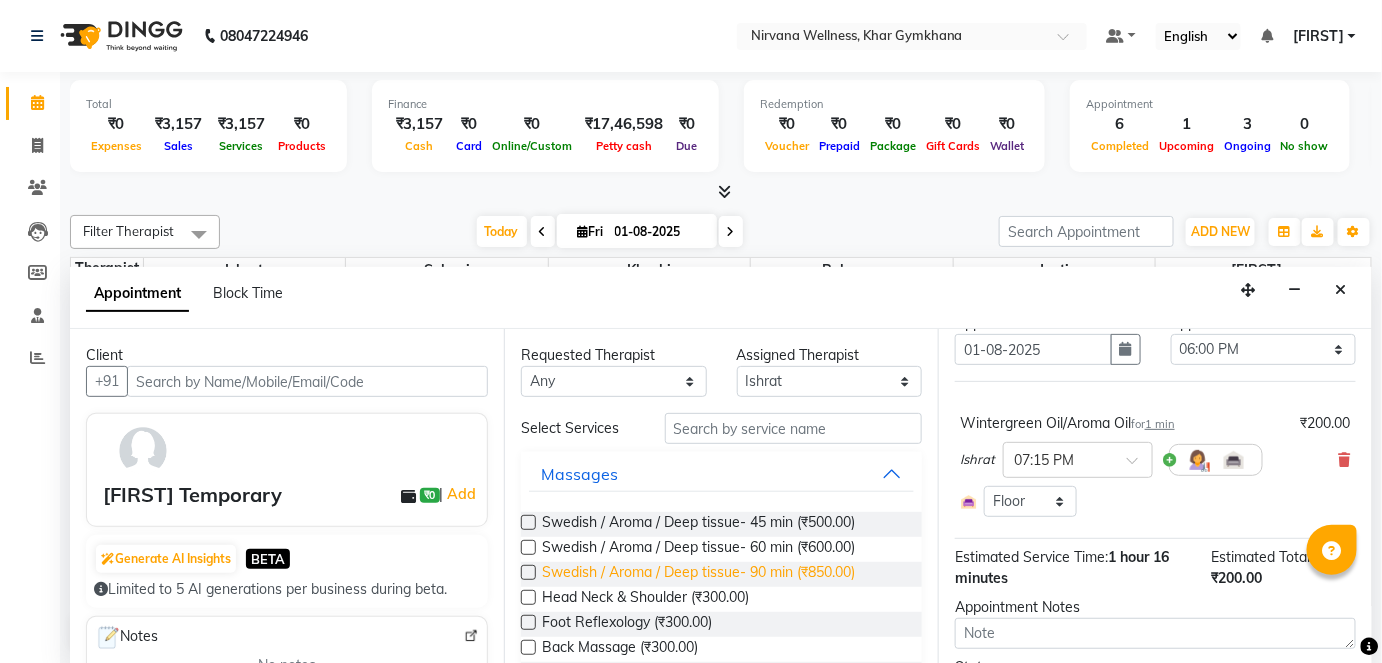 click on "Swedish / Aroma / Deep tissue- 90 min (₹850.00)" at bounding box center [698, 574] 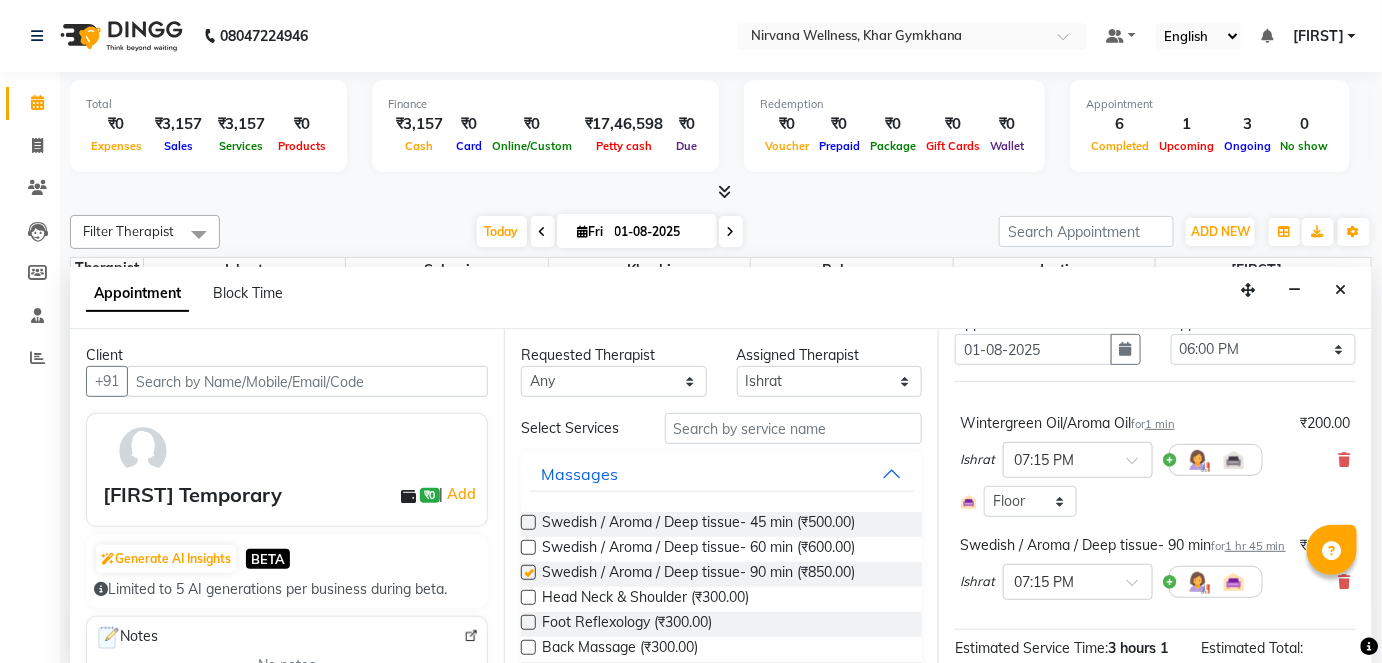 checkbox on "false" 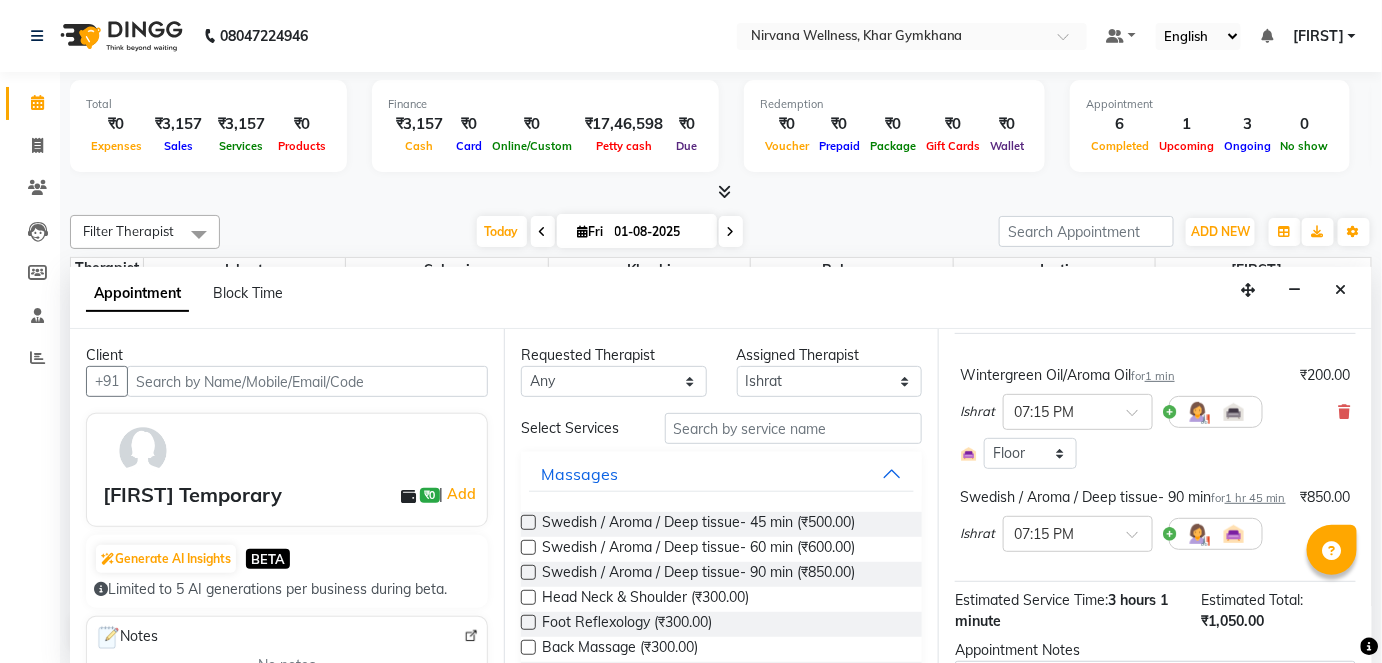 scroll, scrollTop: 181, scrollLeft: 0, axis: vertical 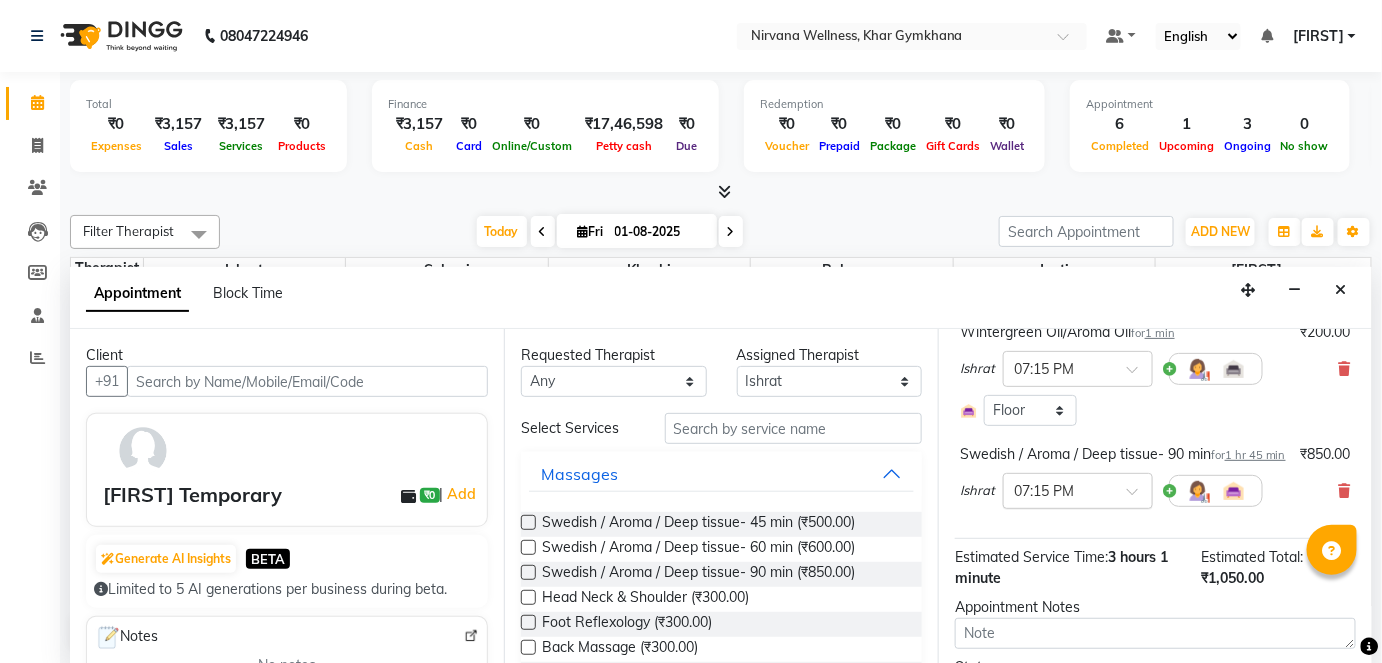 click at bounding box center (1058, 489) 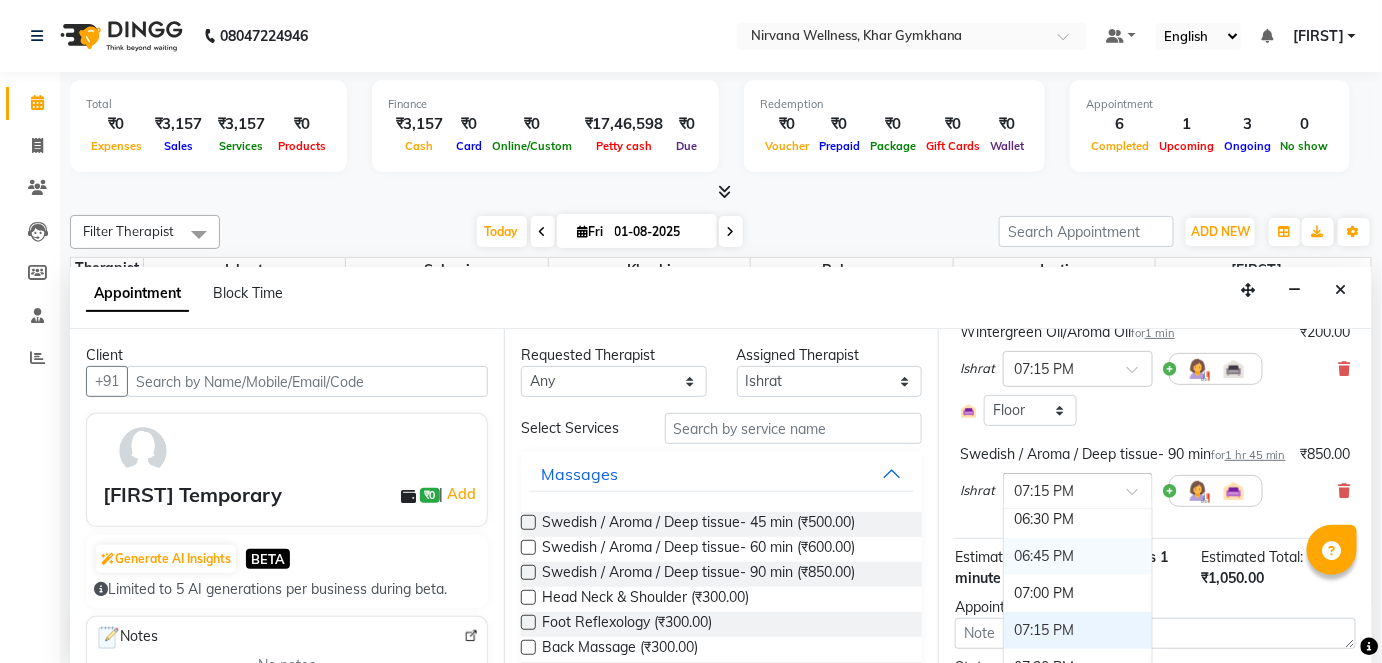 scroll, scrollTop: 1512, scrollLeft: 0, axis: vertical 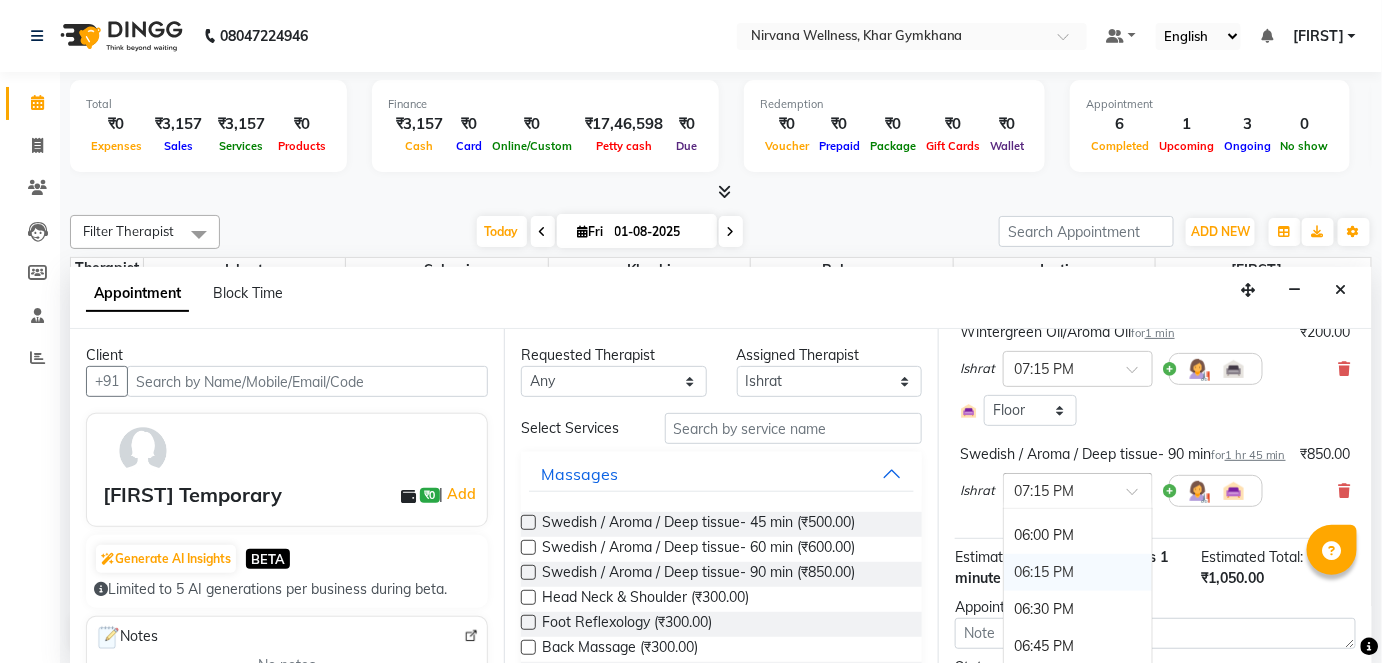 click on "06:15 PM" at bounding box center (1078, 572) 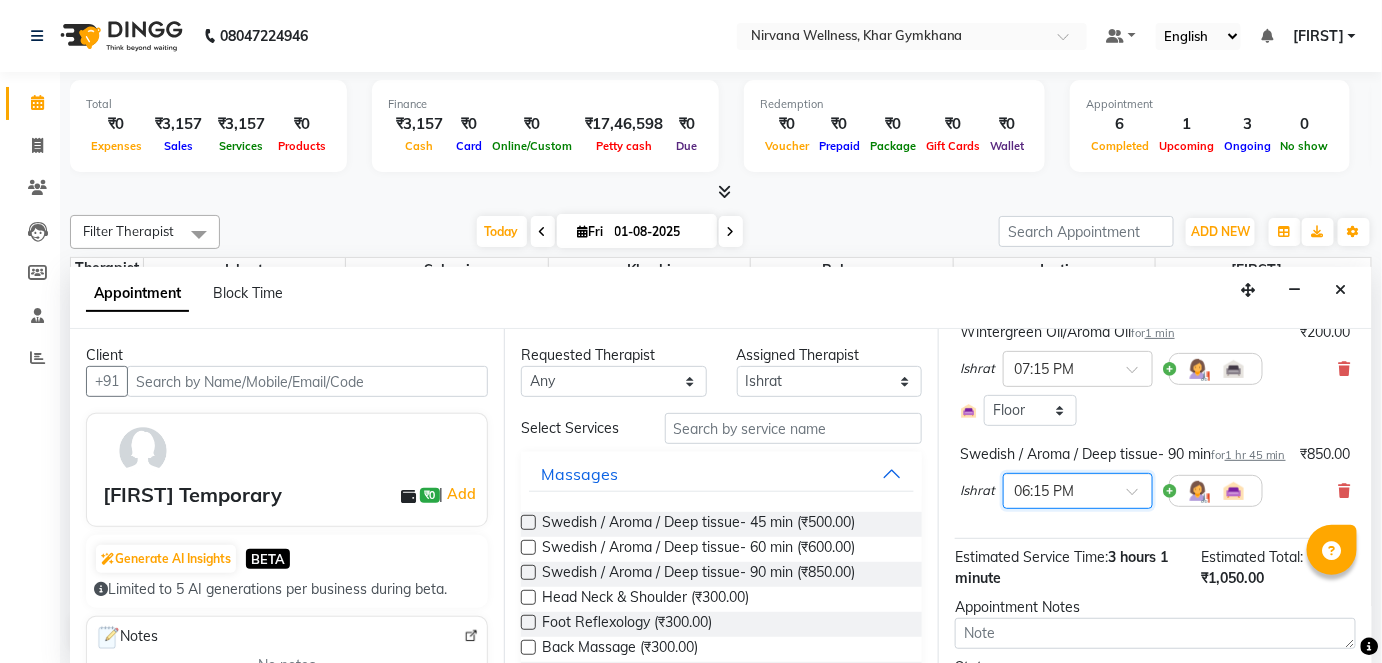 scroll, scrollTop: 313, scrollLeft: 0, axis: vertical 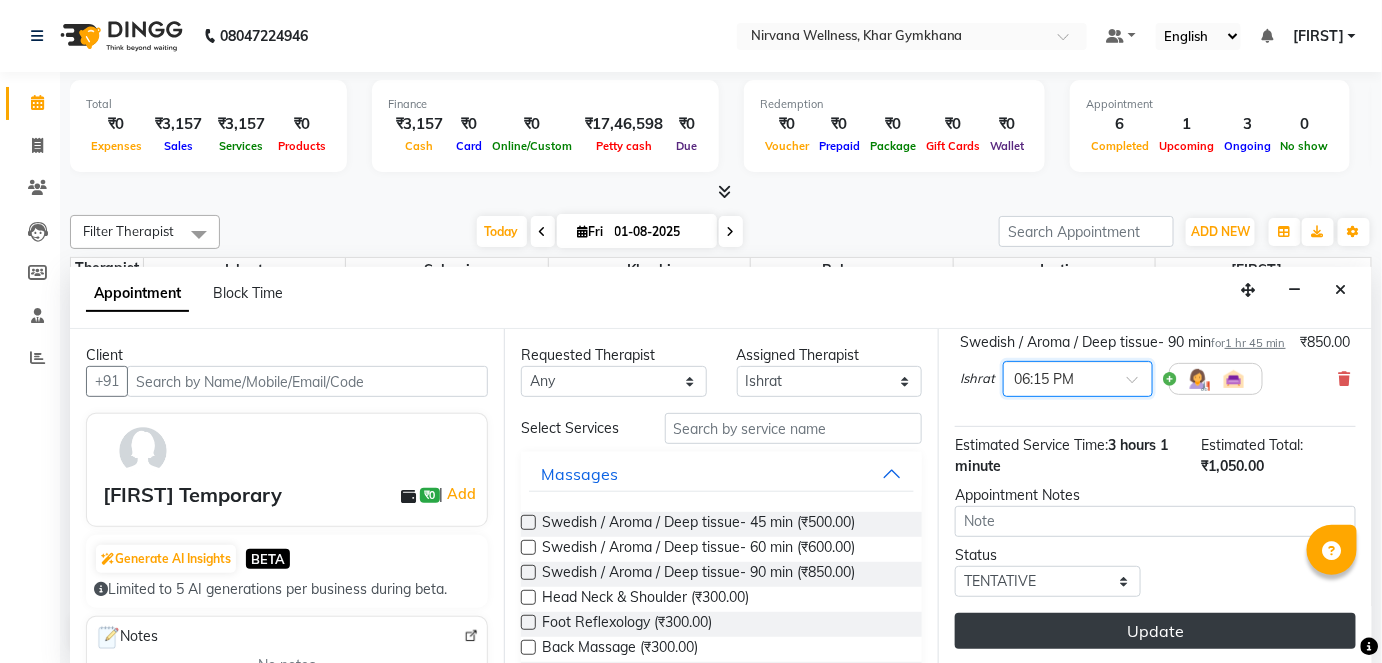 click on "Update" at bounding box center [1155, 631] 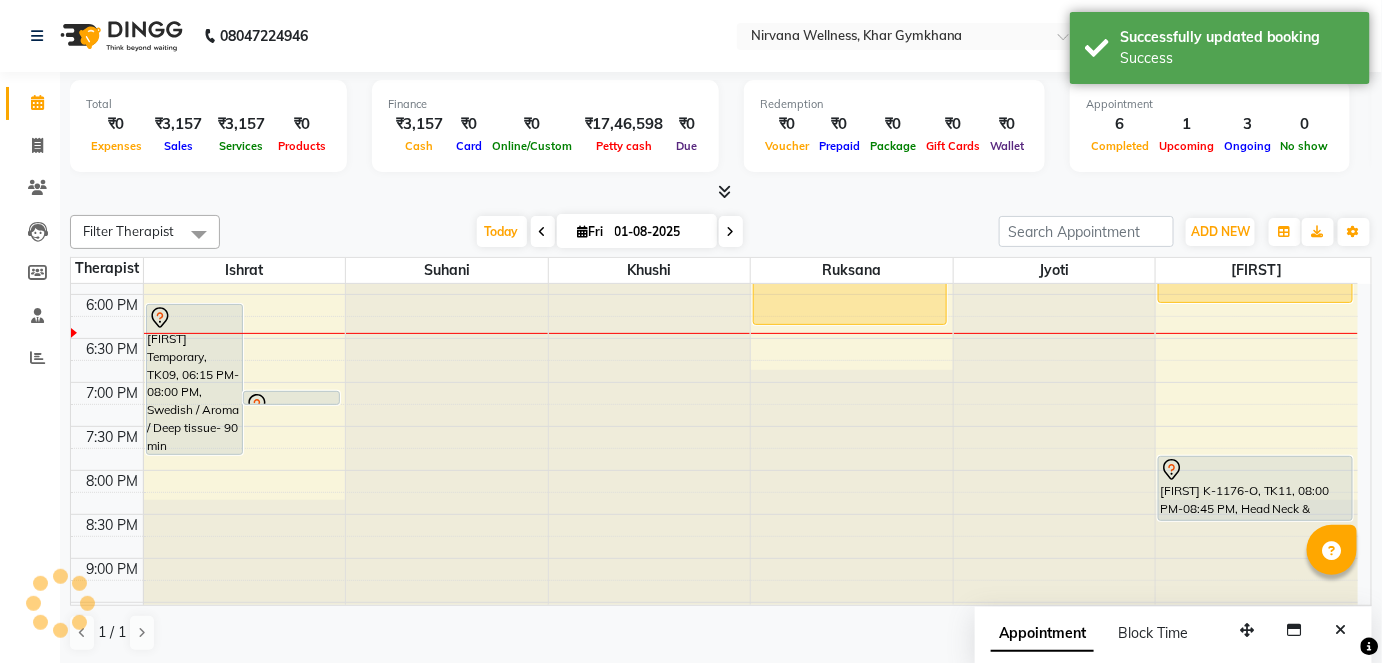 scroll, scrollTop: 0, scrollLeft: 0, axis: both 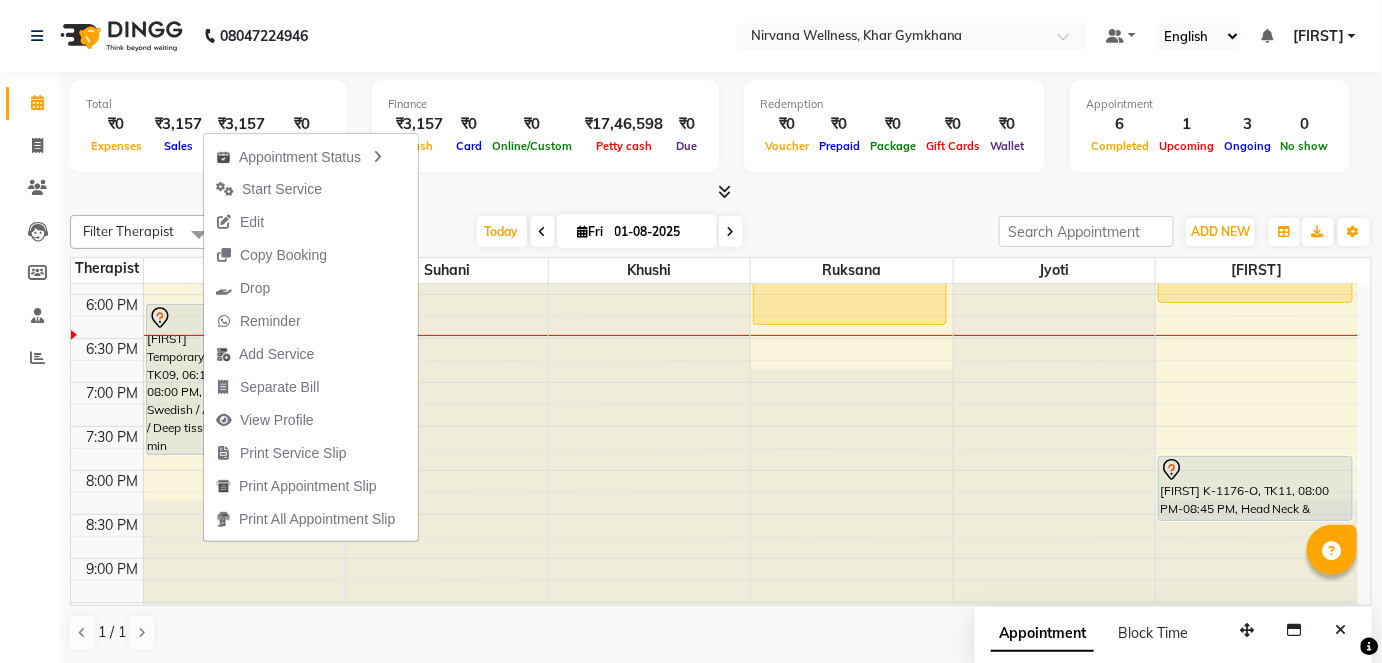 click on "Filter Therapist Select All Ishrat Jyoti Khushi Nilofar Ruksana  Suhani Today  Fri 01-08-2025 Toggle Dropdown Add Appointment Add Invoice Add Attendance Add Client Toggle Dropdown Add Appointment Add Invoice Add Attendance Add Client ADD NEW Toggle Dropdown Add Appointment Add Invoice Add Attendance Add Client Filter Therapist Select All Ishrat Jyoti Khushi Nilofar Ruksana  Suhani Group By  Staff View   Room View  View as Vertical  Vertical - Week View  Horizontal  Horizontal - Week View  List  Toggle Dropdown Calendar Settings Manage Tags   Arrange Therapists   Reset Therapists  Full Screen  Show Available Stylist  Appointment Form Zoom 100% Staff/Room Display Count 6 Therapist Ishrat Suhani Khushi Ruksana  Jyoti Nilofar 7:00 AM 7:30 AM 8:00 AM 8:30 AM 9:00 AM 9:30 AM 10:00 AM 10:30 AM 11:00 AM 11:30 AM 12:00 PM 12:30 PM 1:00 PM 1:30 PM 2:00 PM 2:30 PM 3:00 PM 3:30 PM 4:00 PM 4:30 PM 5:00 PM 5:30 PM 6:00 PM 6:30 PM 7:00 PM 7:30 PM 8:00 PM 8:30 PM 9:00 PM 9:30 PM 10:00 PM 10:30 PM" 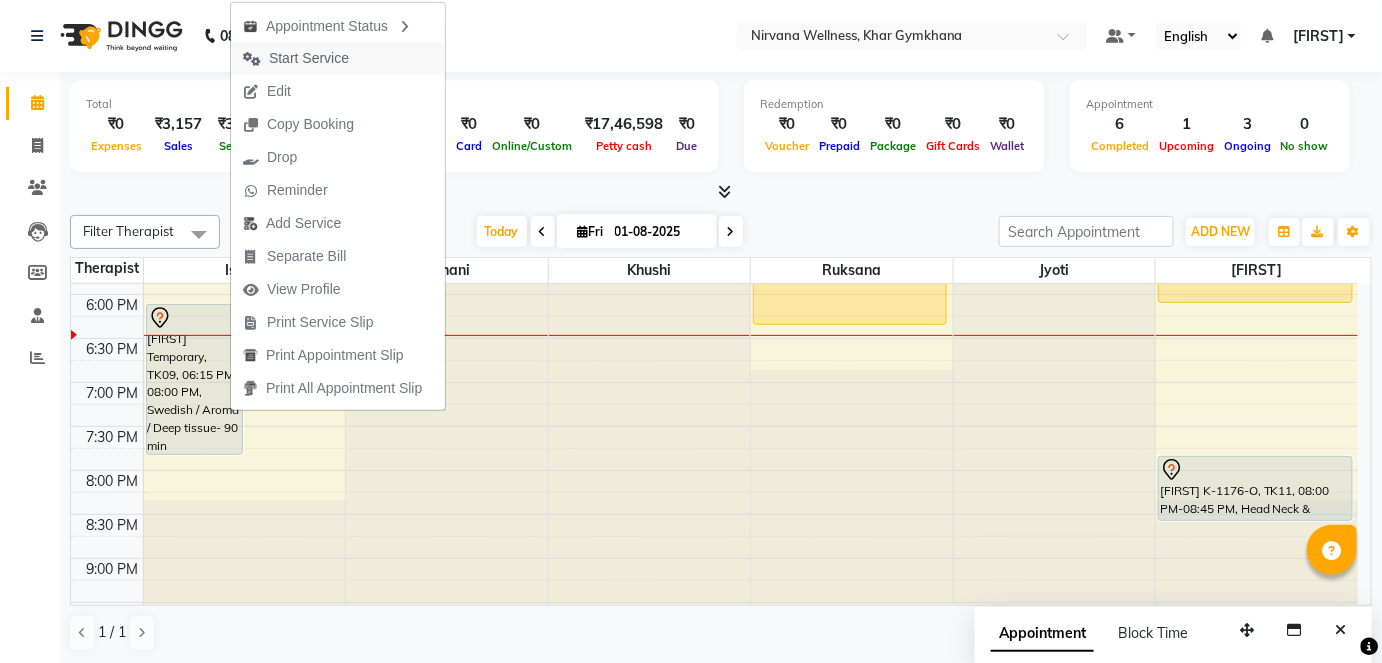 click on "Start Service" at bounding box center (296, 58) 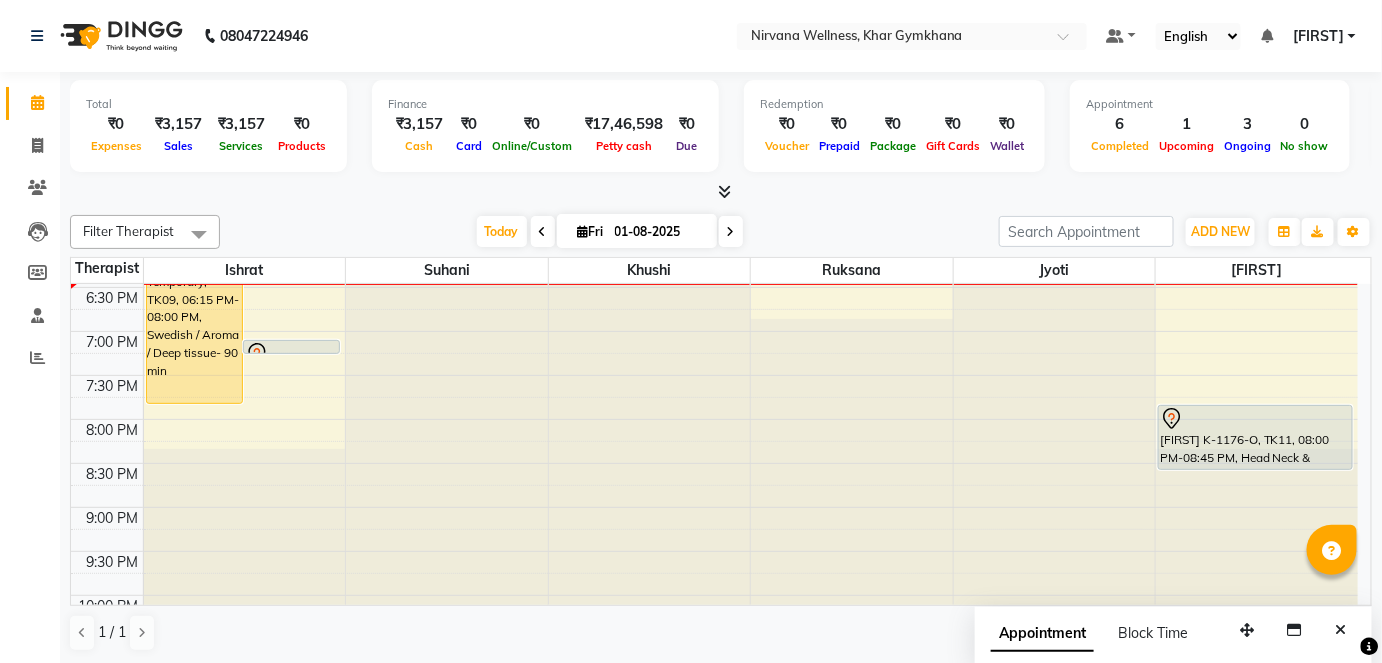scroll, scrollTop: 1048, scrollLeft: 0, axis: vertical 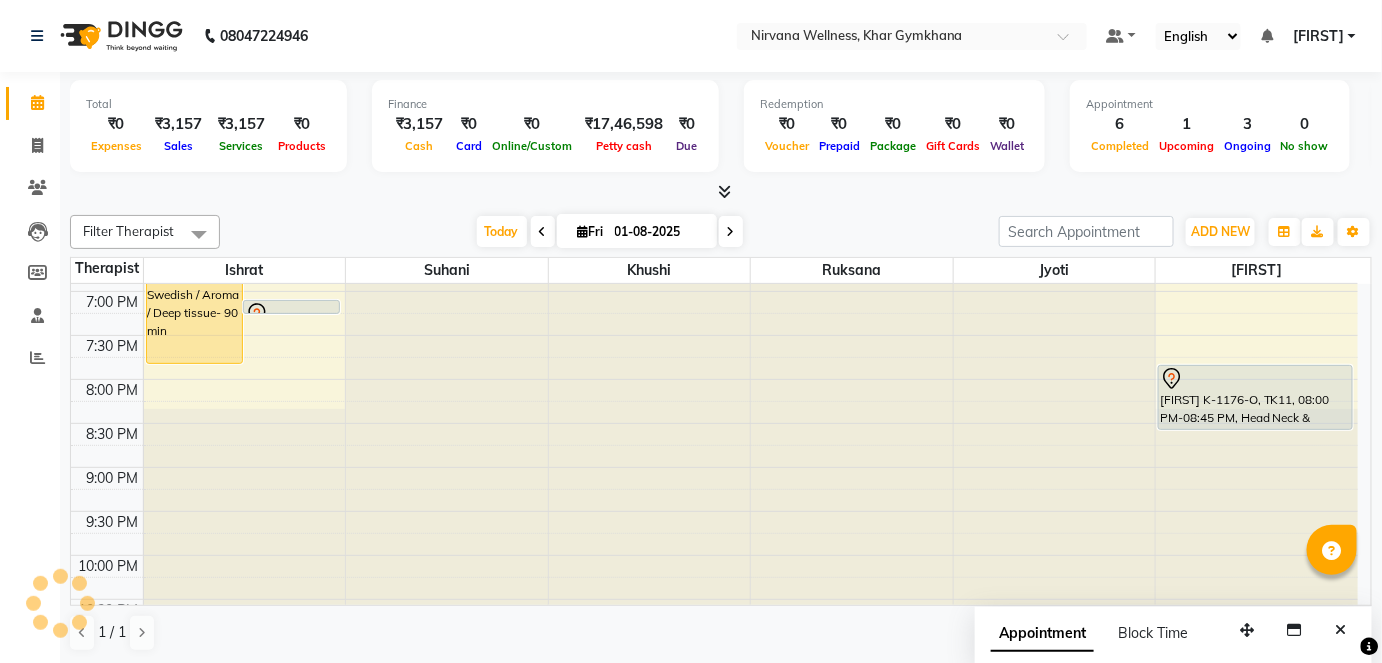 click on "01-08-2025" at bounding box center (659, 232) 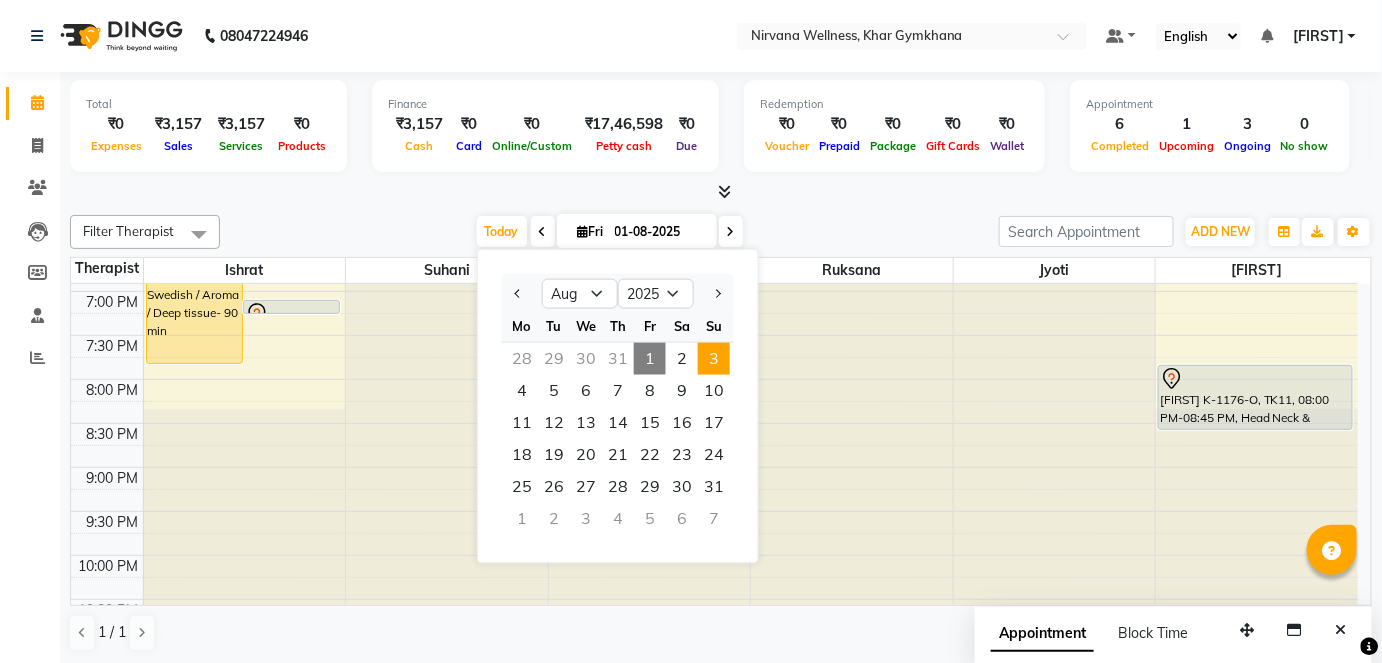 click on "3" at bounding box center (714, 359) 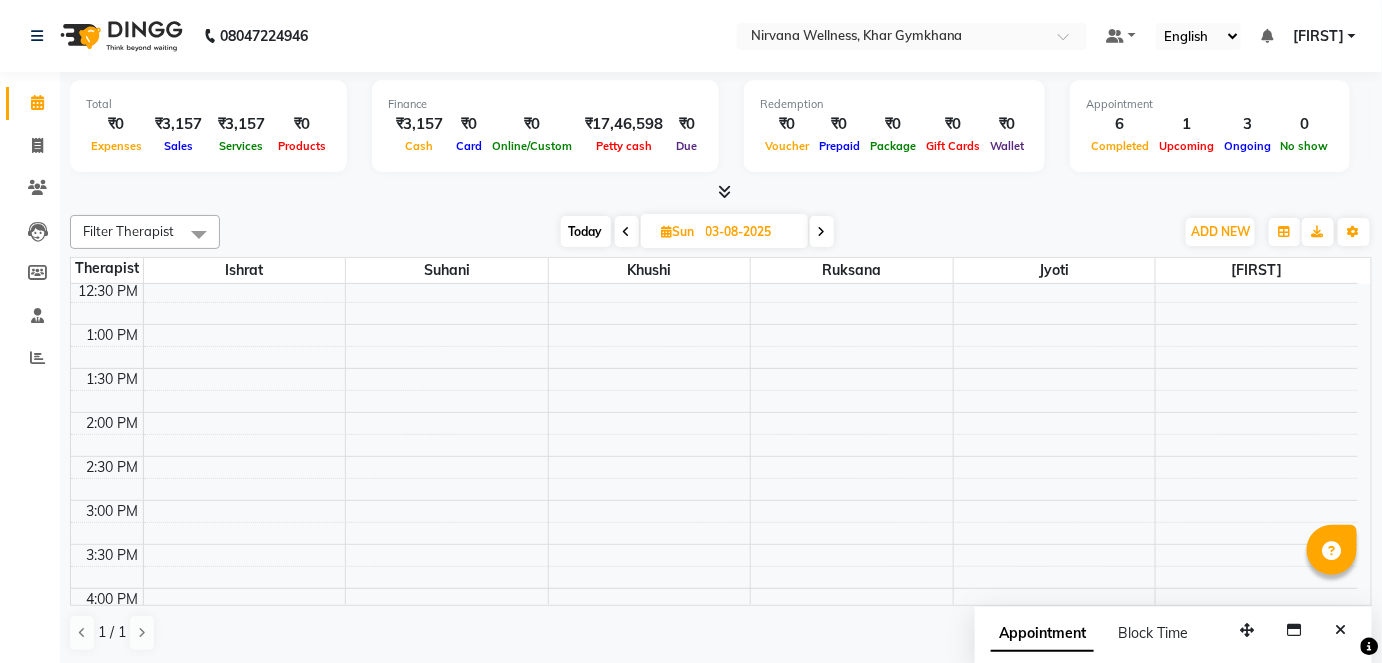 scroll, scrollTop: 498, scrollLeft: 0, axis: vertical 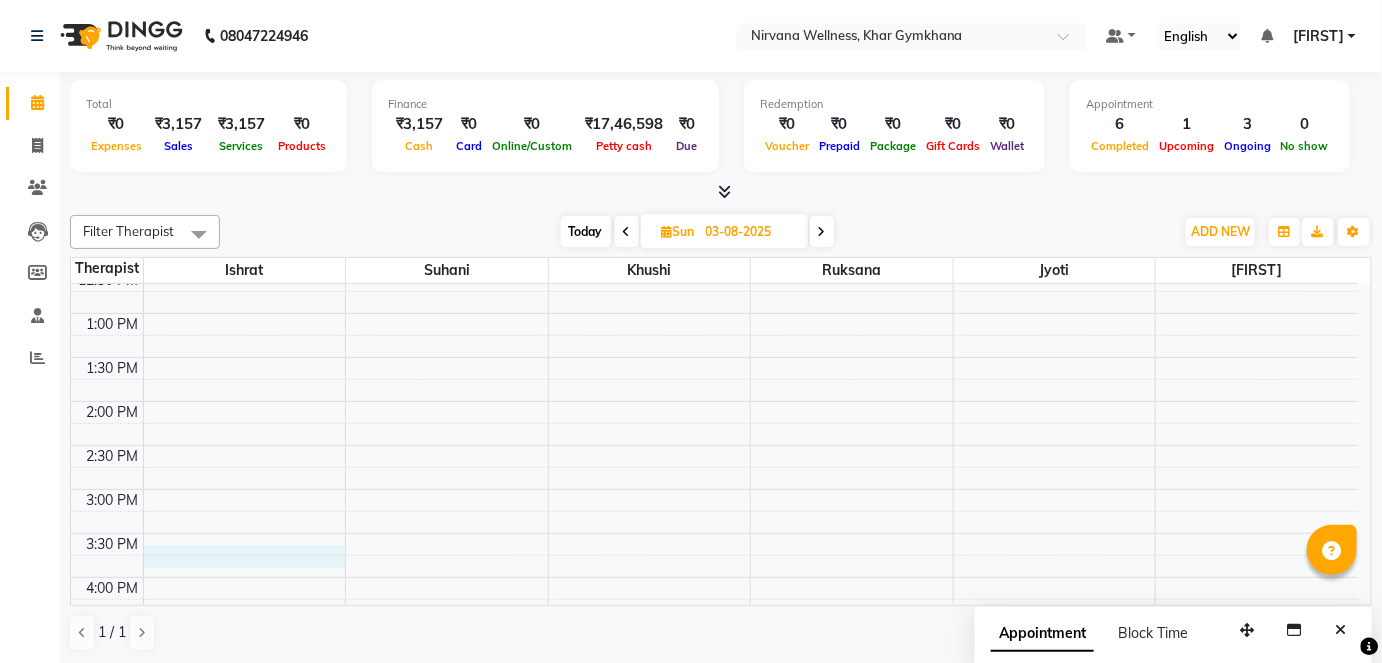 click on "7:00 AM 7:30 AM 8:00 AM 8:30 AM 9:00 AM 9:30 AM 10:00 AM 10:30 AM 11:00 AM 11:30 AM 12:00 PM 12:30 PM 1:00 PM 1:30 PM 2:00 PM 2:30 PM 3:00 PM 3:30 PM 4:00 PM 4:30 PM 5:00 PM 5:30 PM 6:00 PM 6:30 PM 7:00 PM 7:30 PM 8:00 PM 8:30 PM 9:00 PM 9:30 PM 10:00 PM 10:30 PM             [FIRST] [LAST] D-536-O, 11:15 AM-12:30 PM, Swedish / Aroma / Deep tissue- 60 min" at bounding box center (714, 489) 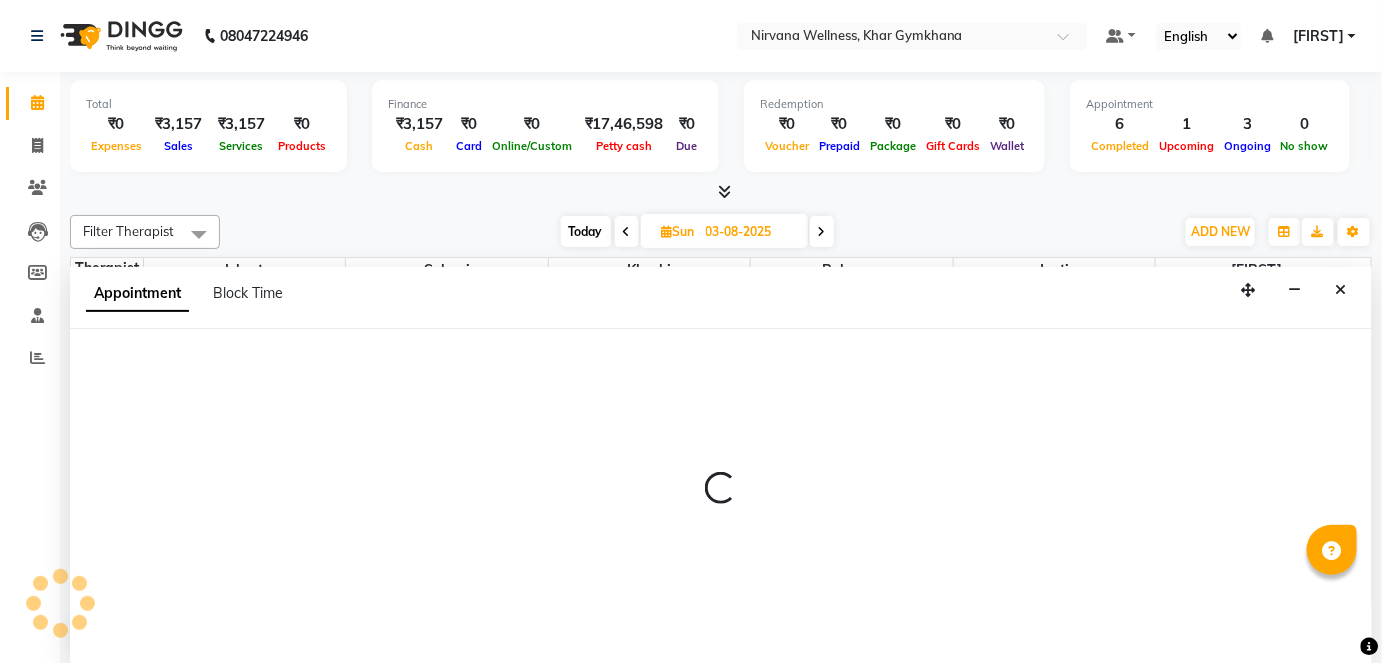 scroll, scrollTop: 0, scrollLeft: 0, axis: both 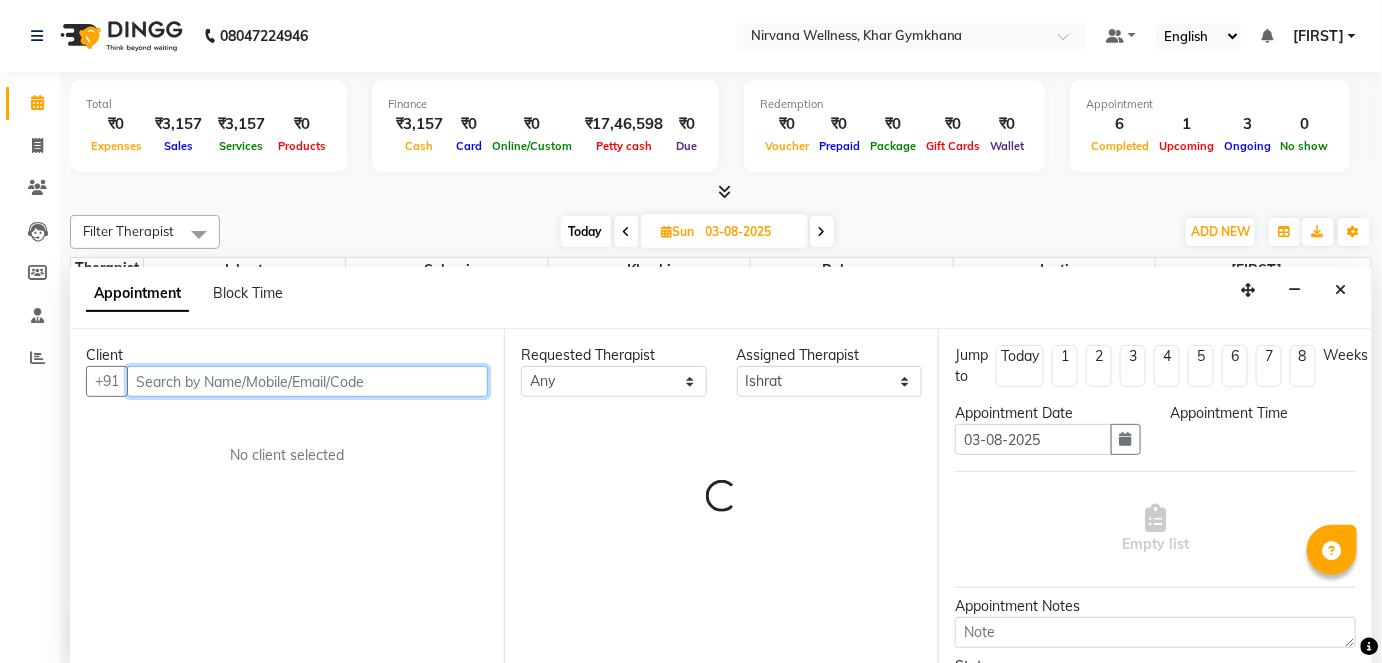 select on "945" 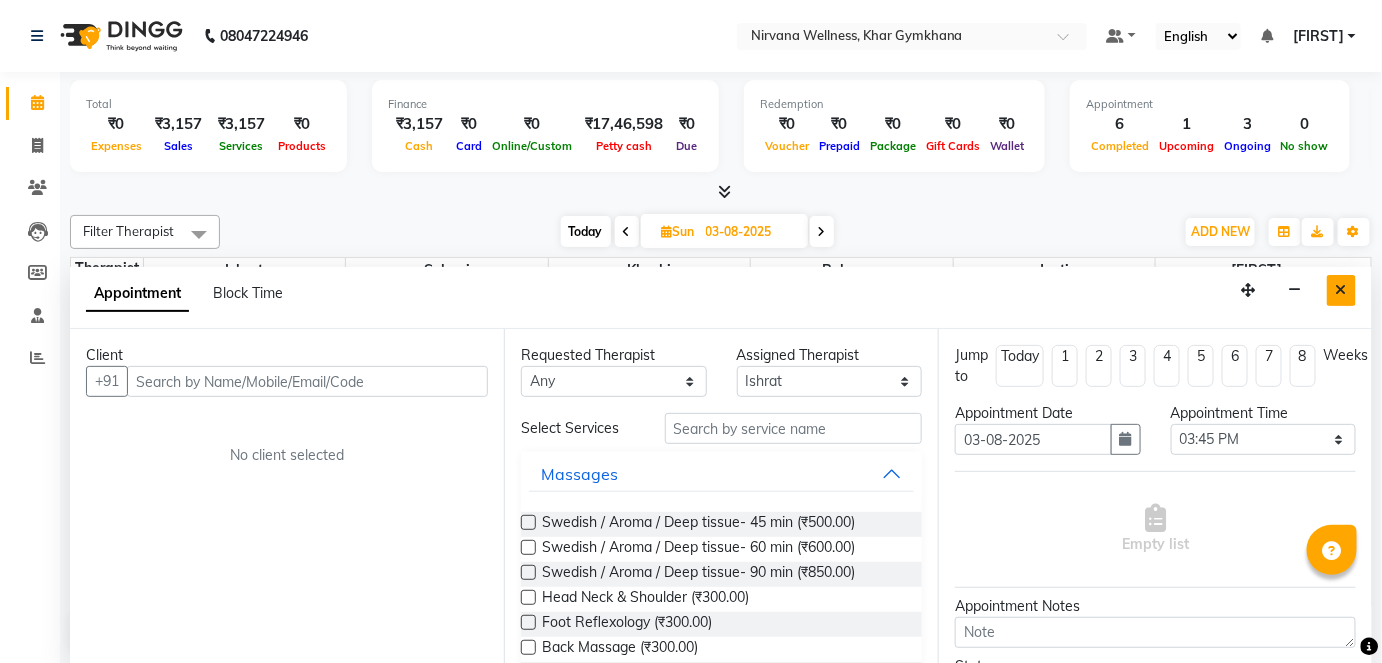 click at bounding box center (1341, 290) 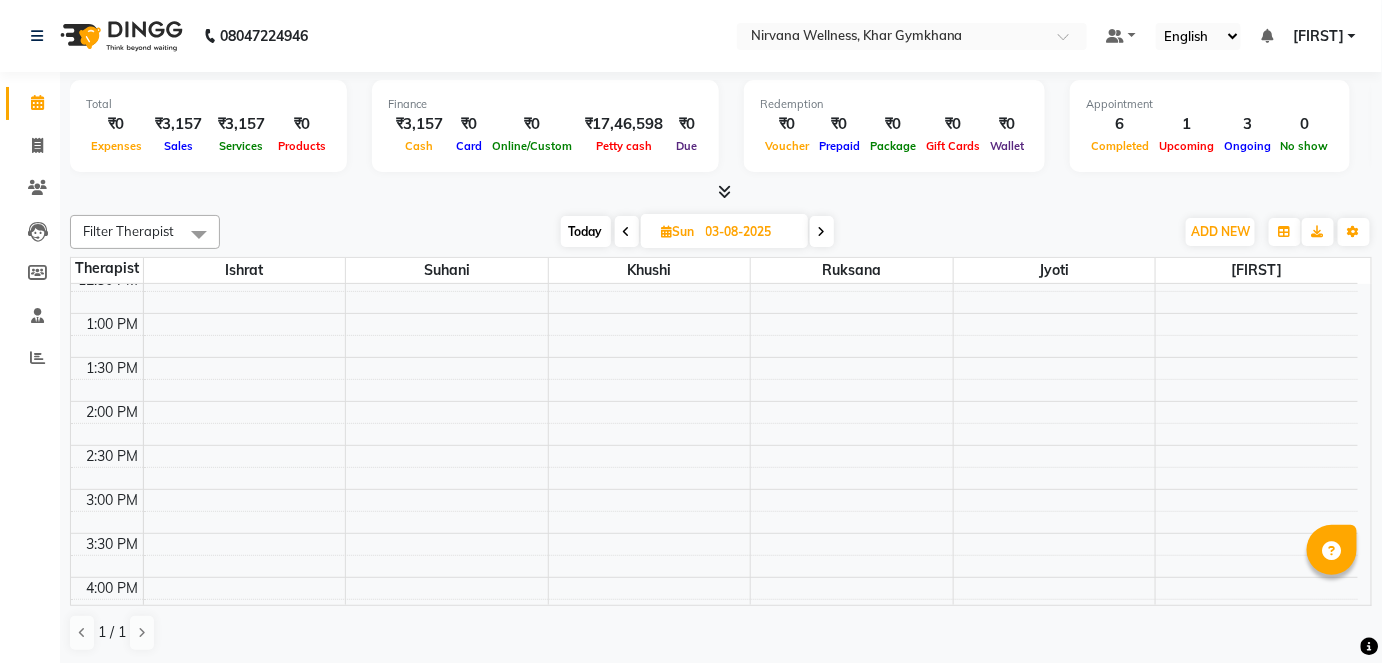 click on "7:00 AM 7:30 AM 8:00 AM 8:30 AM 9:00 AM 9:30 AM 10:00 AM 10:30 AM 11:00 AM 11:30 AM 12:00 PM 12:30 PM 1:00 PM 1:30 PM 2:00 PM 2:30 PM 3:00 PM 3:30 PM 4:00 PM 4:30 PM 5:00 PM 5:30 PM 6:00 PM 6:30 PM 7:00 PM 7:30 PM 8:00 PM 8:30 PM 9:00 PM 9:30 PM 10:00 PM 10:30 PM             [FIRST] [LAST] D-536-O, 11:15 AM-12:30 PM, Swedish / Aroma / Deep tissue- 60 min" at bounding box center (714, 489) 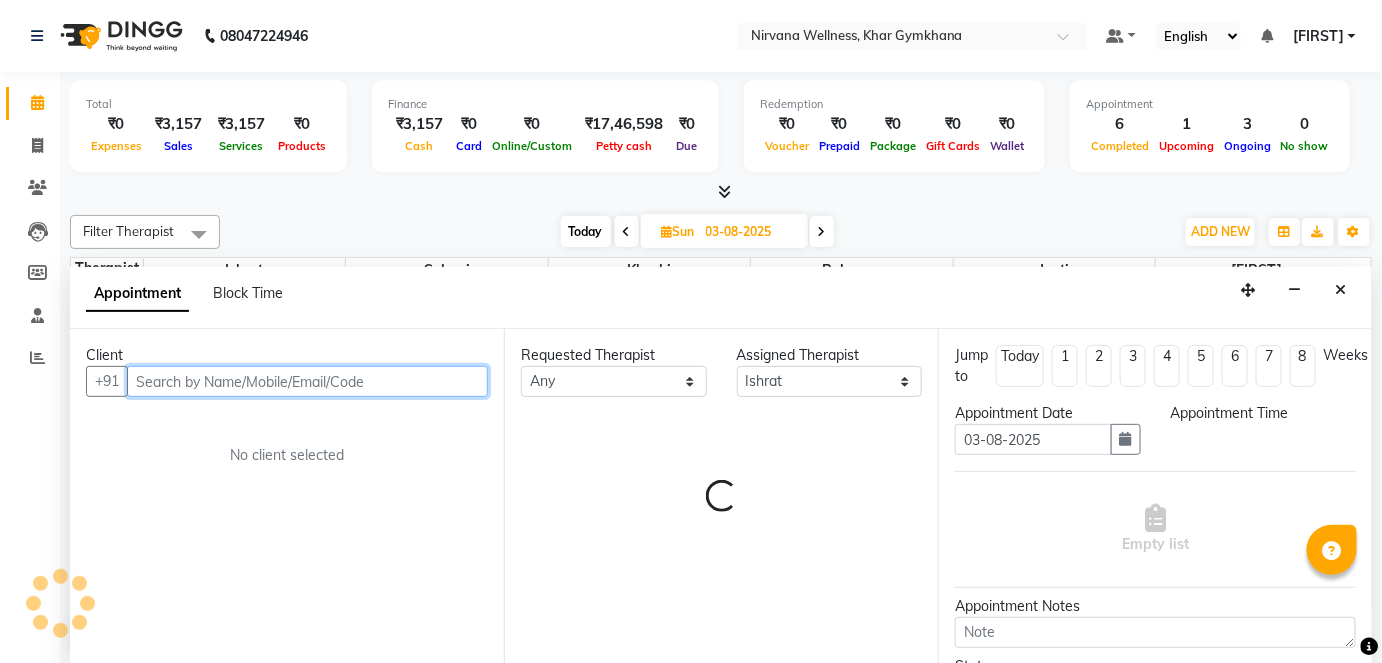 select on "930" 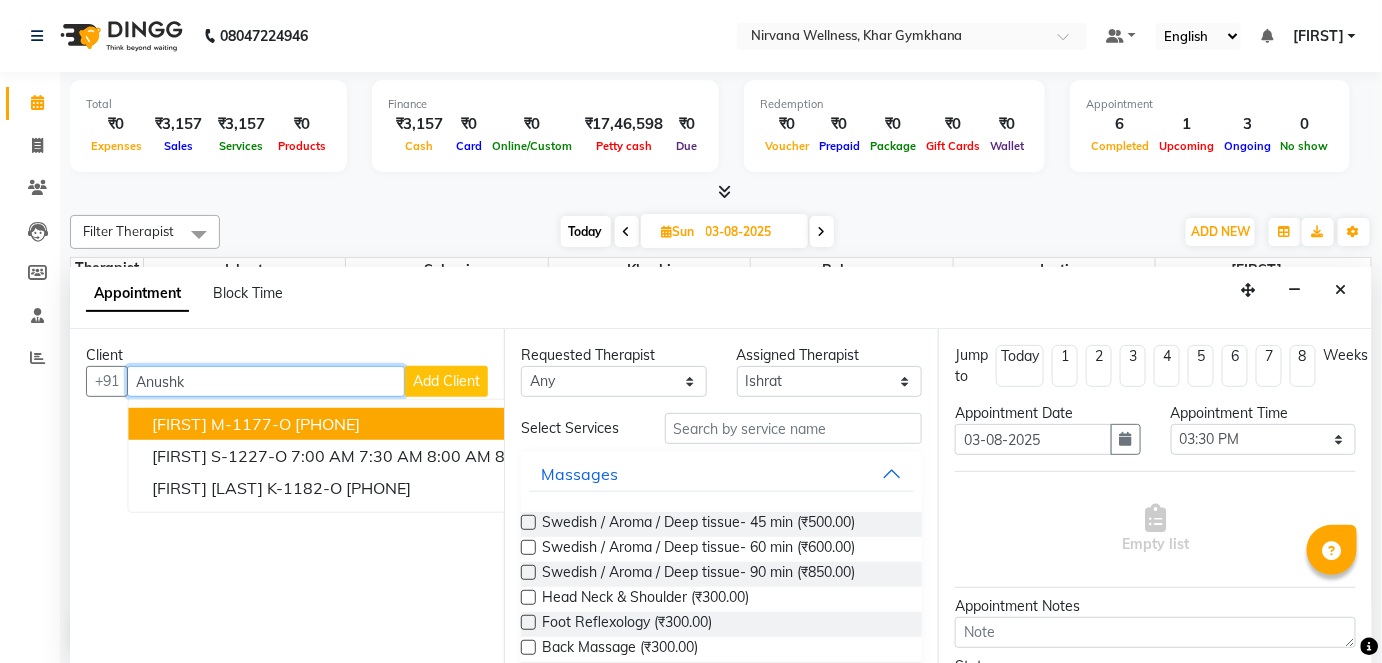 click on "Anushk" at bounding box center [266, 381] 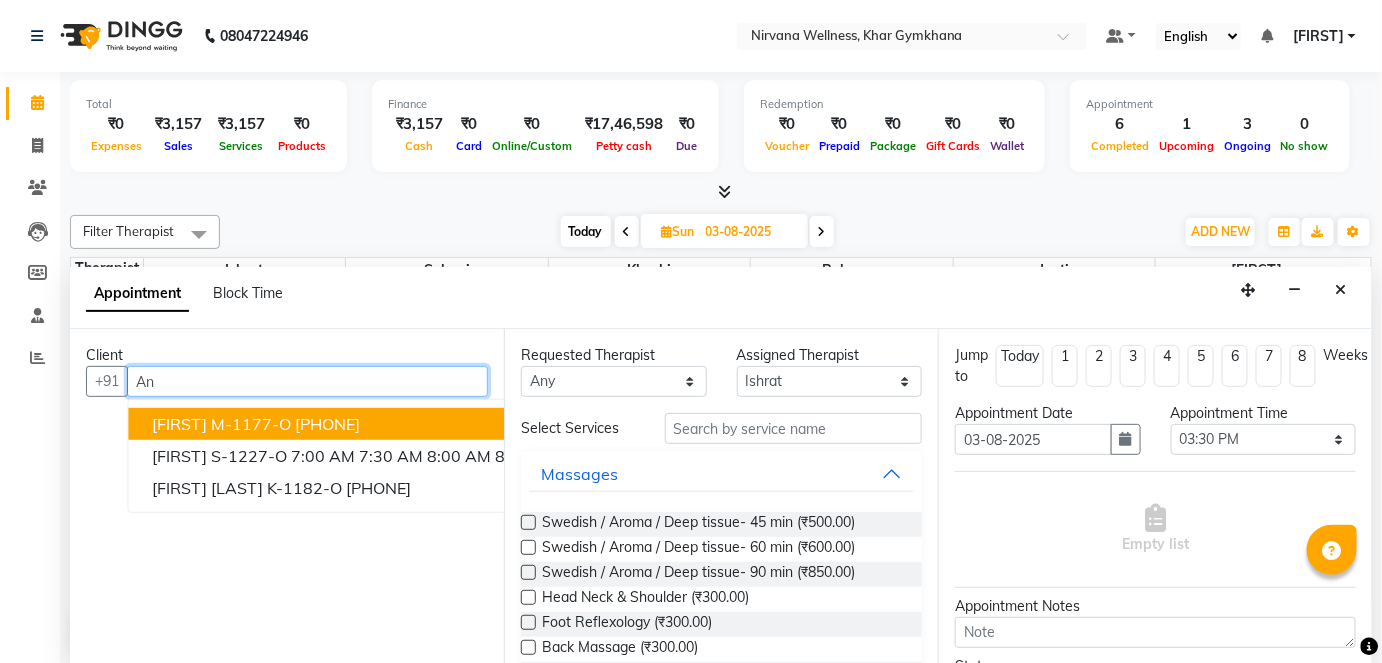 type on "A" 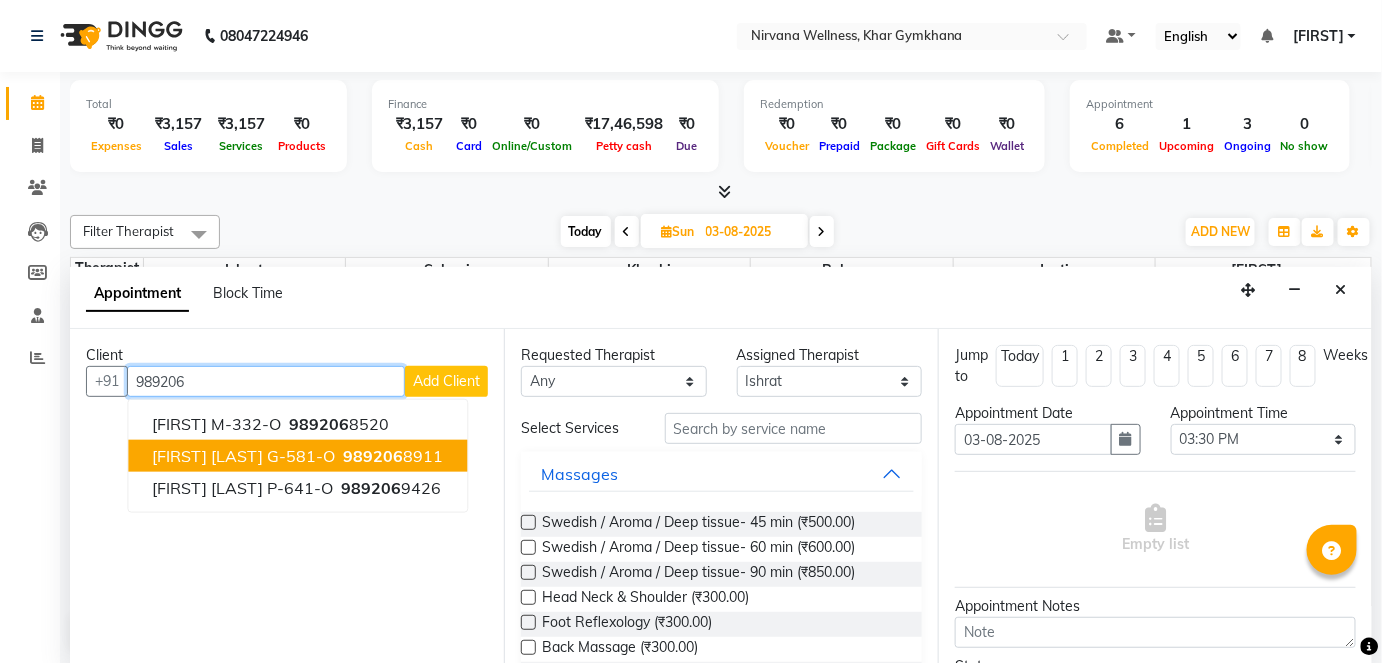 click on "[FIRST] [LAST] G-581-O   [PHONE]" at bounding box center [297, 456] 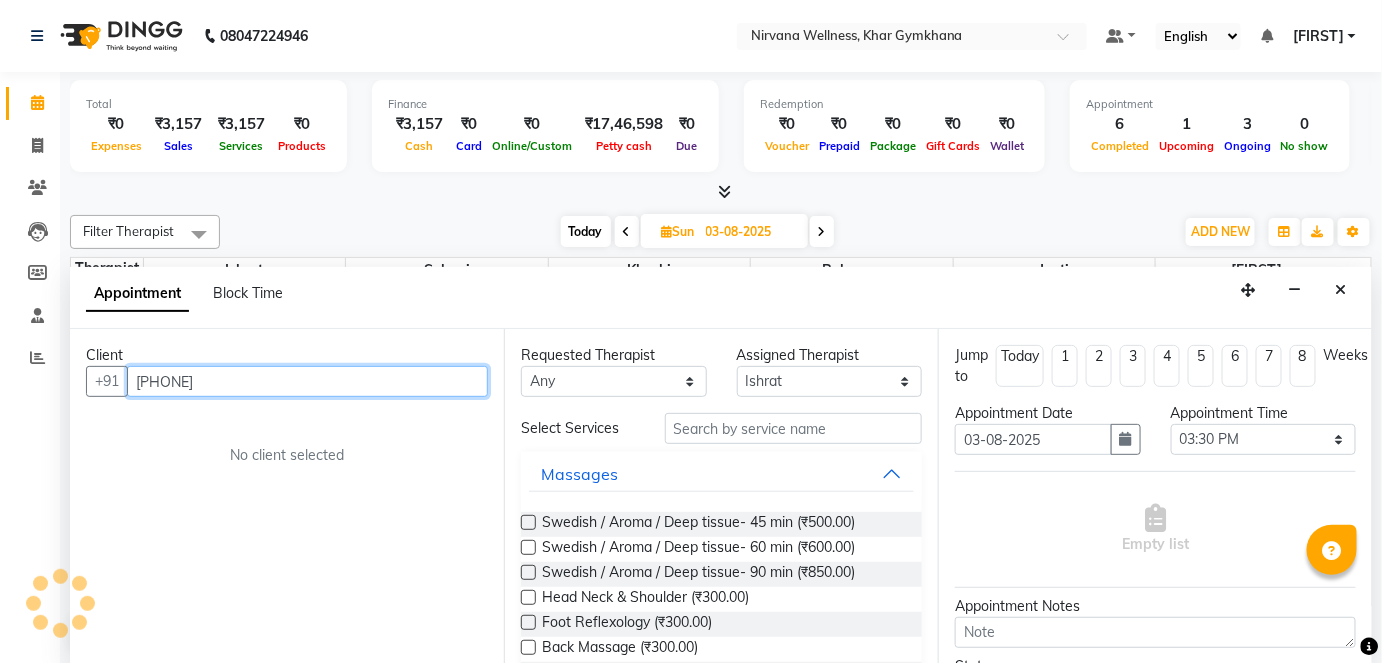 type on "[PHONE]" 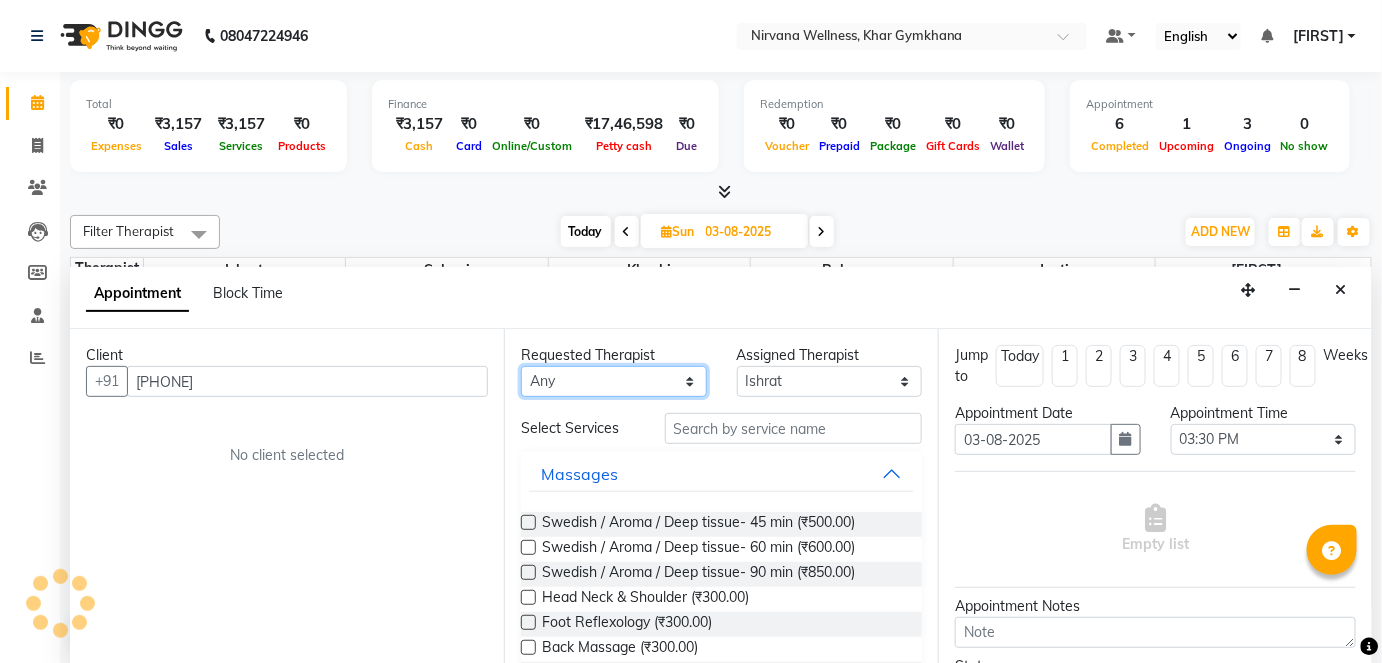 click on "Any [FIRST] [FIRST] [FIRST] [FIRST] [FIRST] [FIRST]" at bounding box center [614, 381] 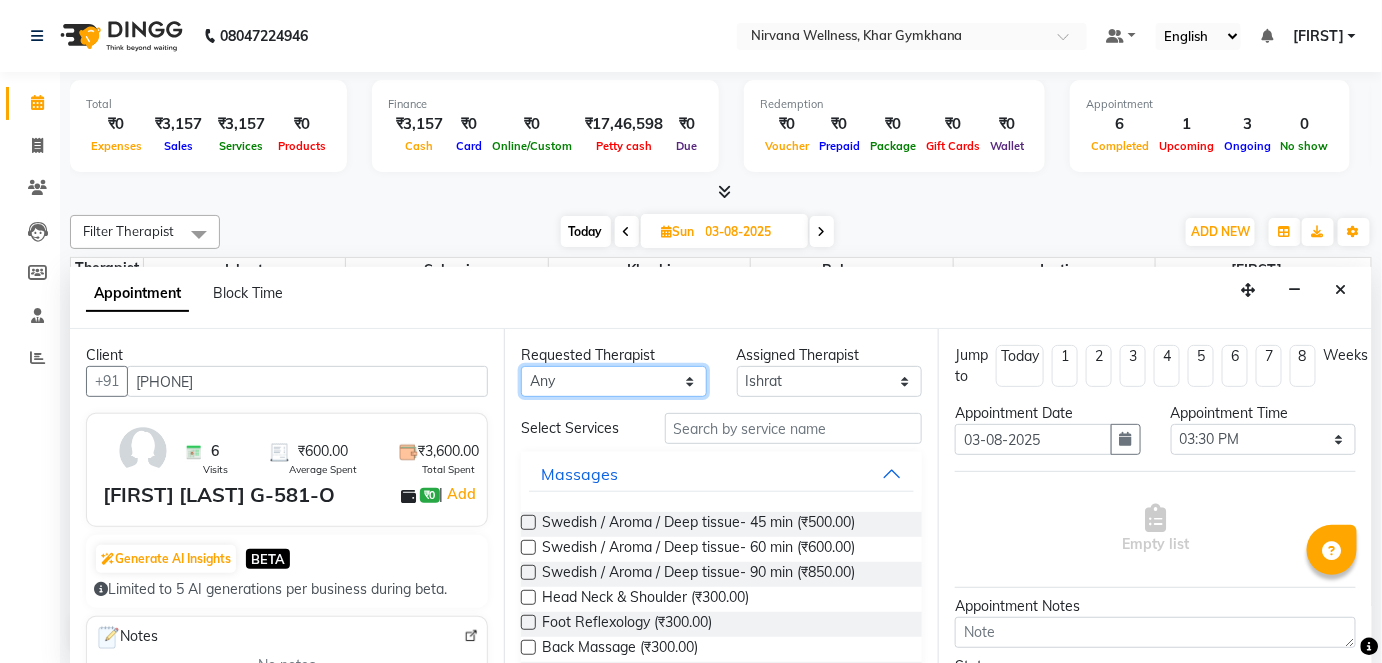 select on "67021" 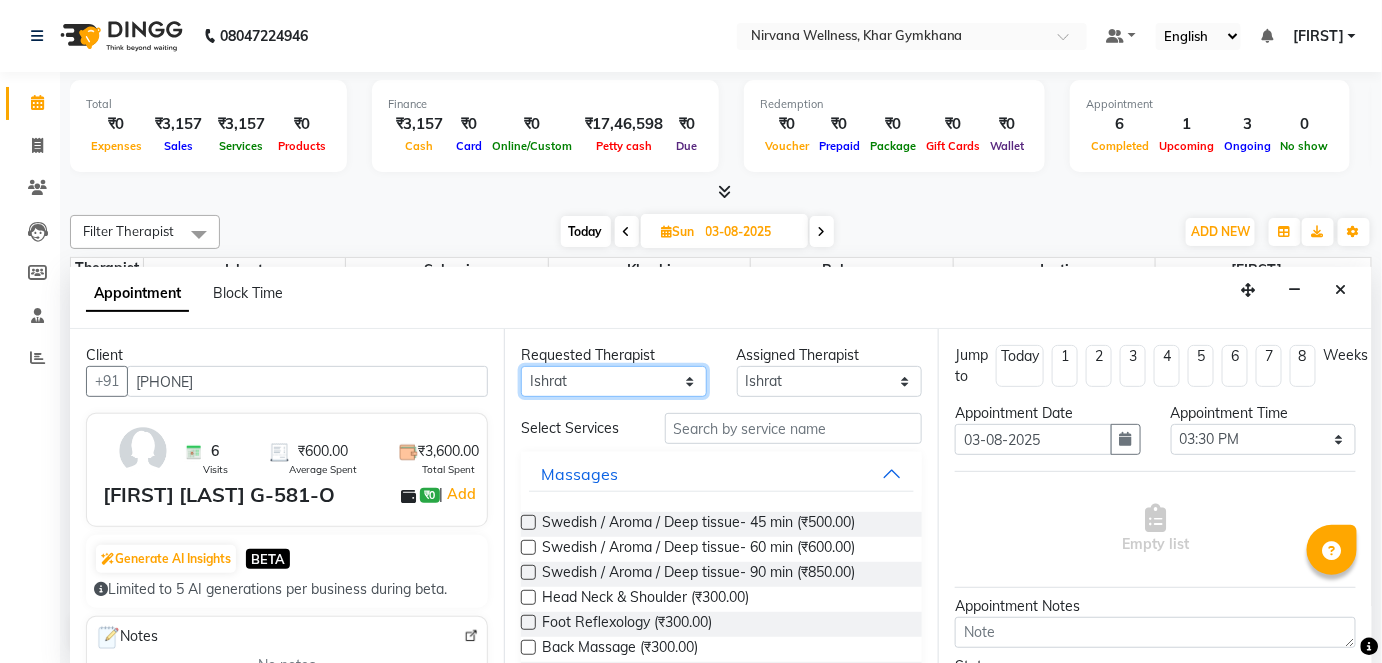 click on "Any [FIRST] [FIRST] [FIRST] [FIRST] [FIRST] [FIRST]" at bounding box center (614, 381) 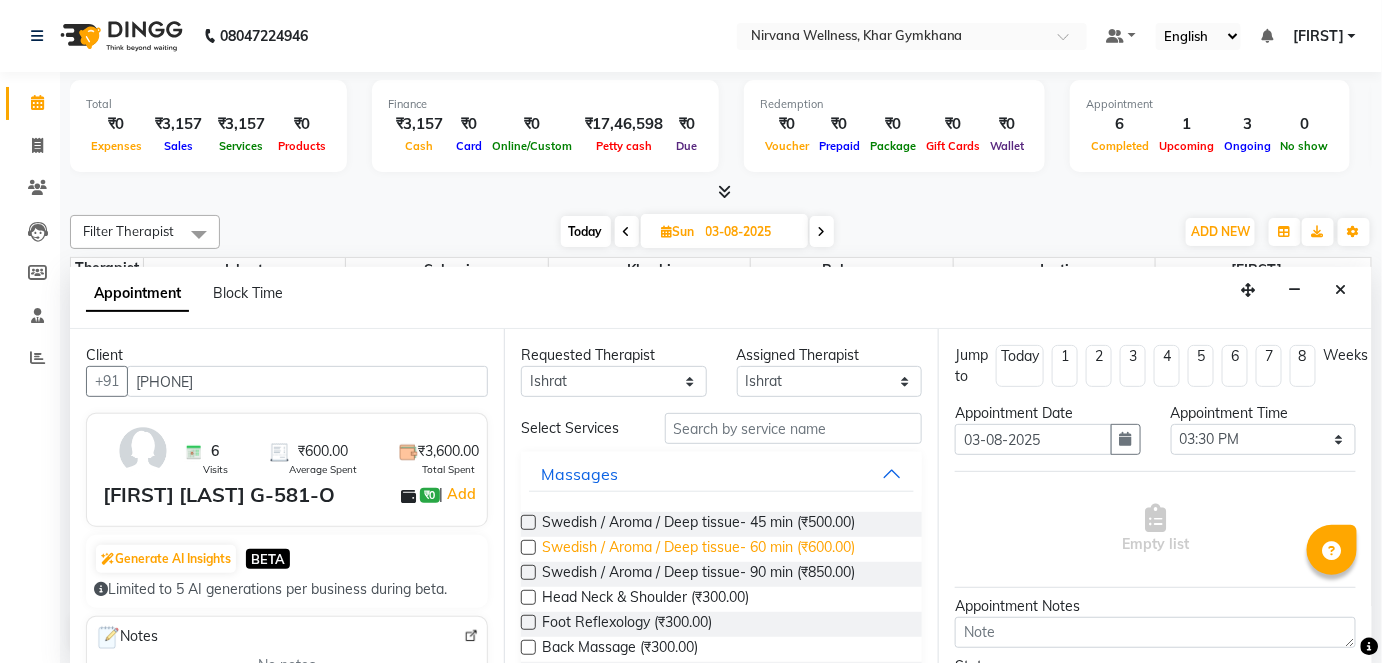 click on "Swedish / Aroma / Deep tissue- 60 min (₹600.00)" at bounding box center [698, 549] 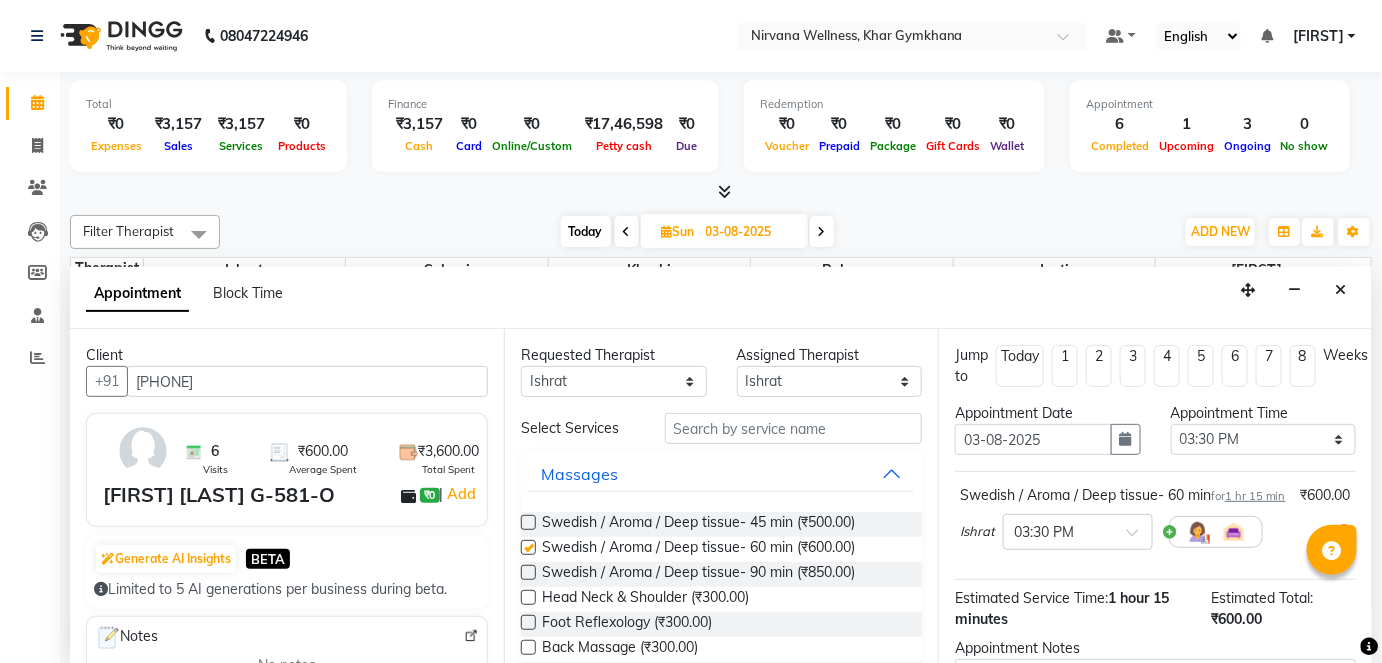 checkbox on "false" 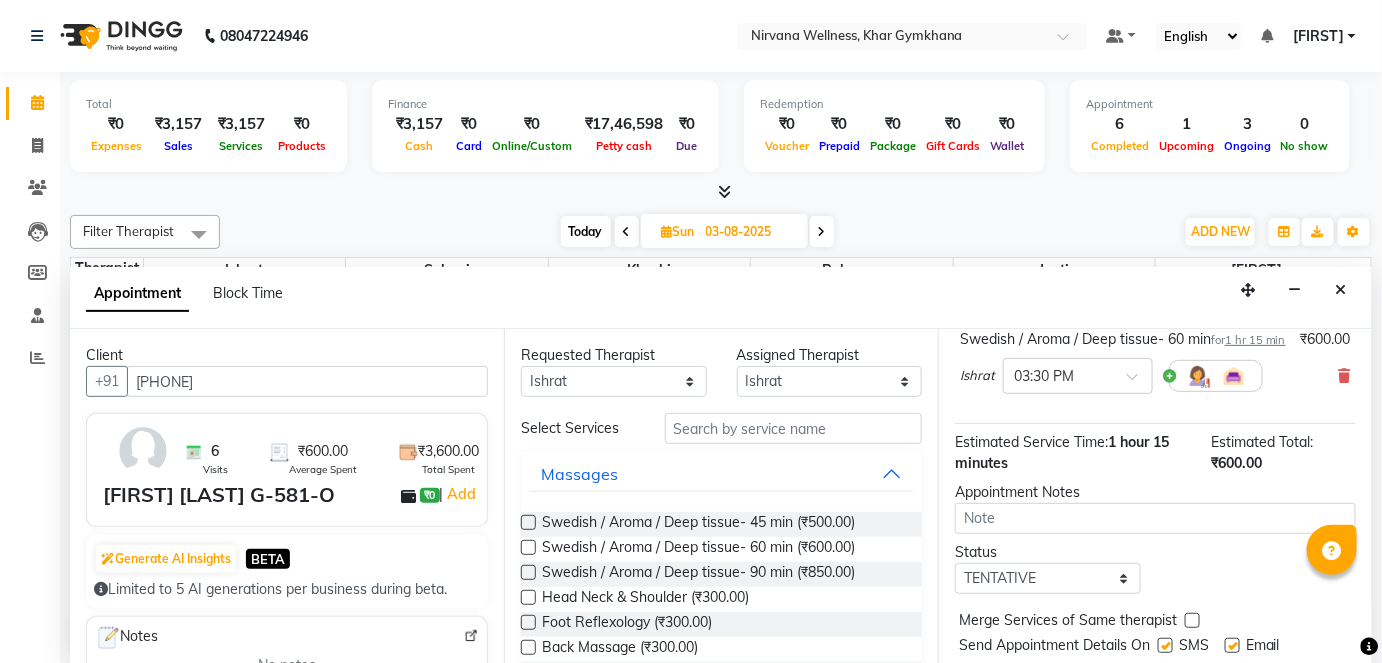 scroll, scrollTop: 231, scrollLeft: 0, axis: vertical 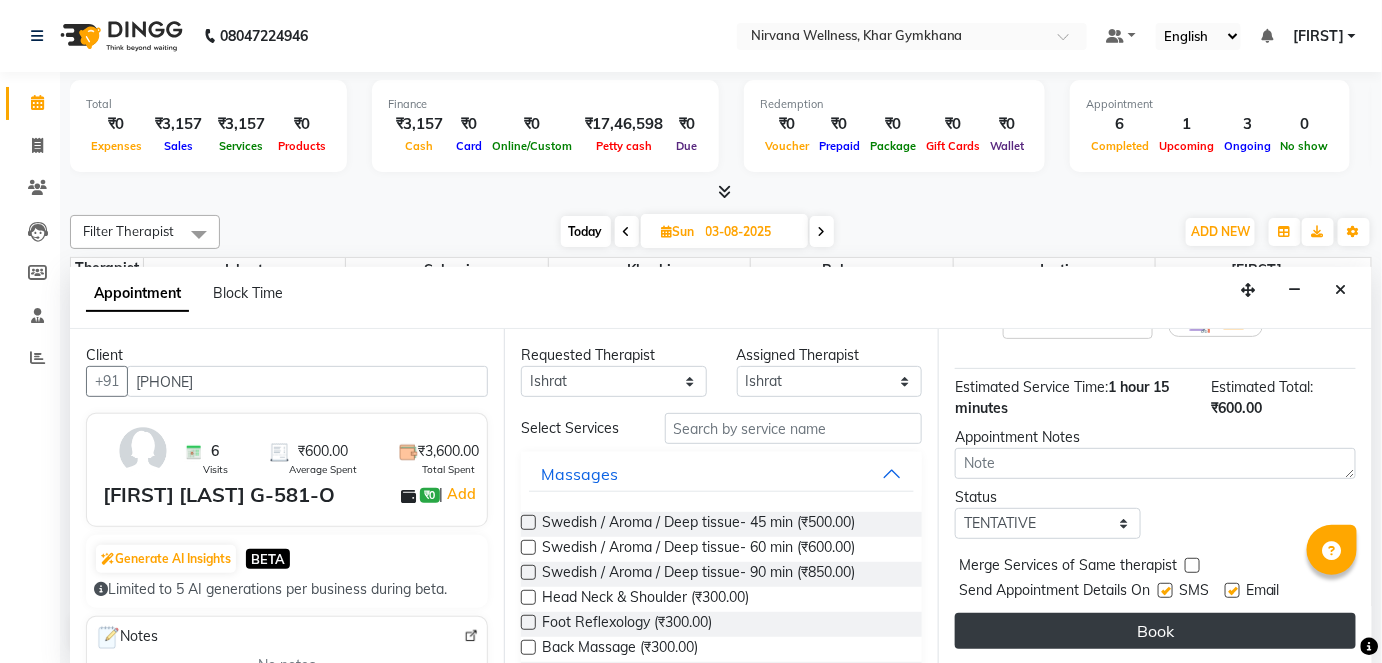 click on "Book" at bounding box center [1155, 631] 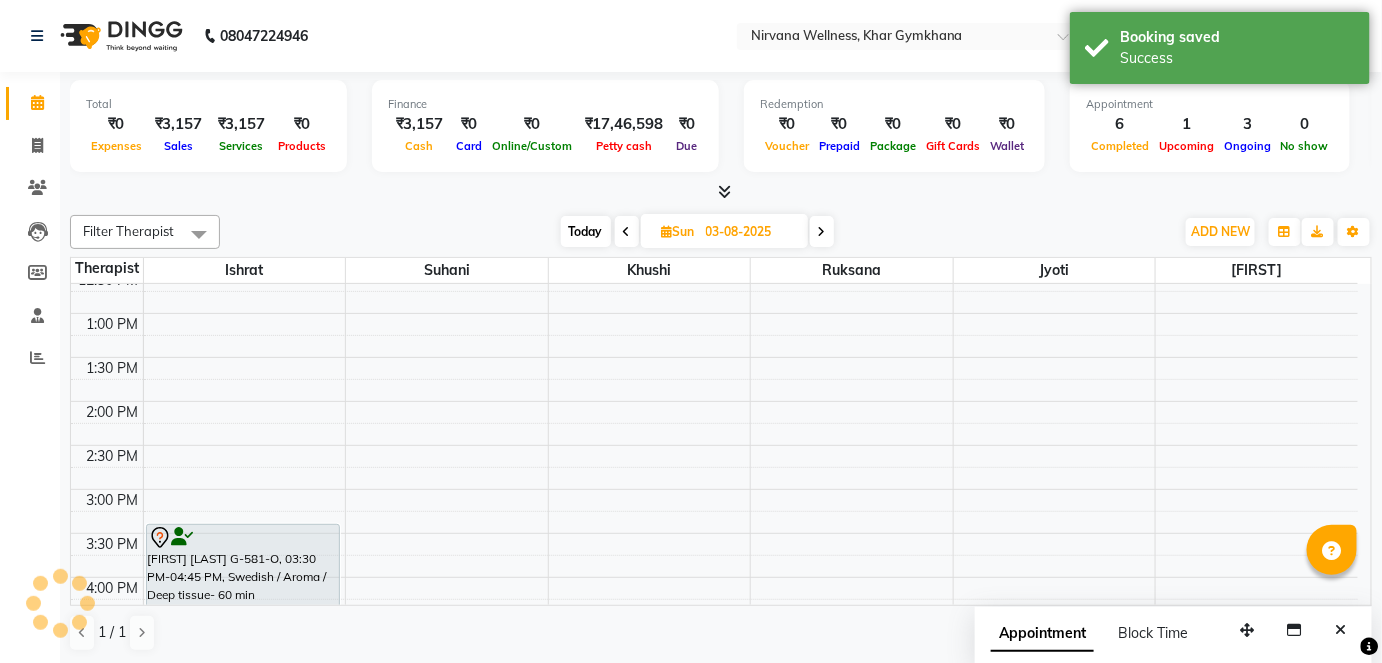 scroll, scrollTop: 0, scrollLeft: 0, axis: both 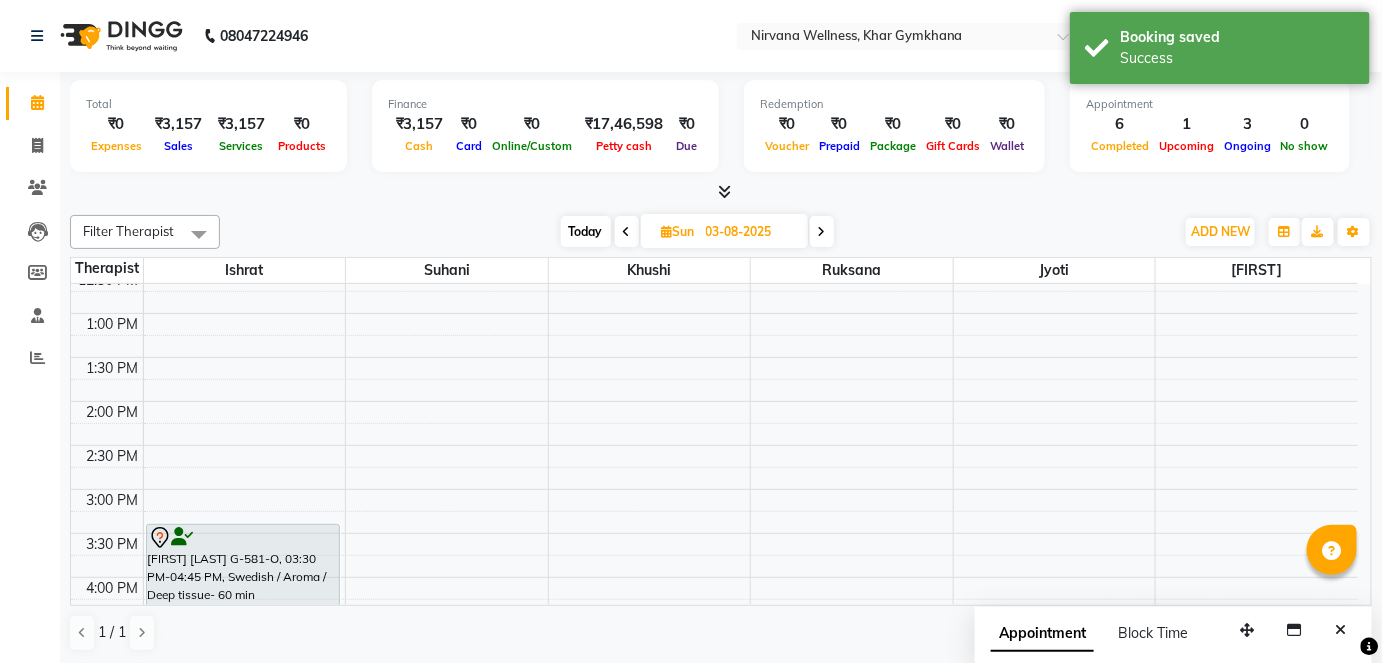 click on "Today" at bounding box center [586, 231] 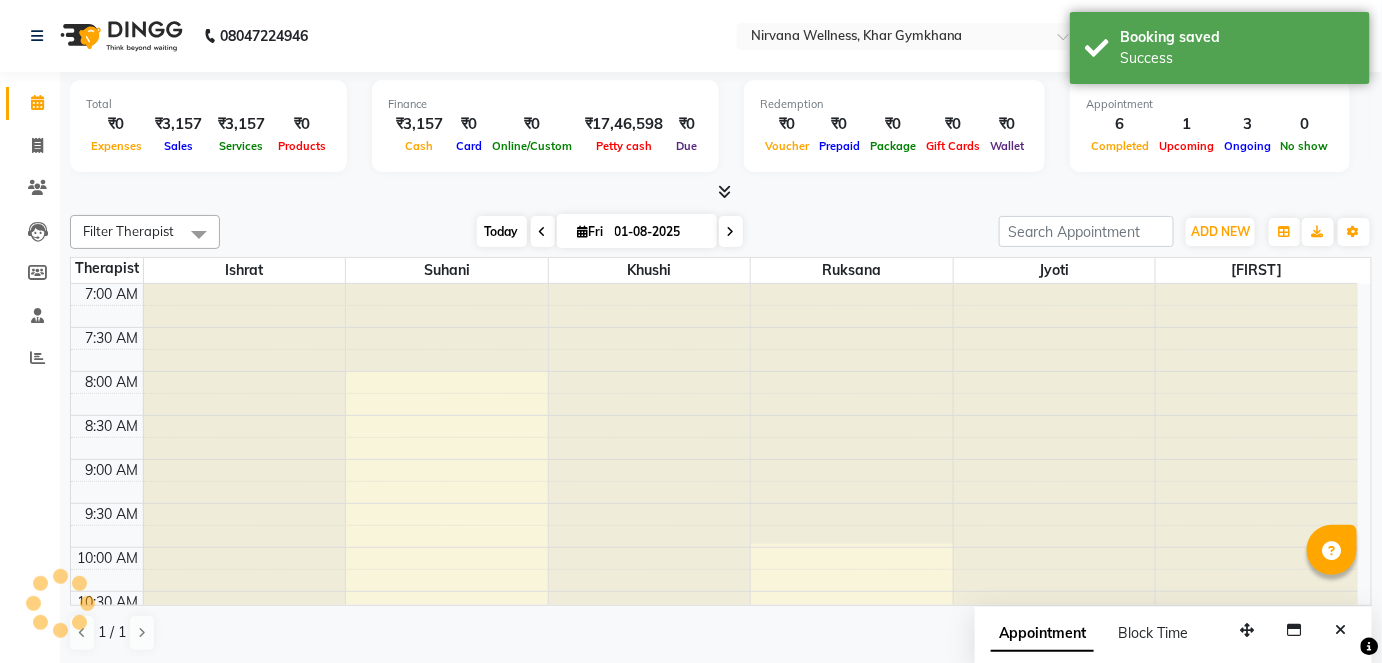 scroll, scrollTop: 1044, scrollLeft: 0, axis: vertical 